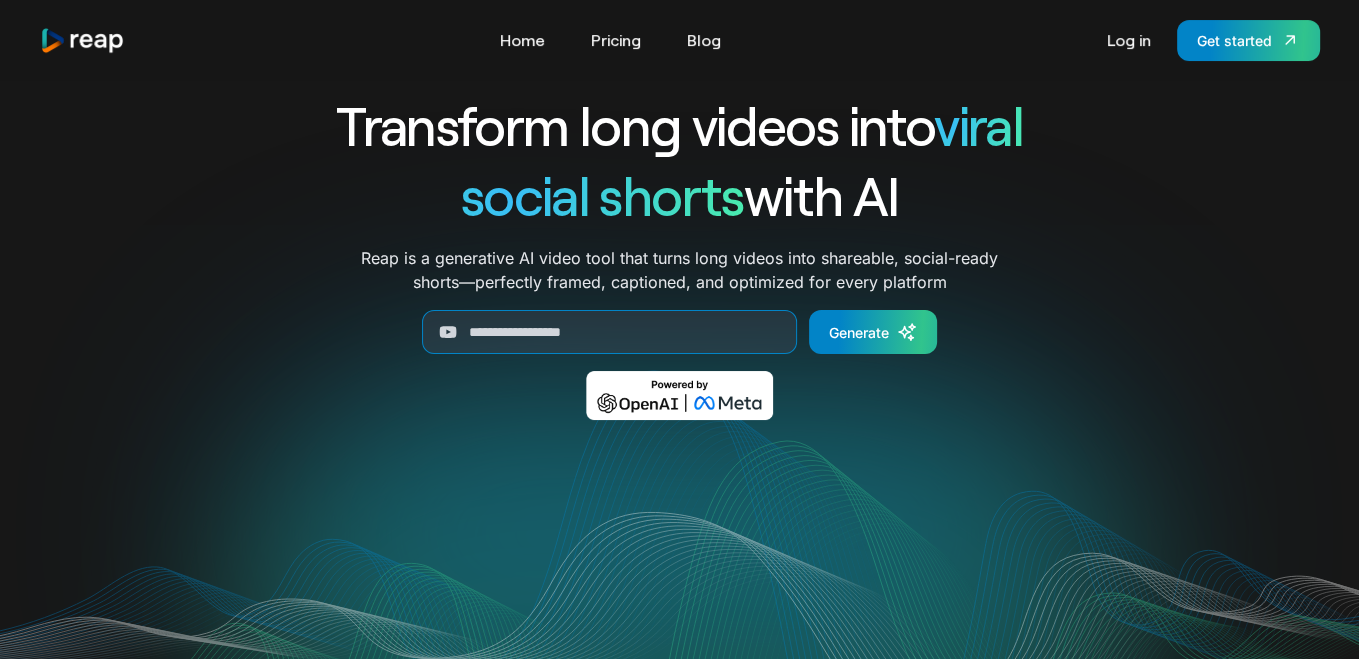 scroll, scrollTop: 0, scrollLeft: 0, axis: both 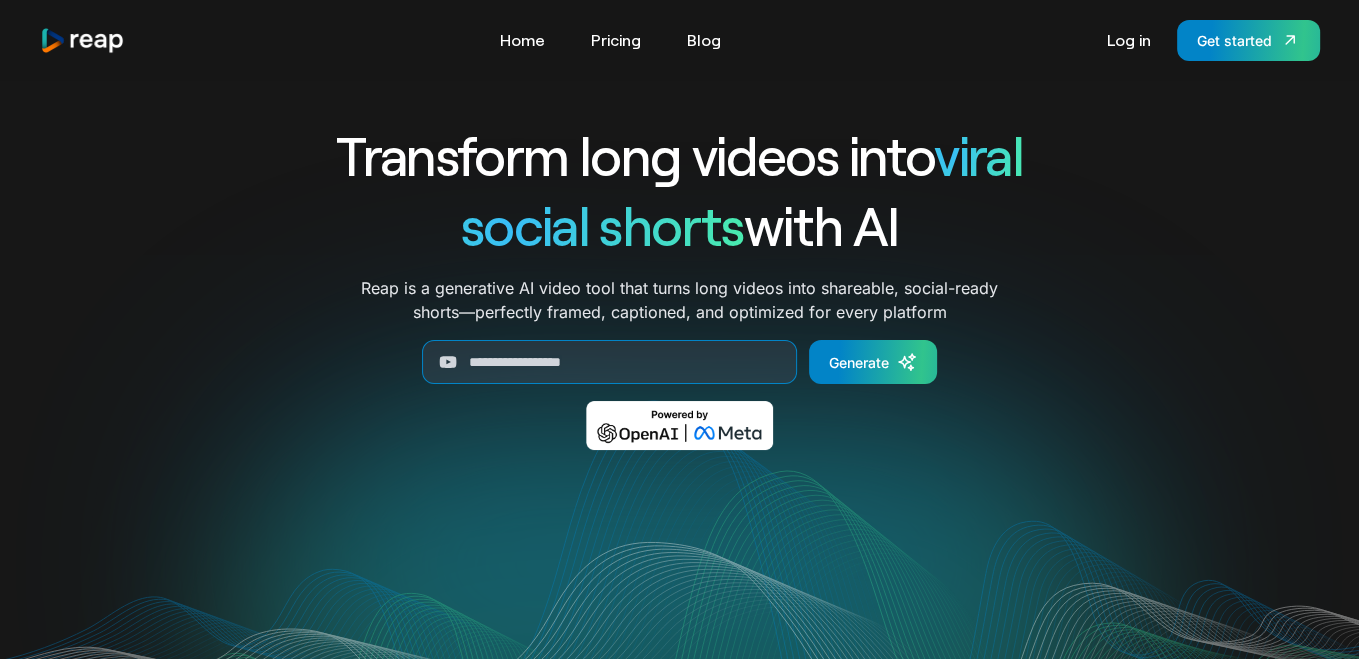 click at bounding box center [609, 362] 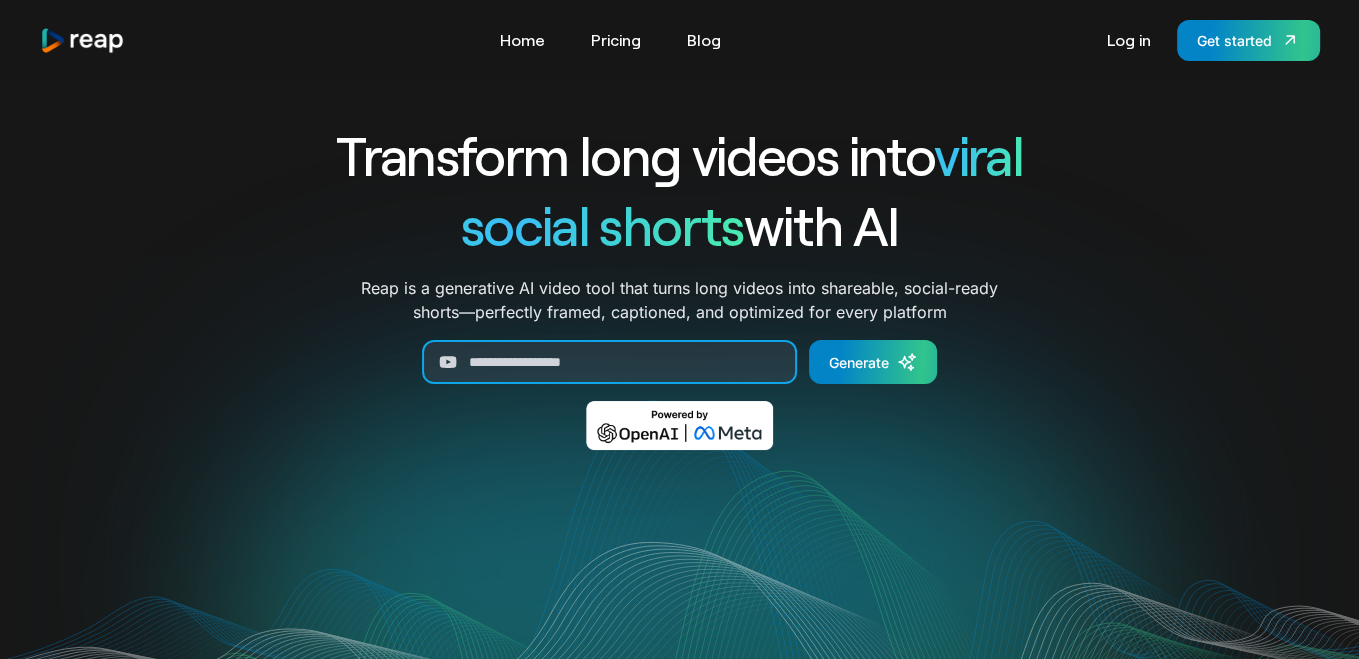 paste on "**********" 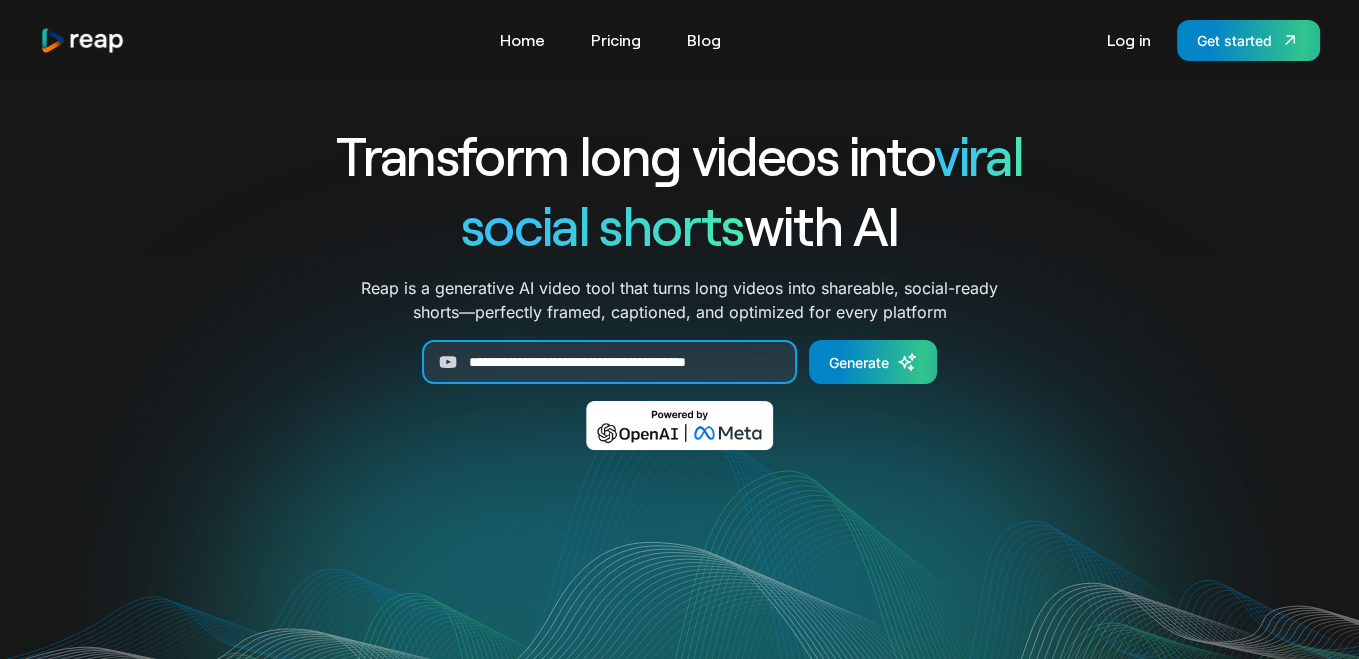 scroll, scrollTop: 0, scrollLeft: 30, axis: horizontal 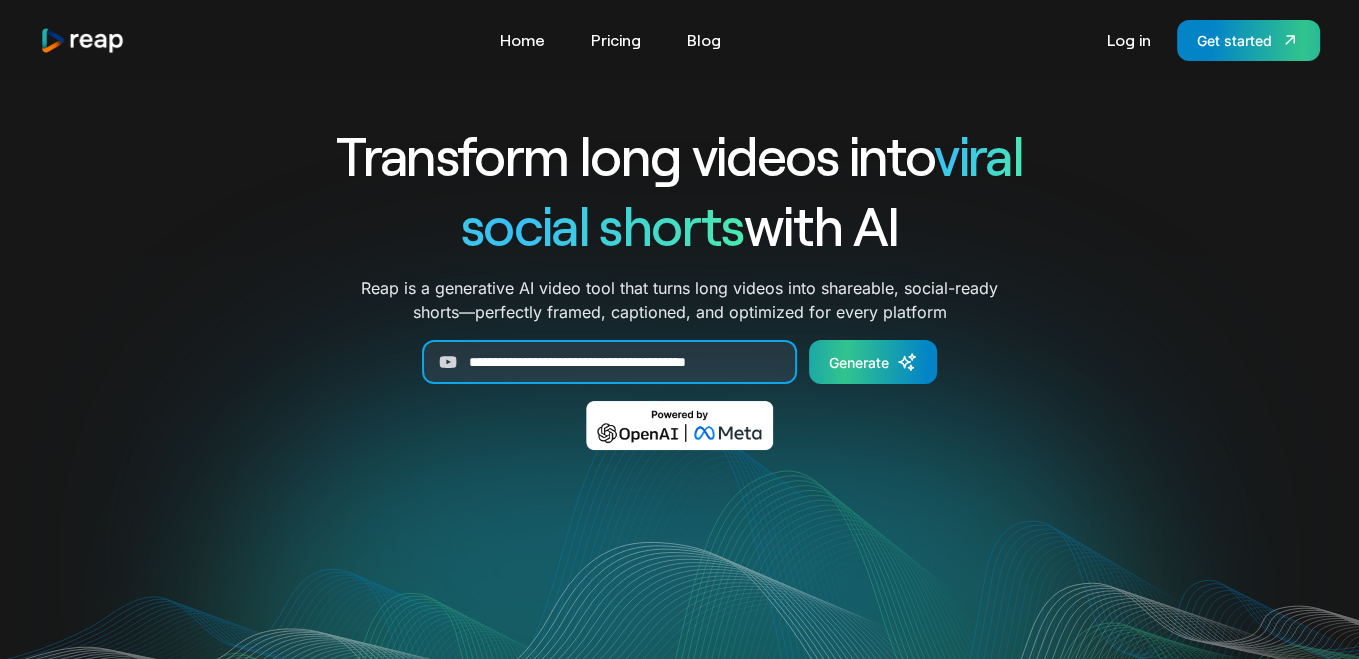 type on "**********" 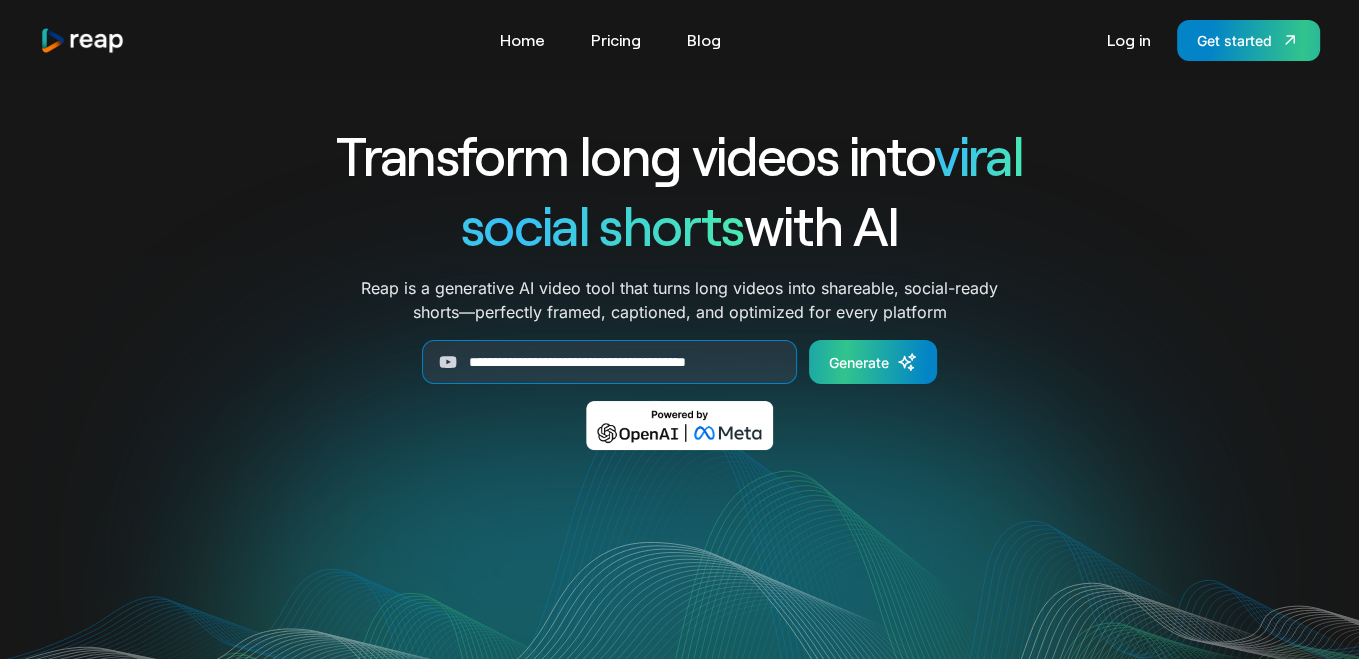 click on "Generate" at bounding box center (859, 362) 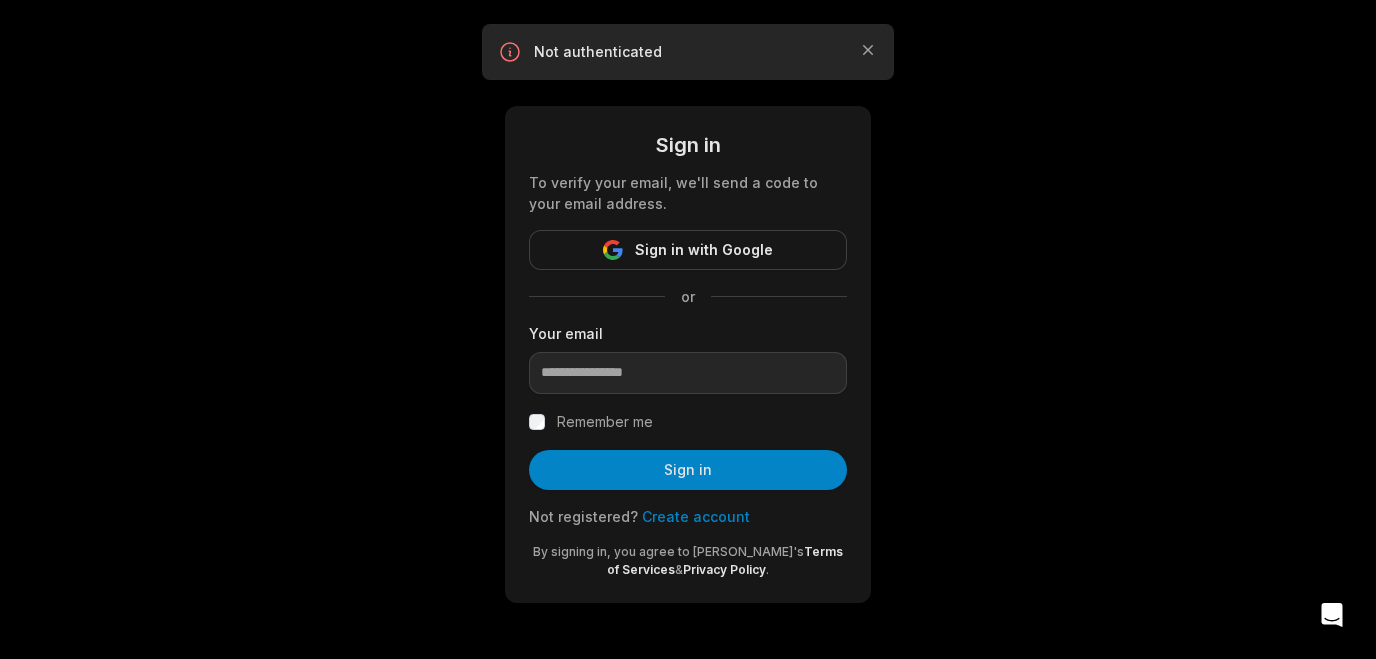 scroll, scrollTop: 0, scrollLeft: 0, axis: both 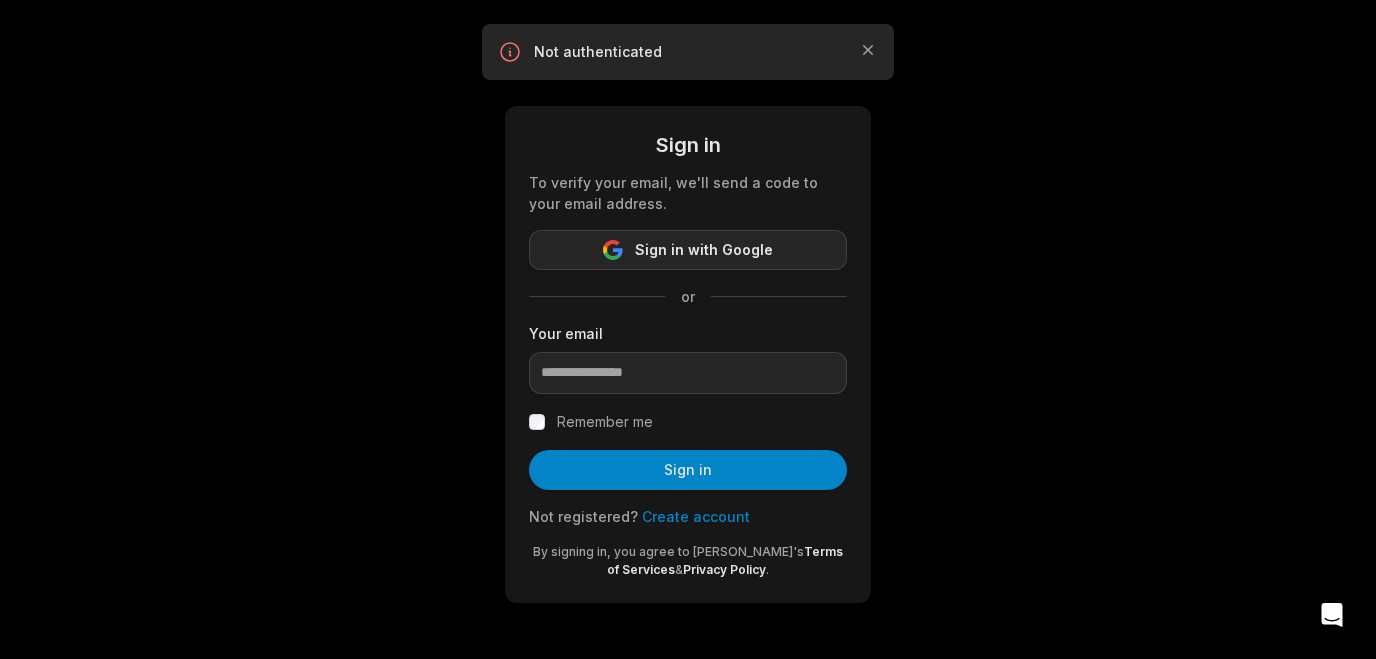 click on "Sign in with Google" at bounding box center (704, 250) 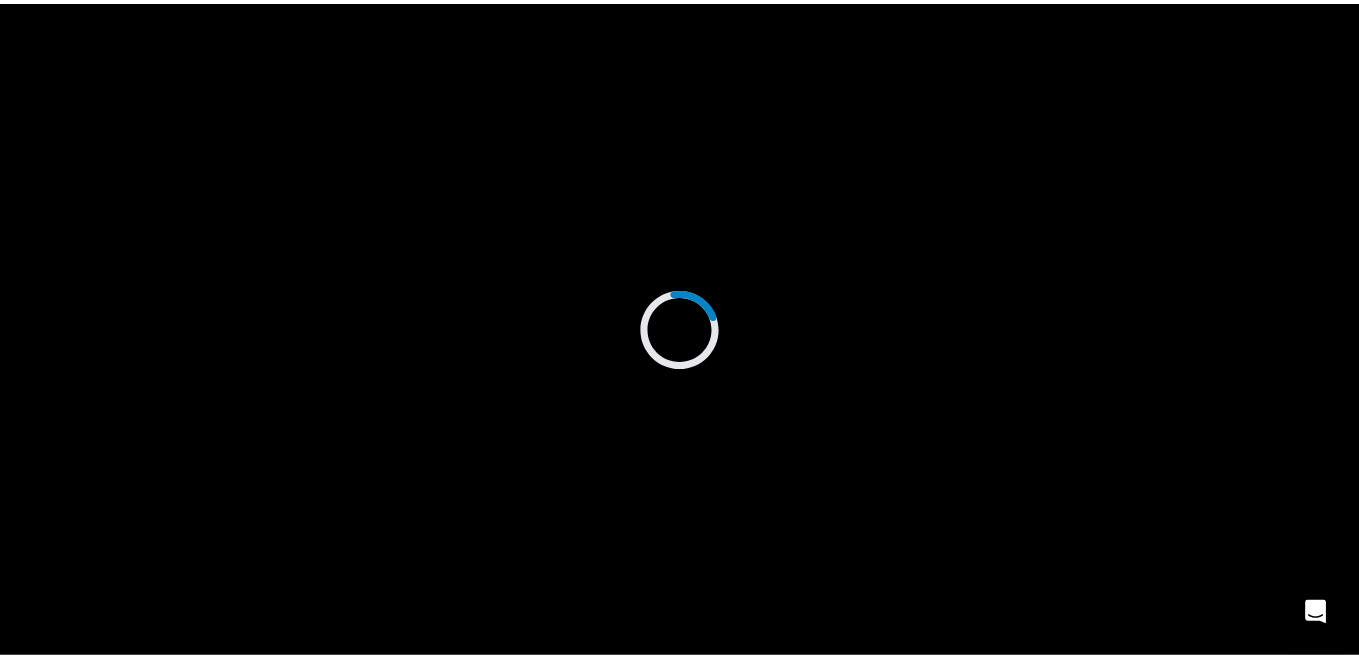 scroll, scrollTop: 0, scrollLeft: 0, axis: both 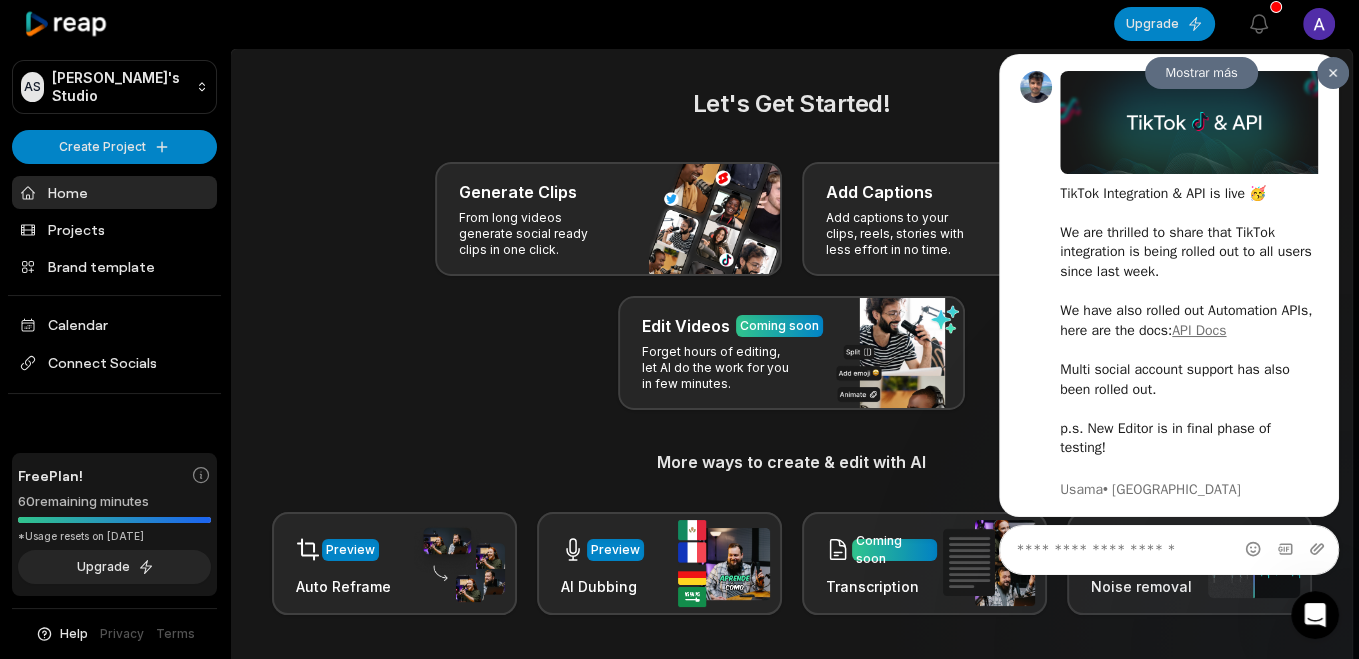 click at bounding box center [1333, 73] 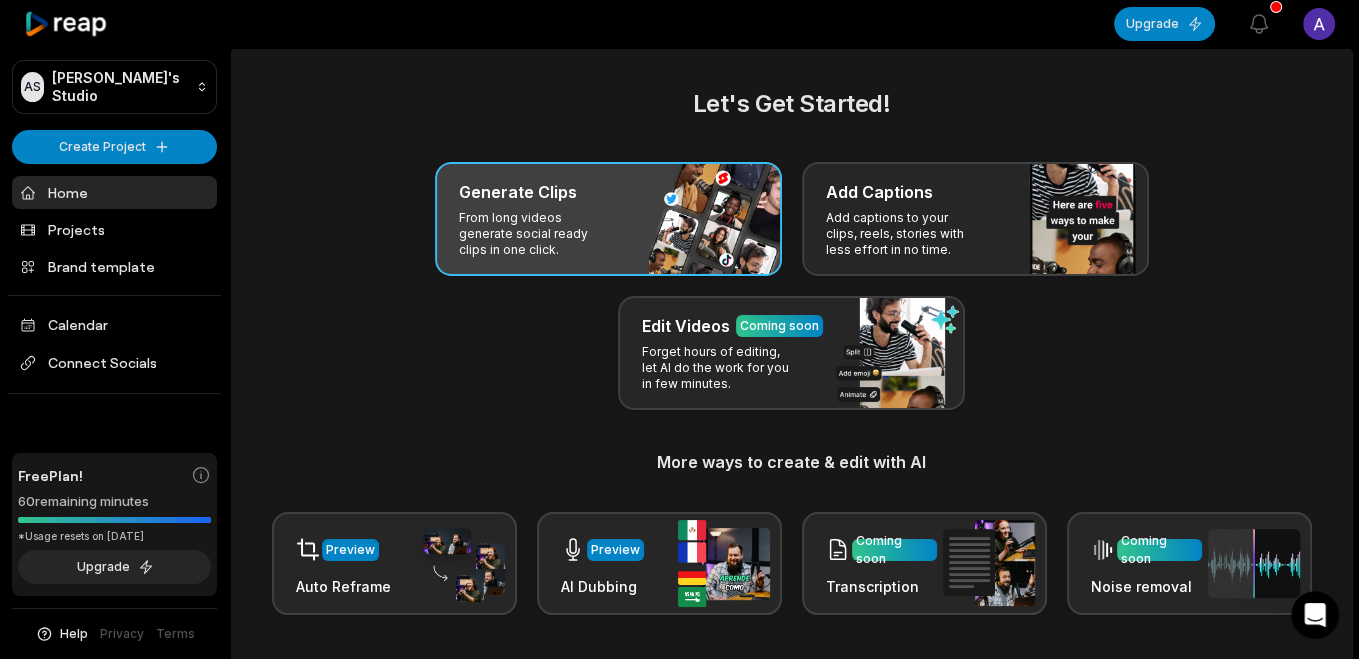 click on "Generate Clips" at bounding box center (518, 192) 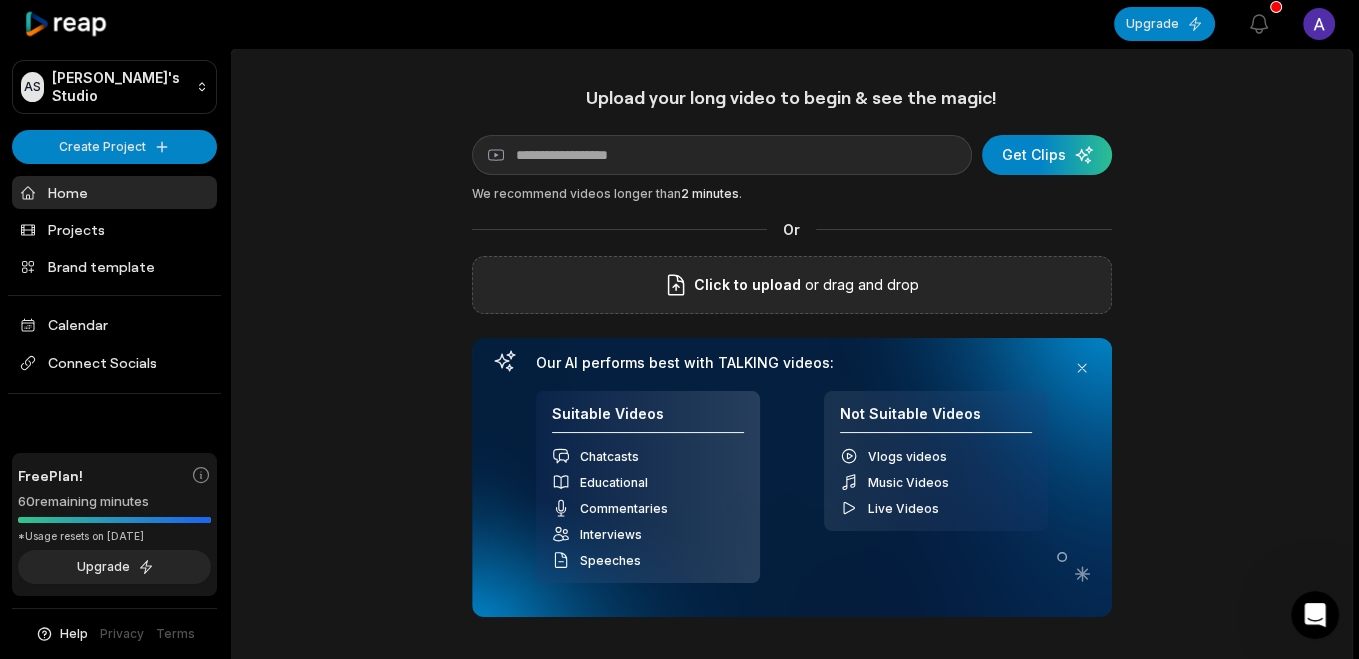 click on "Click to upload" at bounding box center [747, 285] 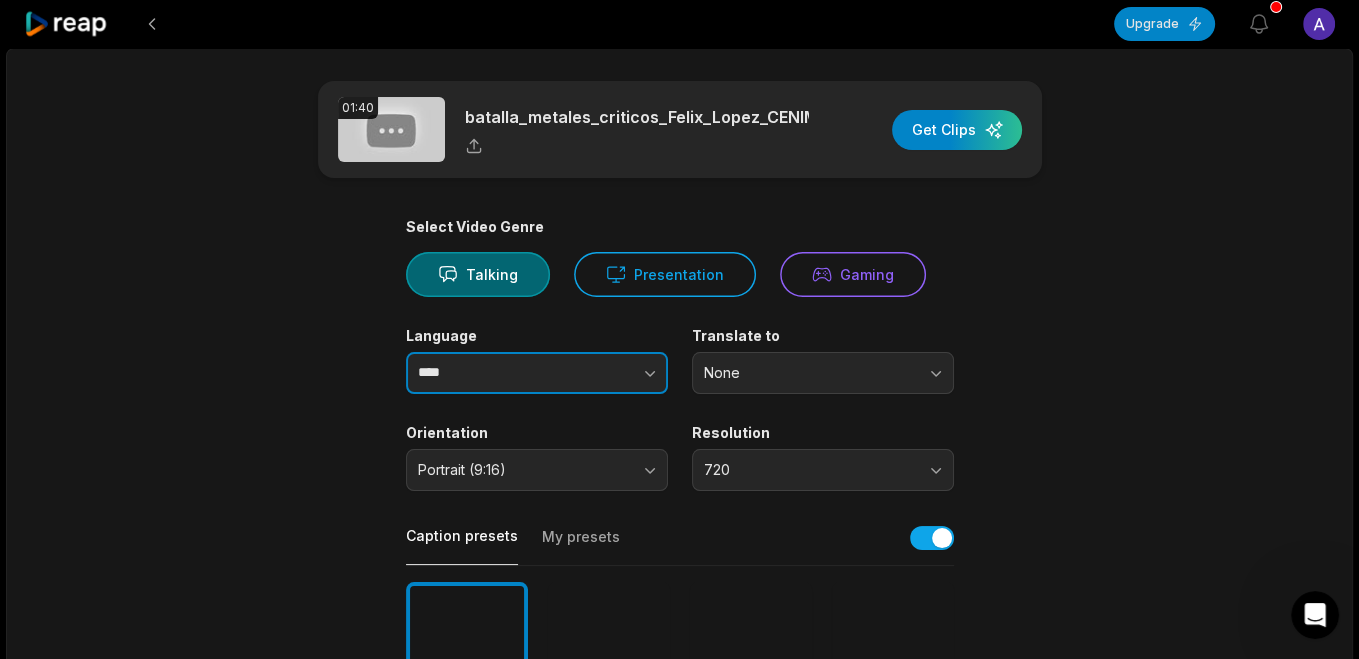 click on "****" at bounding box center [537, 373] 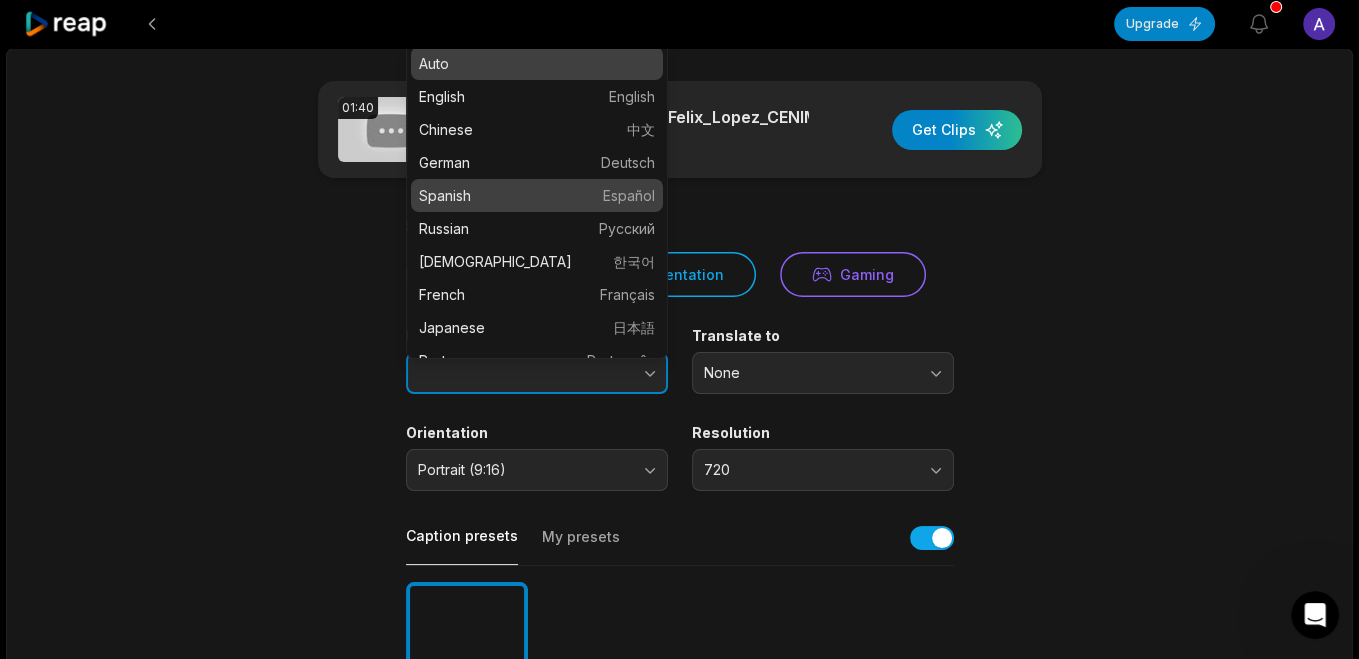 type on "*******" 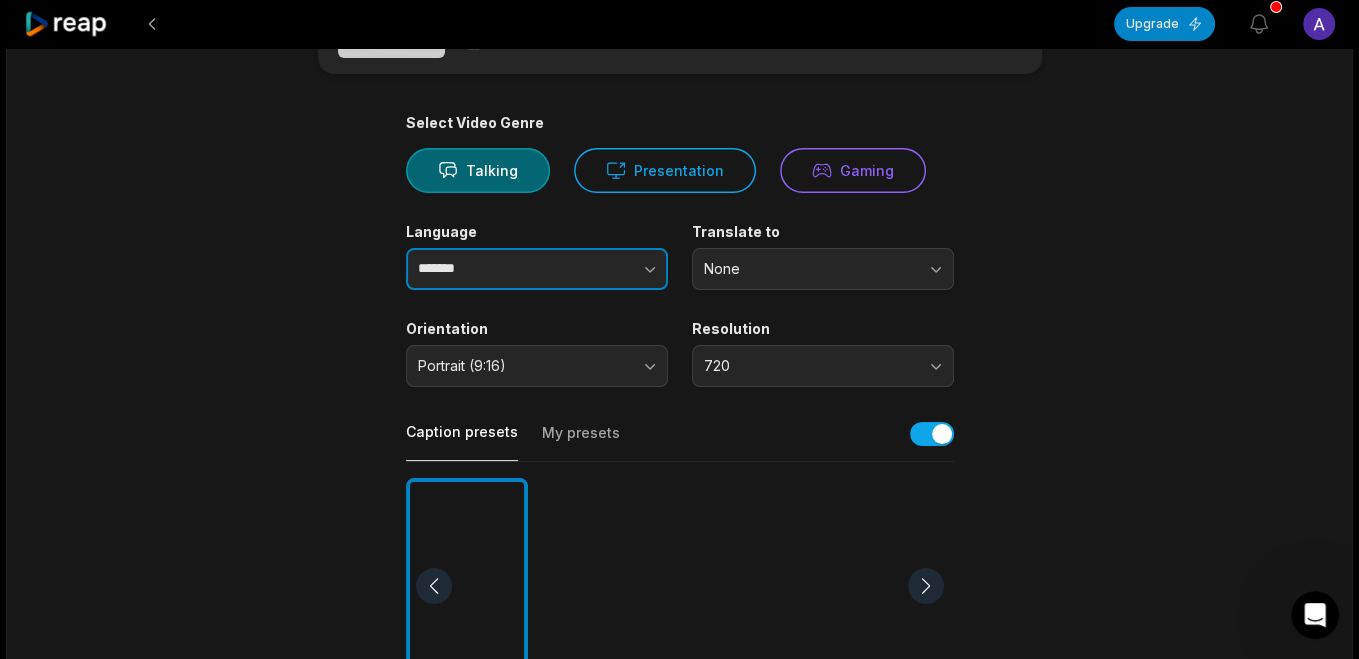 scroll, scrollTop: 107, scrollLeft: 0, axis: vertical 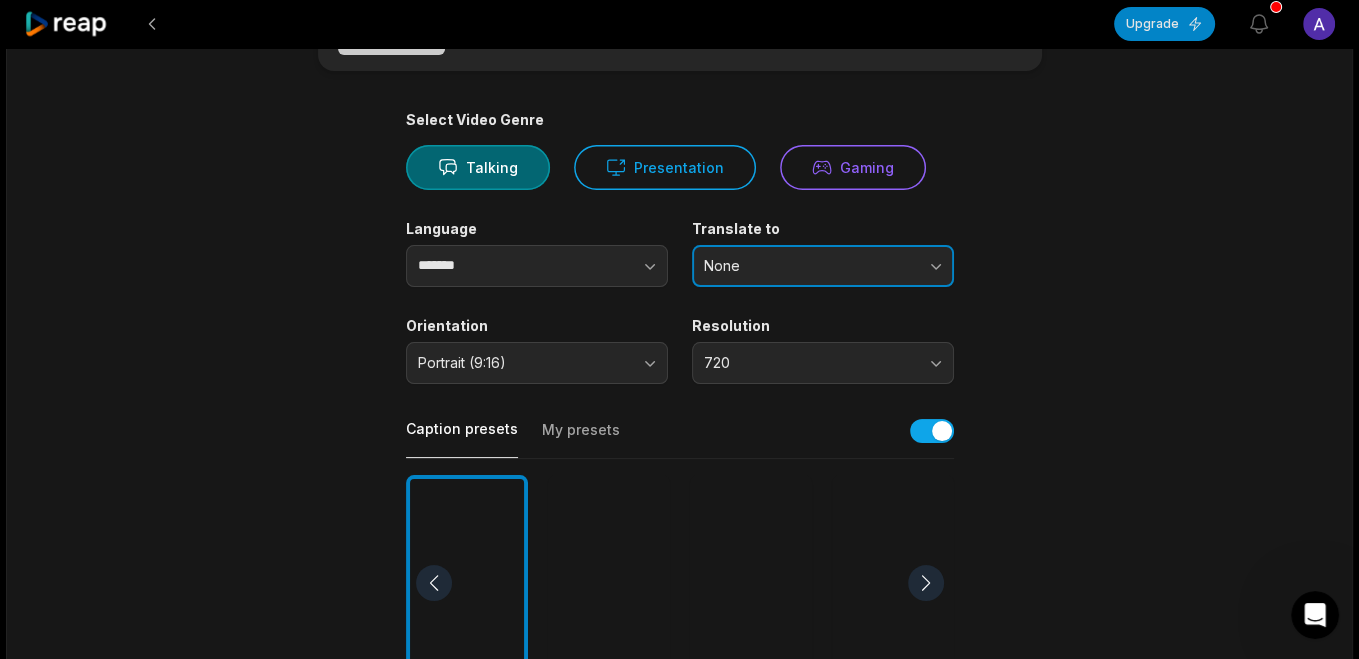 click on "None" at bounding box center (809, 266) 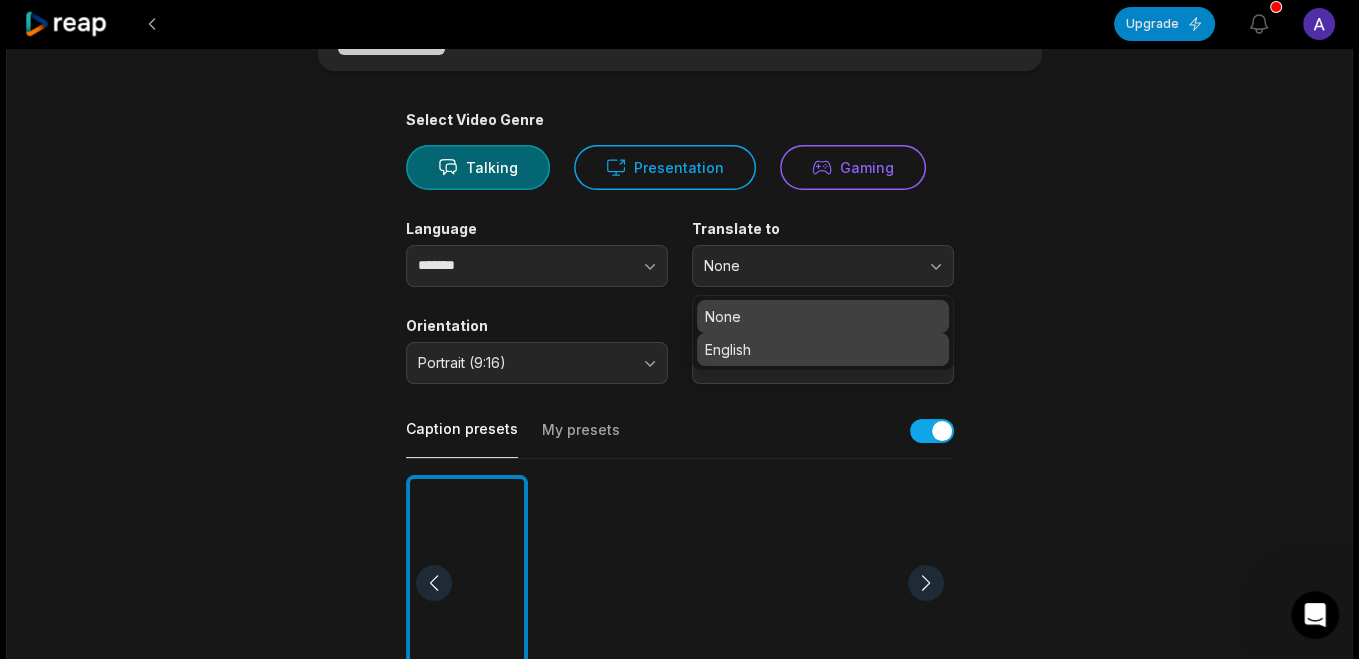 click on "English" at bounding box center (823, 349) 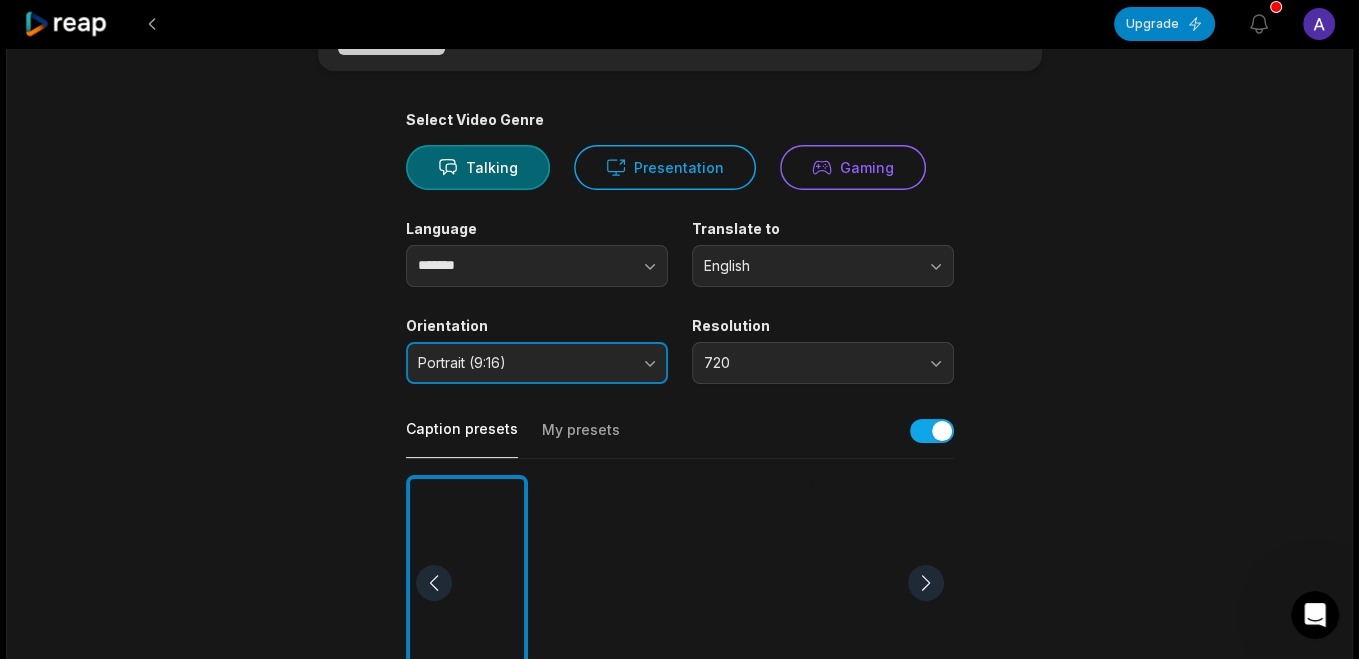 click on "Portrait (9:16)" at bounding box center [537, 363] 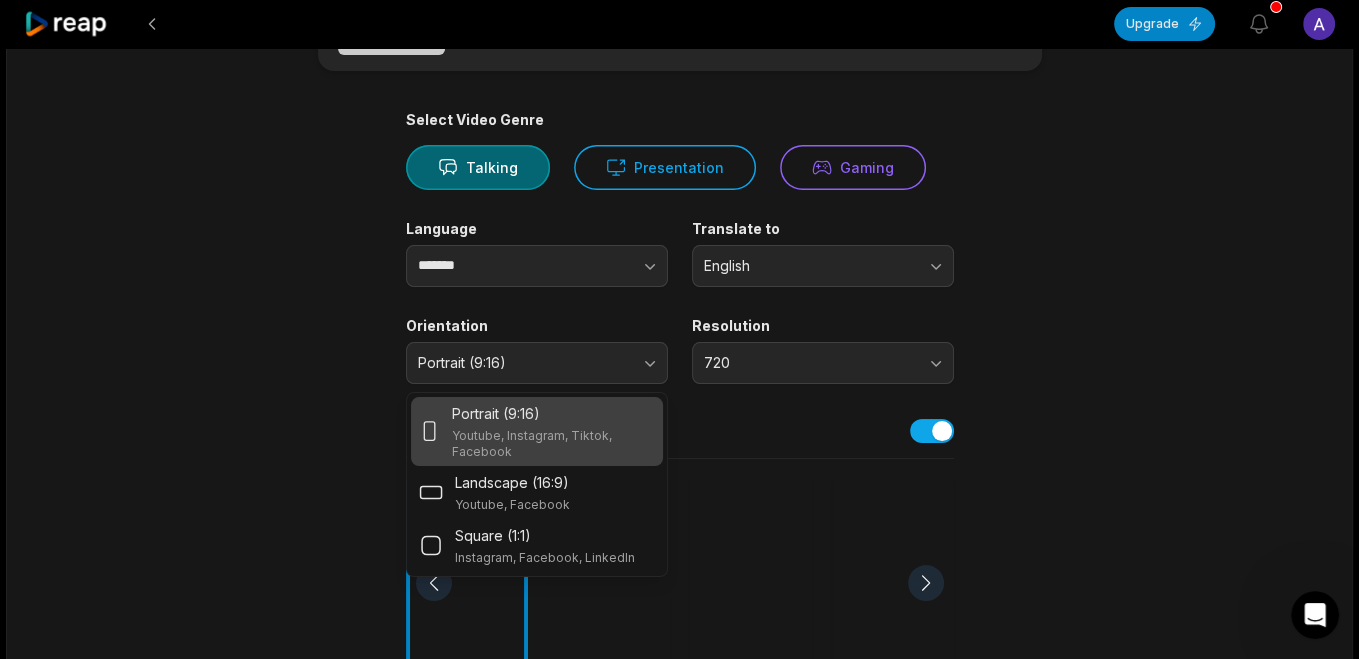 click on "Youtube, Instagram, Tiktok, Facebook" at bounding box center (553, 444) 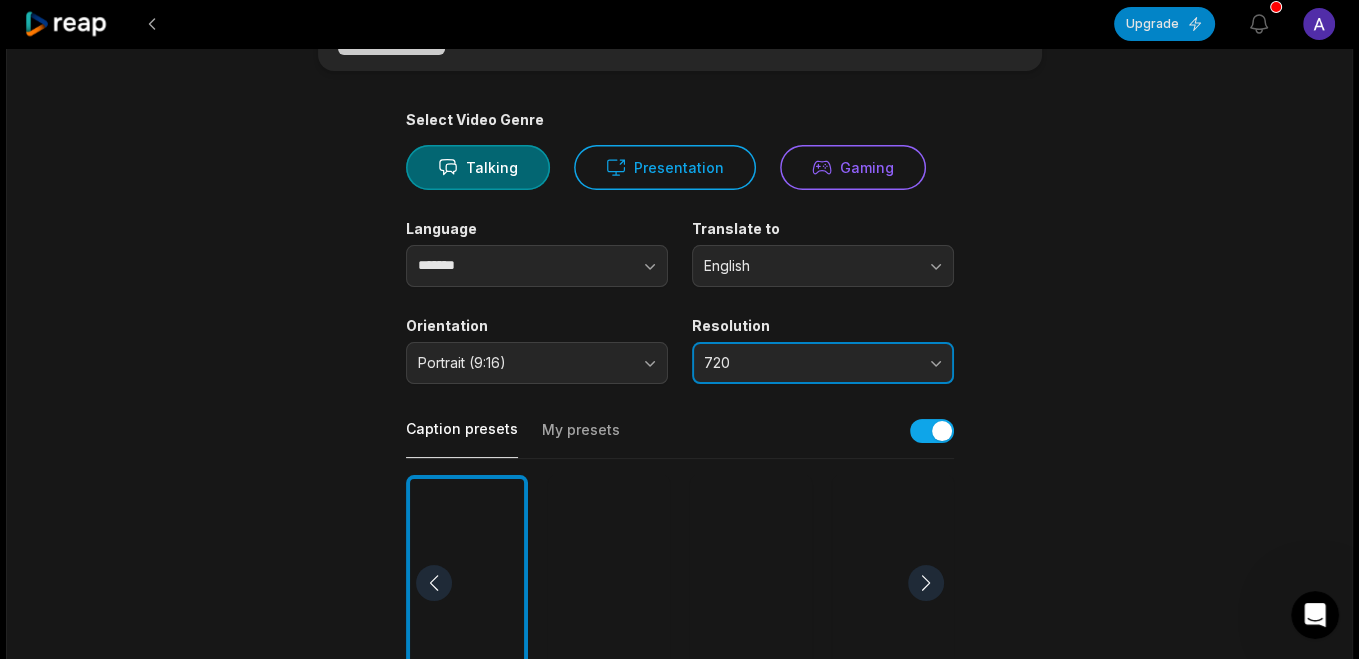 click on "720" at bounding box center [809, 363] 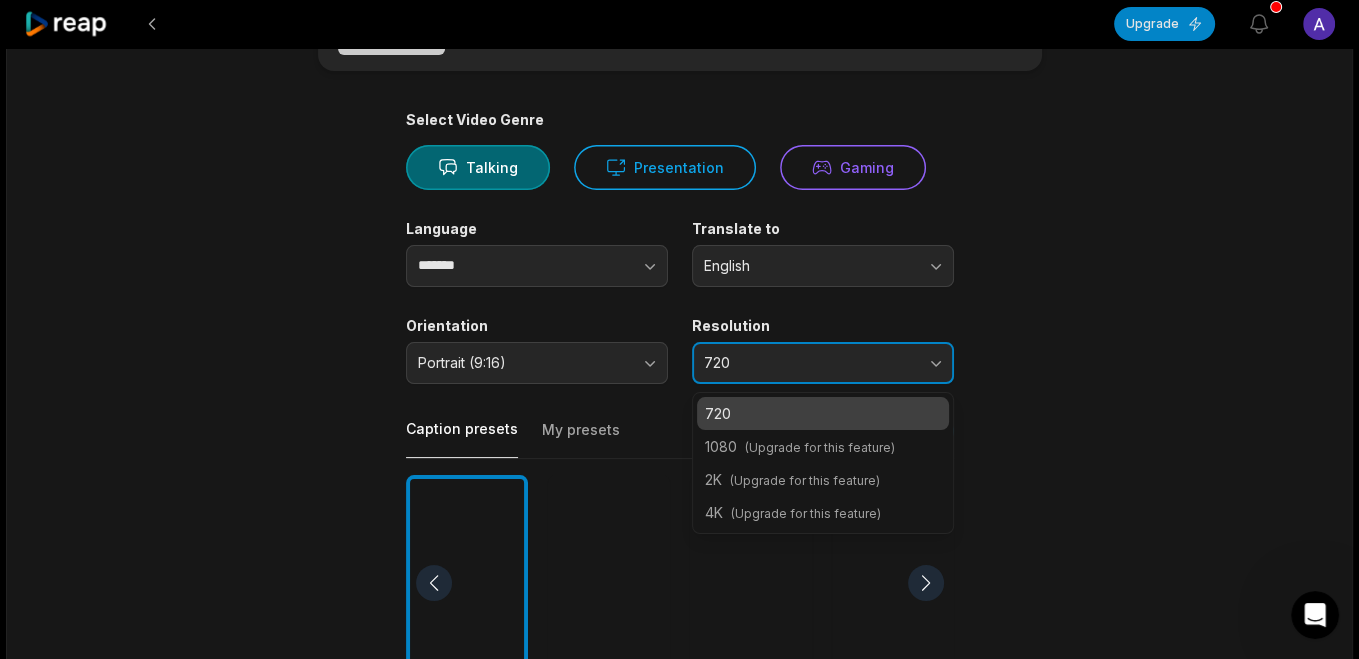 click on "720" at bounding box center [809, 363] 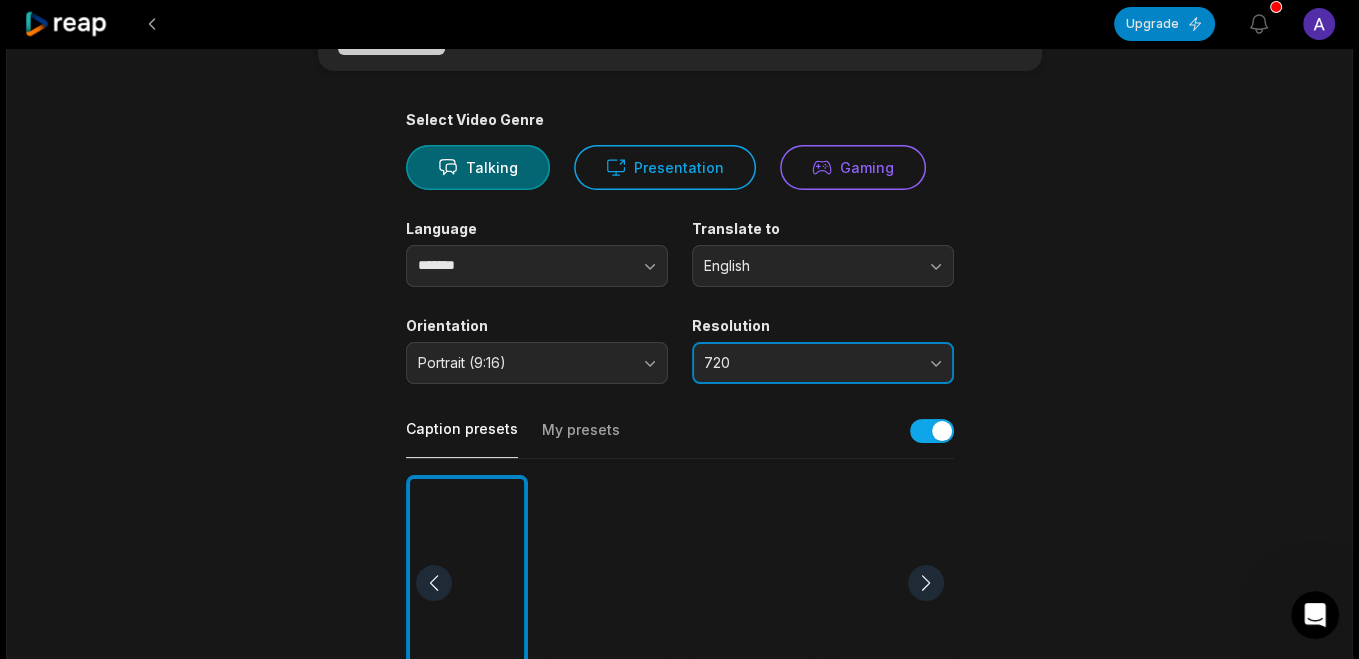 click on "720" at bounding box center (809, 363) 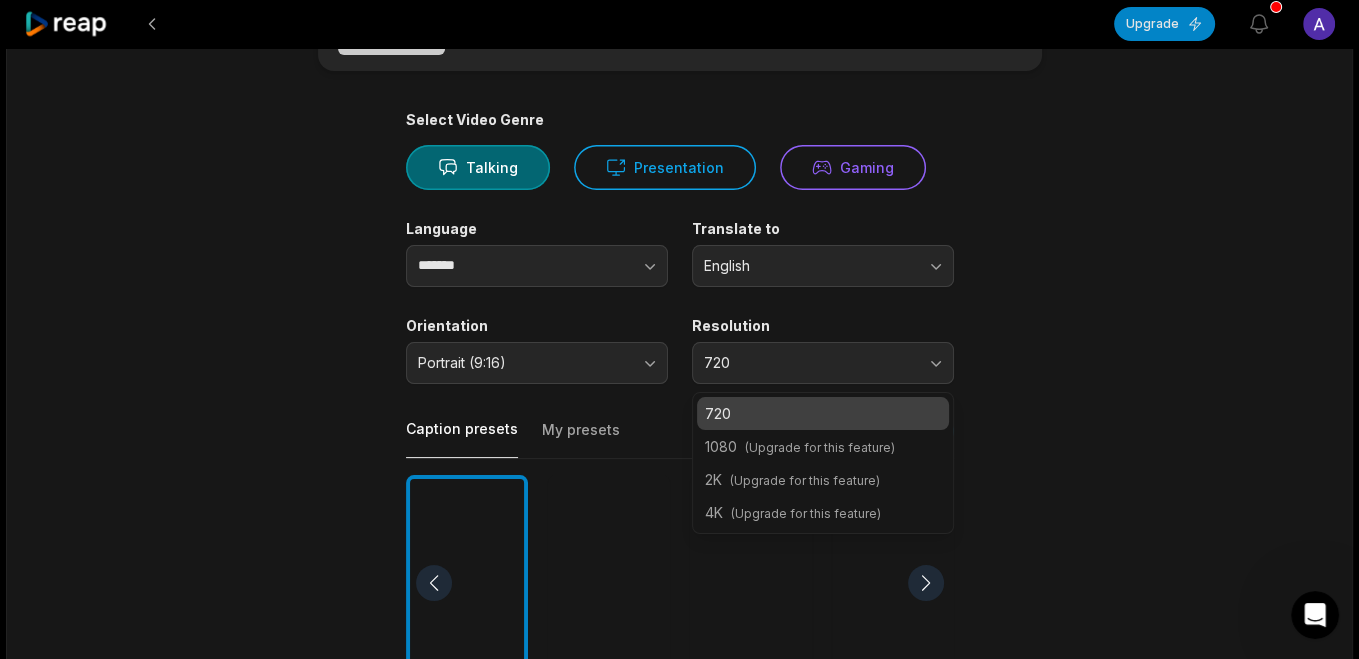 click on "720" at bounding box center [823, 413] 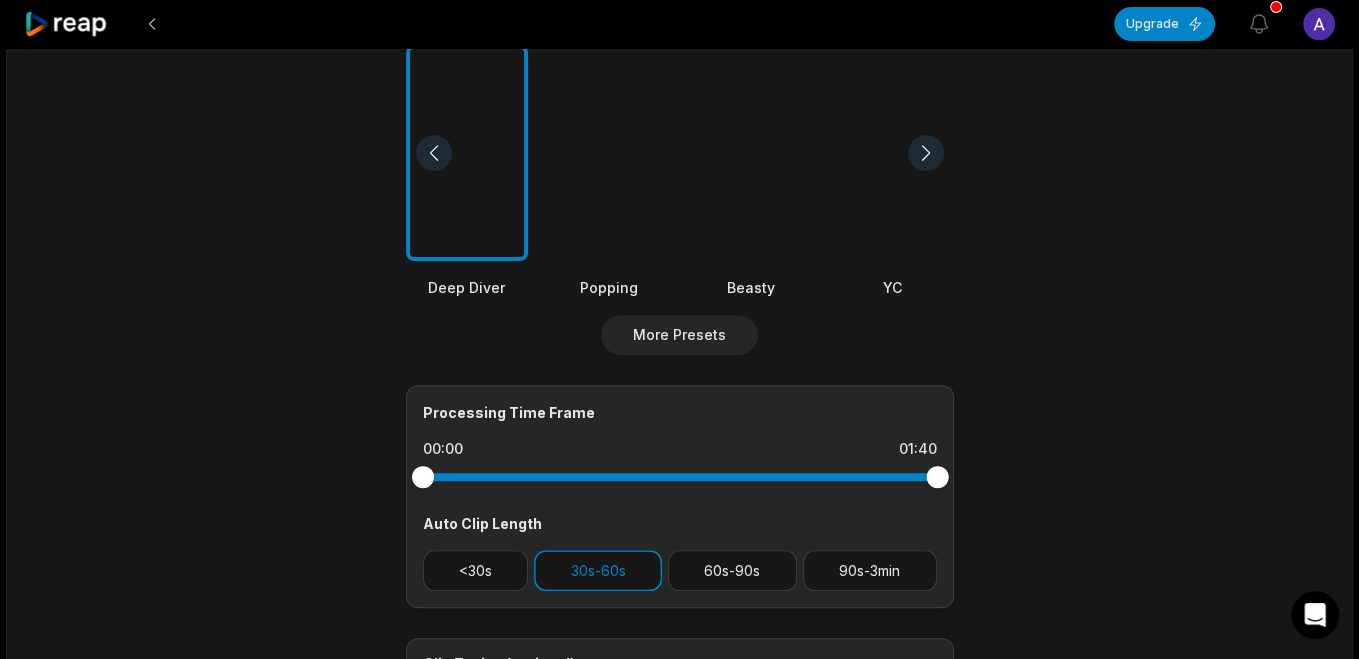 scroll, scrollTop: 645, scrollLeft: 0, axis: vertical 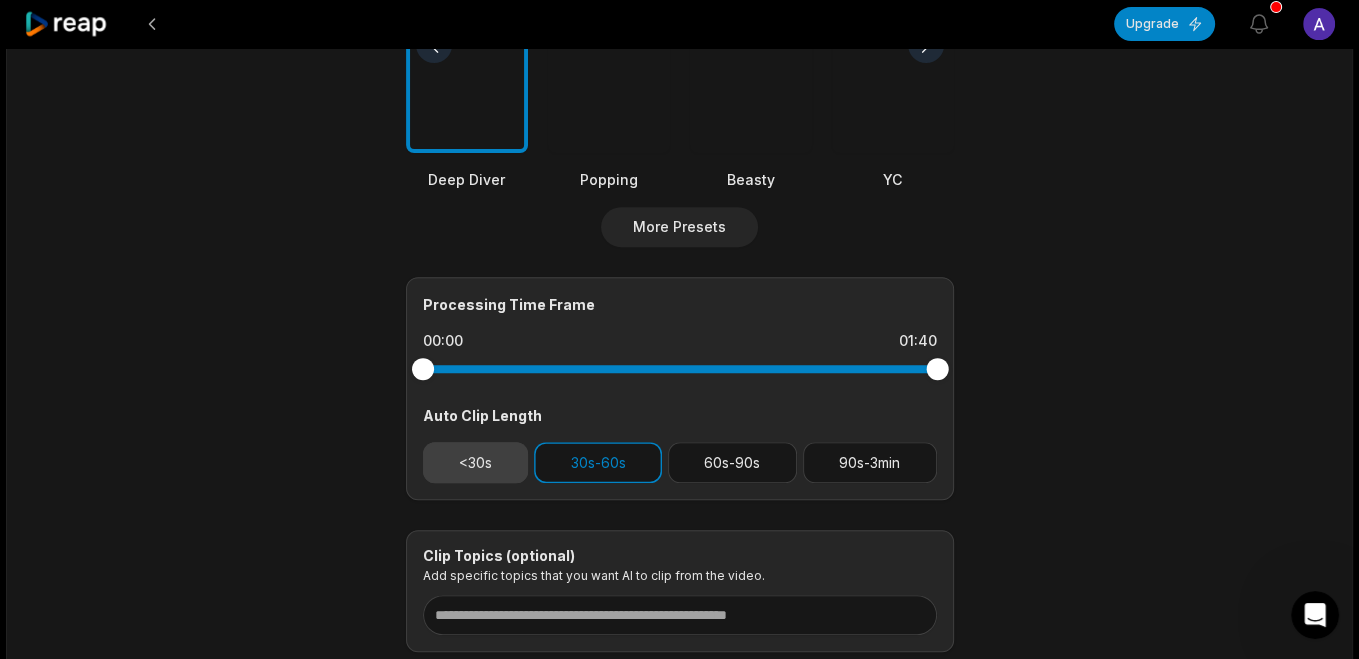 click on "<30s" at bounding box center [476, 462] 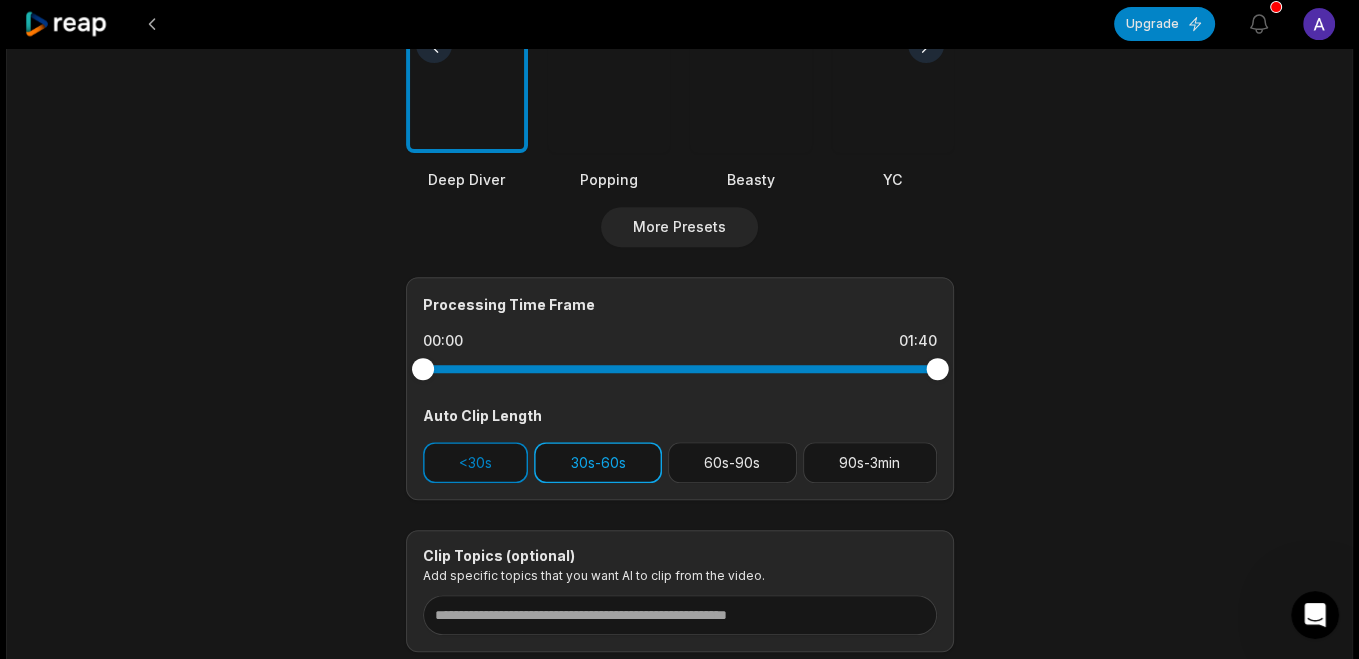 click on "30s-60s" at bounding box center (598, 462) 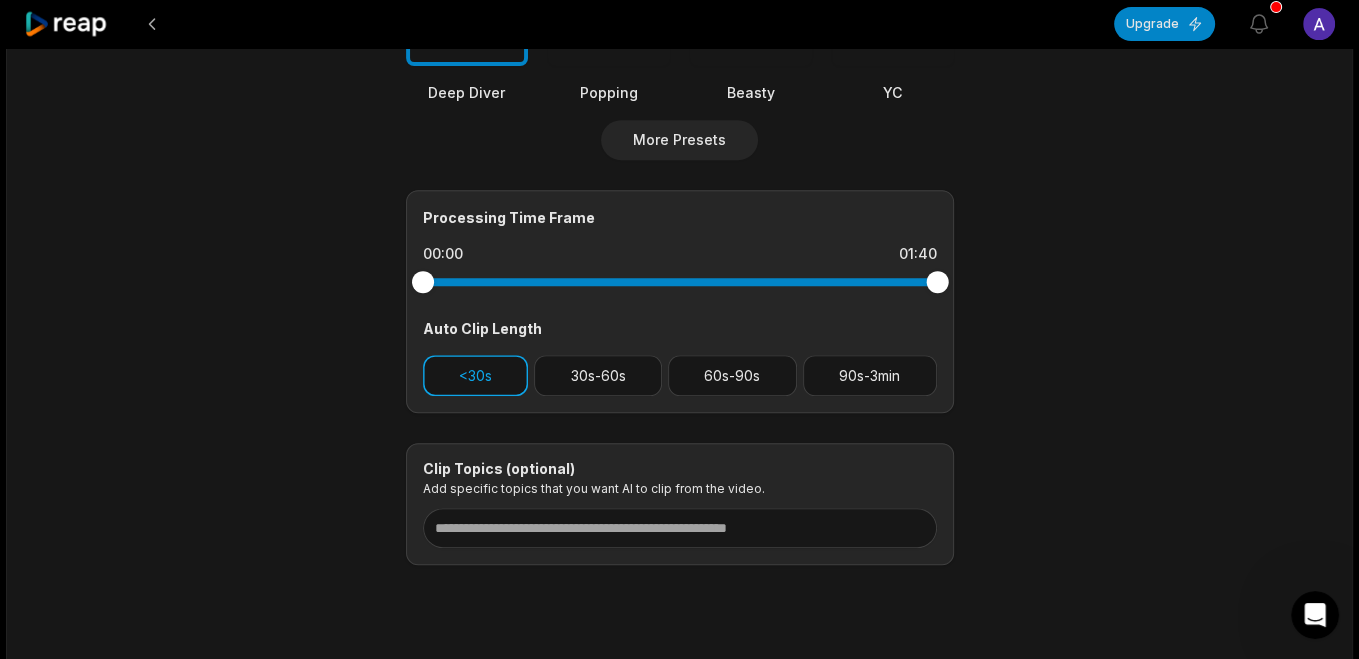 scroll, scrollTop: 779, scrollLeft: 0, axis: vertical 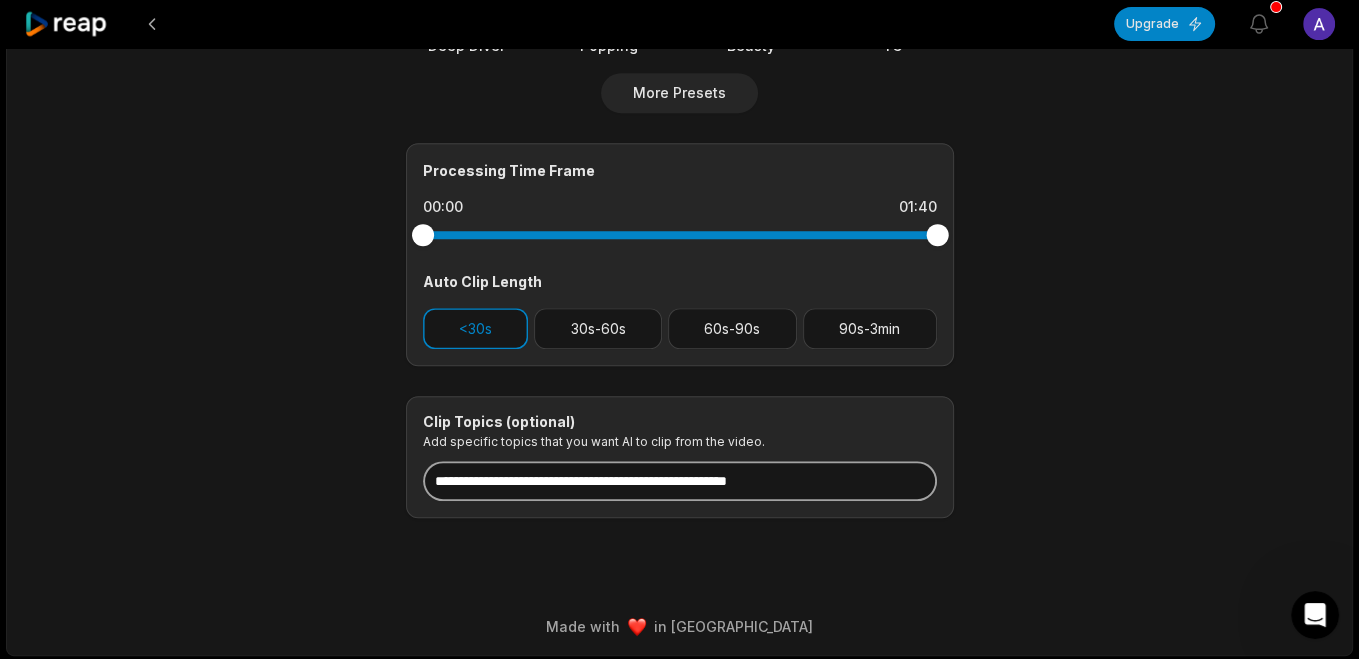 click at bounding box center (680, 481) 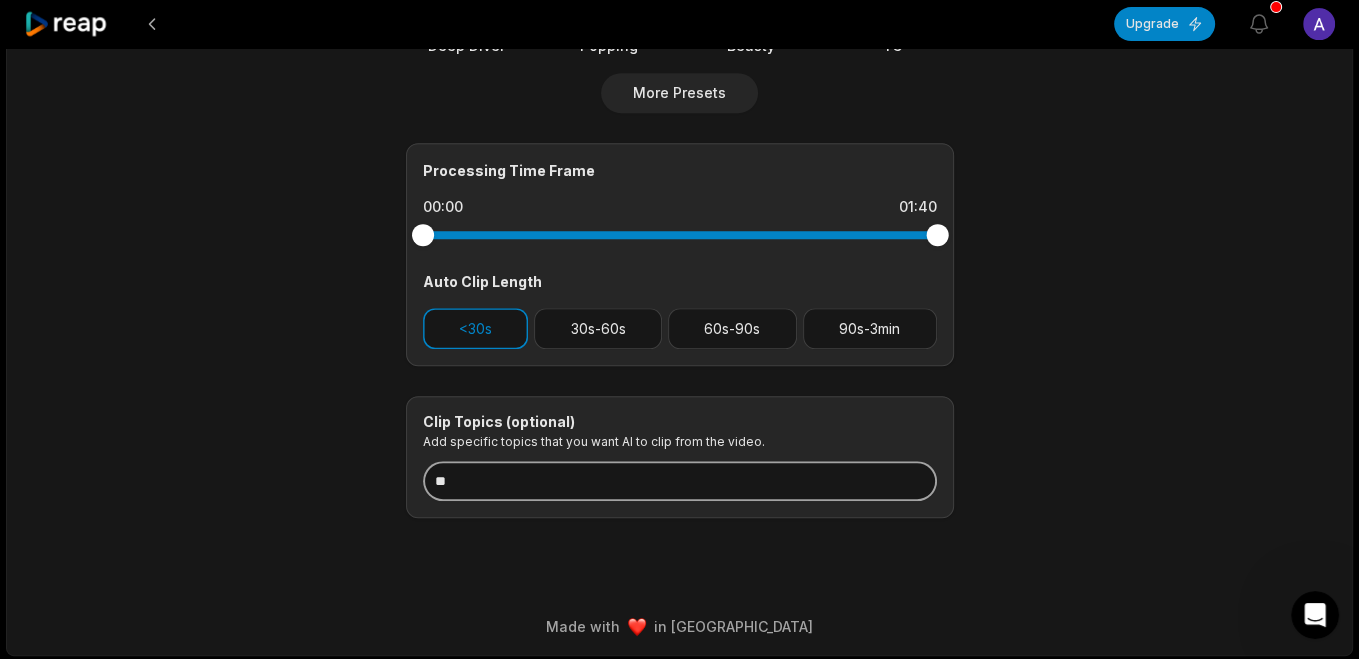 type on "*" 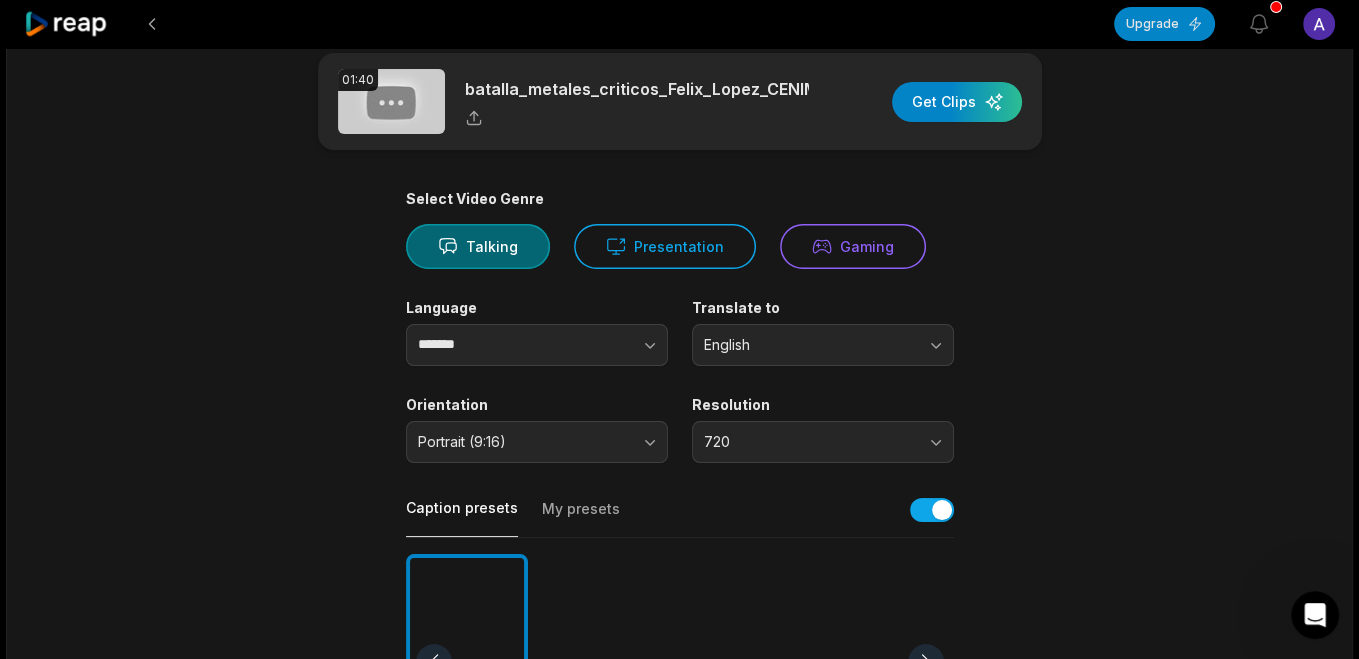 scroll, scrollTop: 0, scrollLeft: 0, axis: both 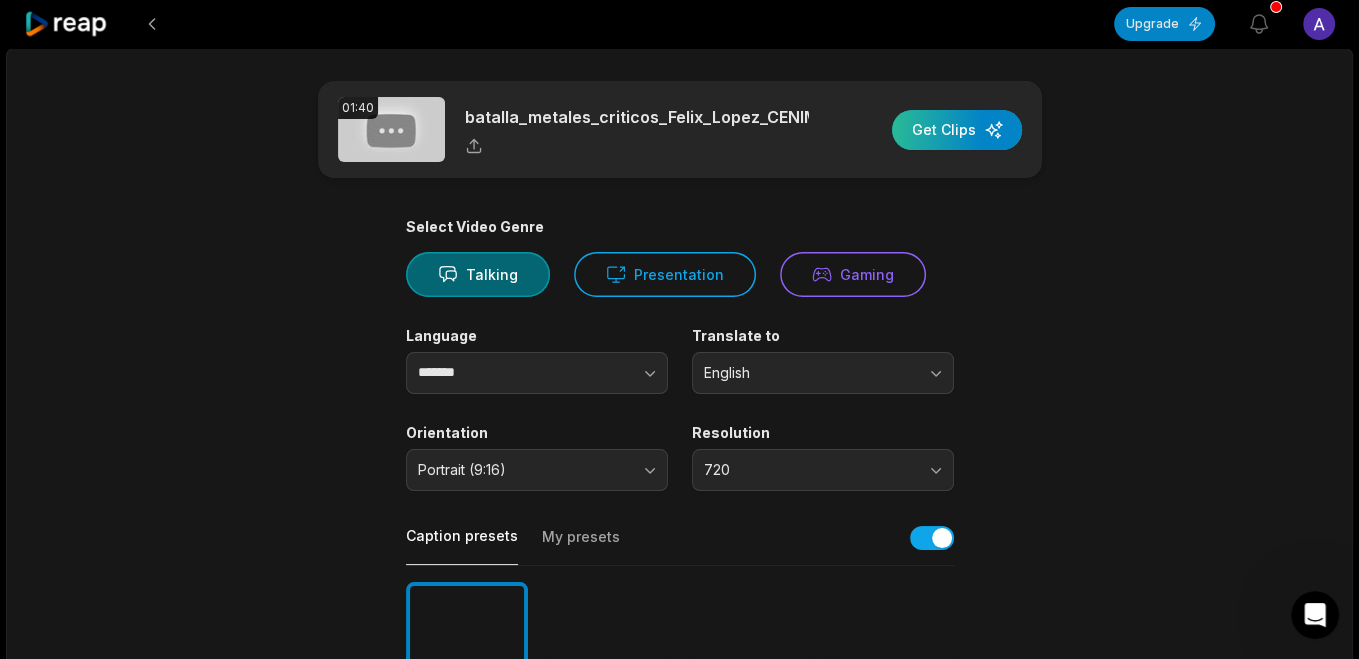 click at bounding box center [957, 130] 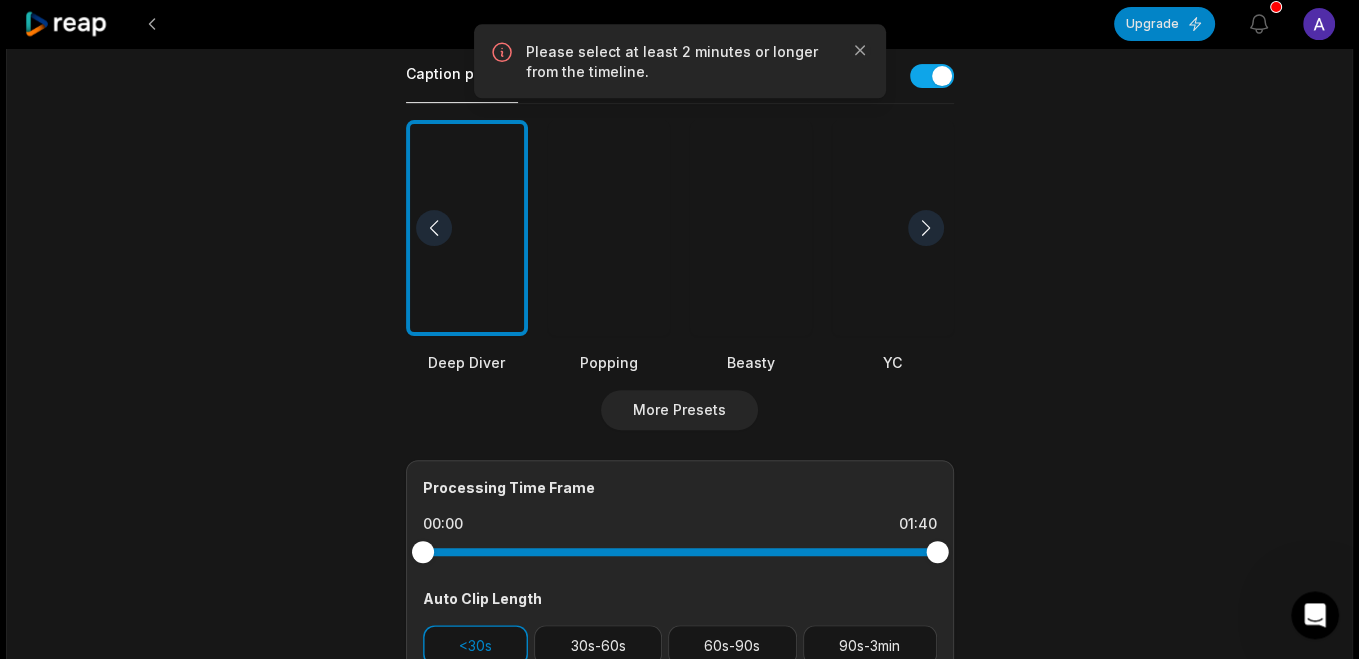 scroll, scrollTop: 645, scrollLeft: 0, axis: vertical 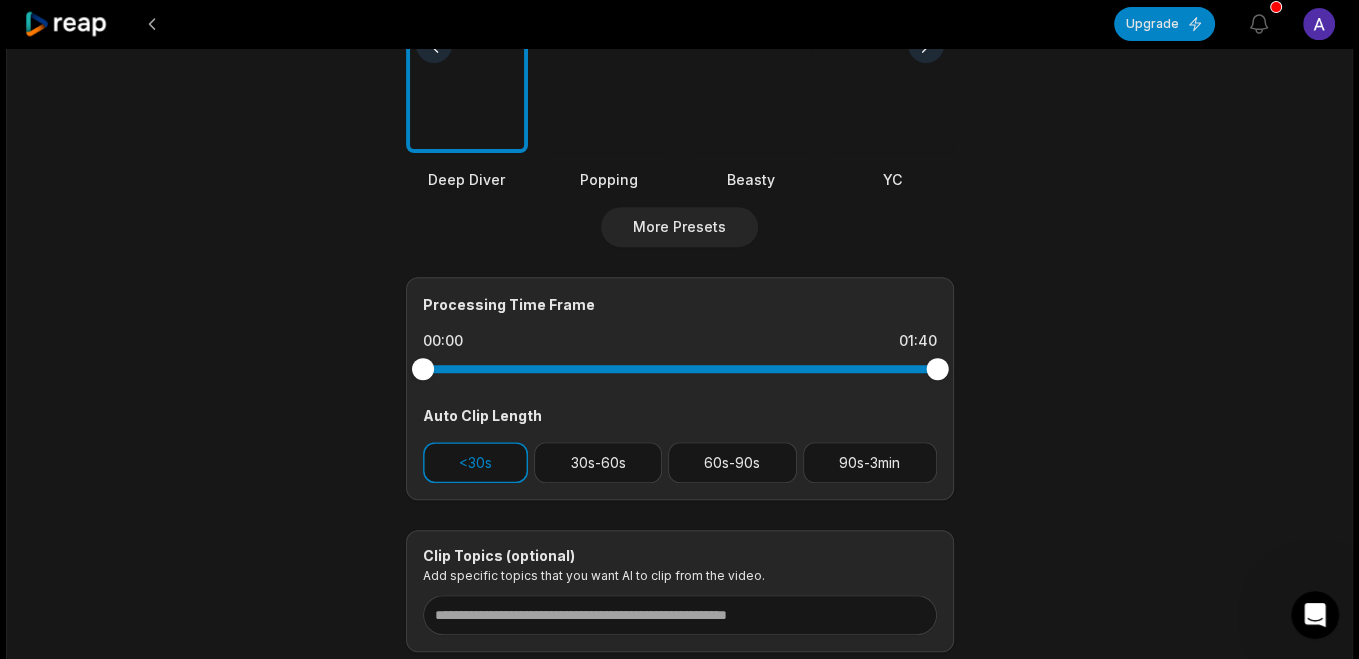drag, startPoint x: 421, startPoint y: 369, endPoint x: 360, endPoint y: 363, distance: 61.294373 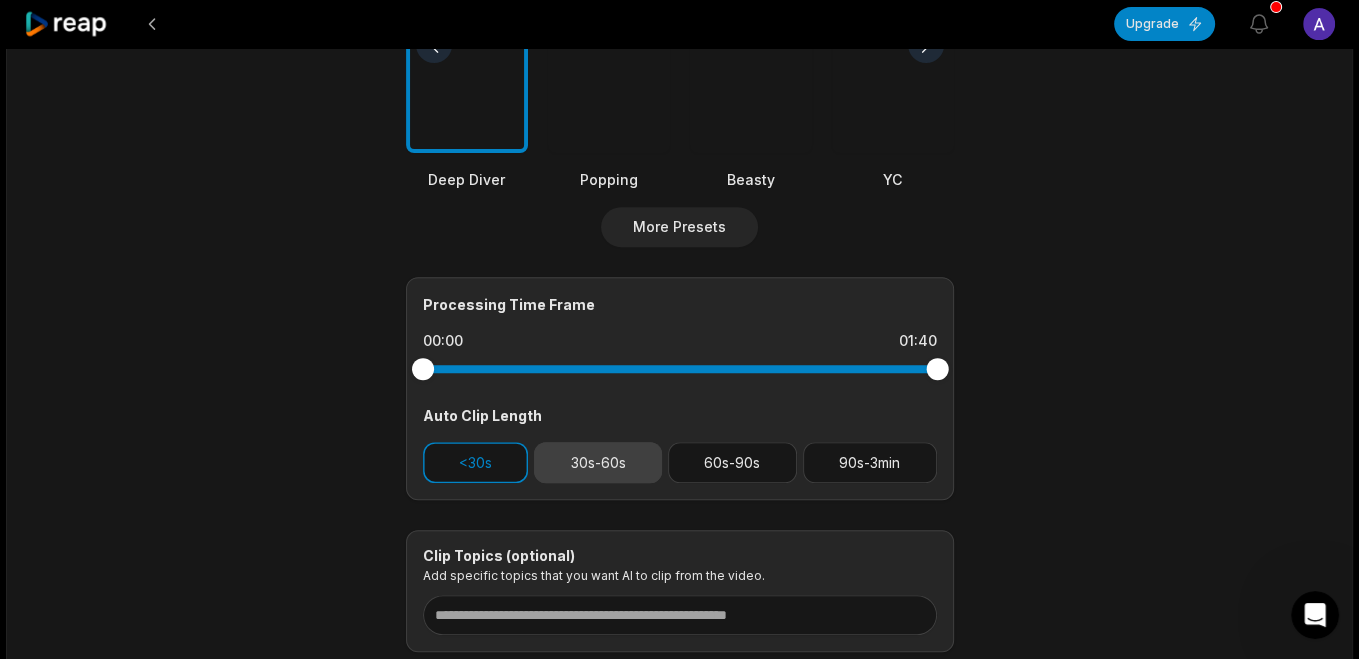click on "30s-60s" at bounding box center (598, 462) 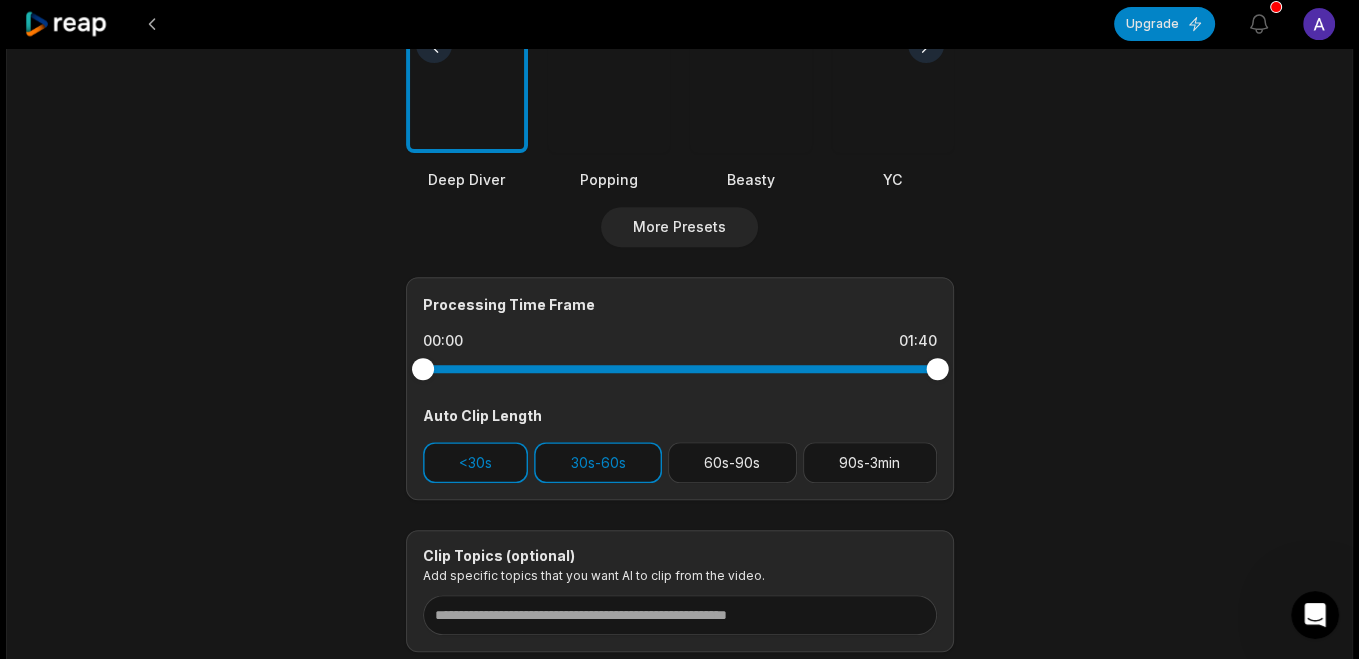 click at bounding box center [680, 369] 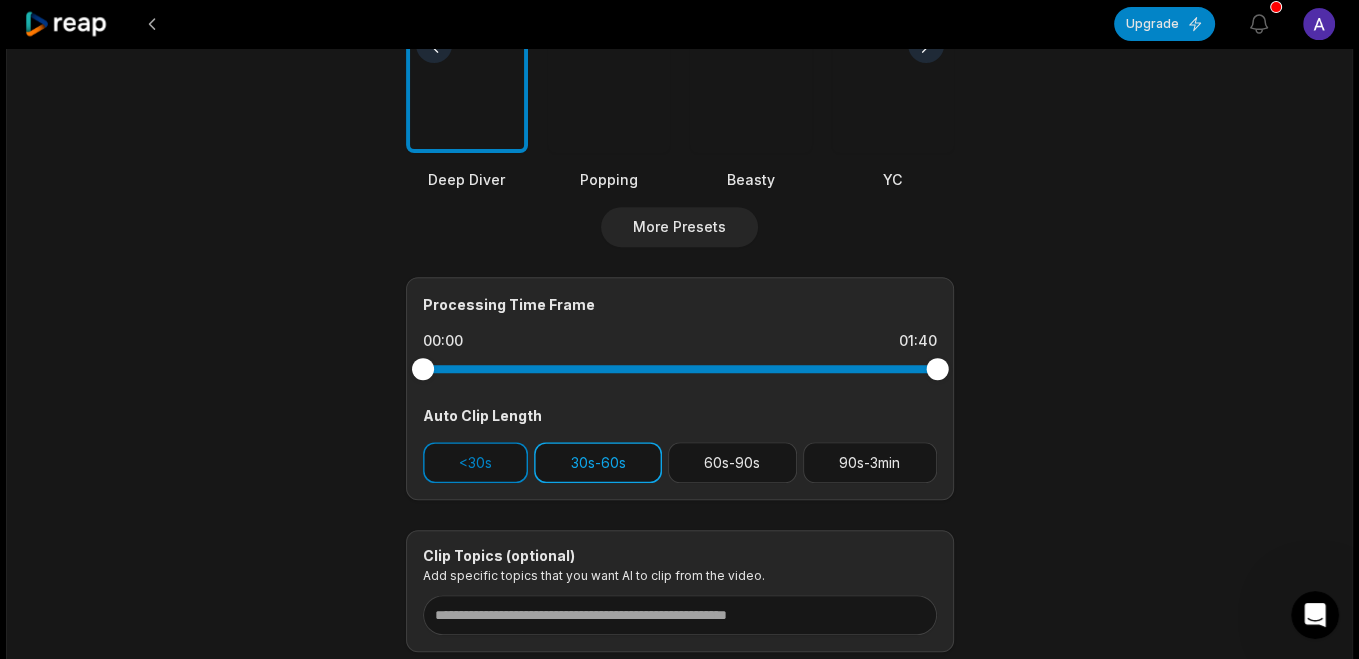 click on "30s-60s" at bounding box center [598, 462] 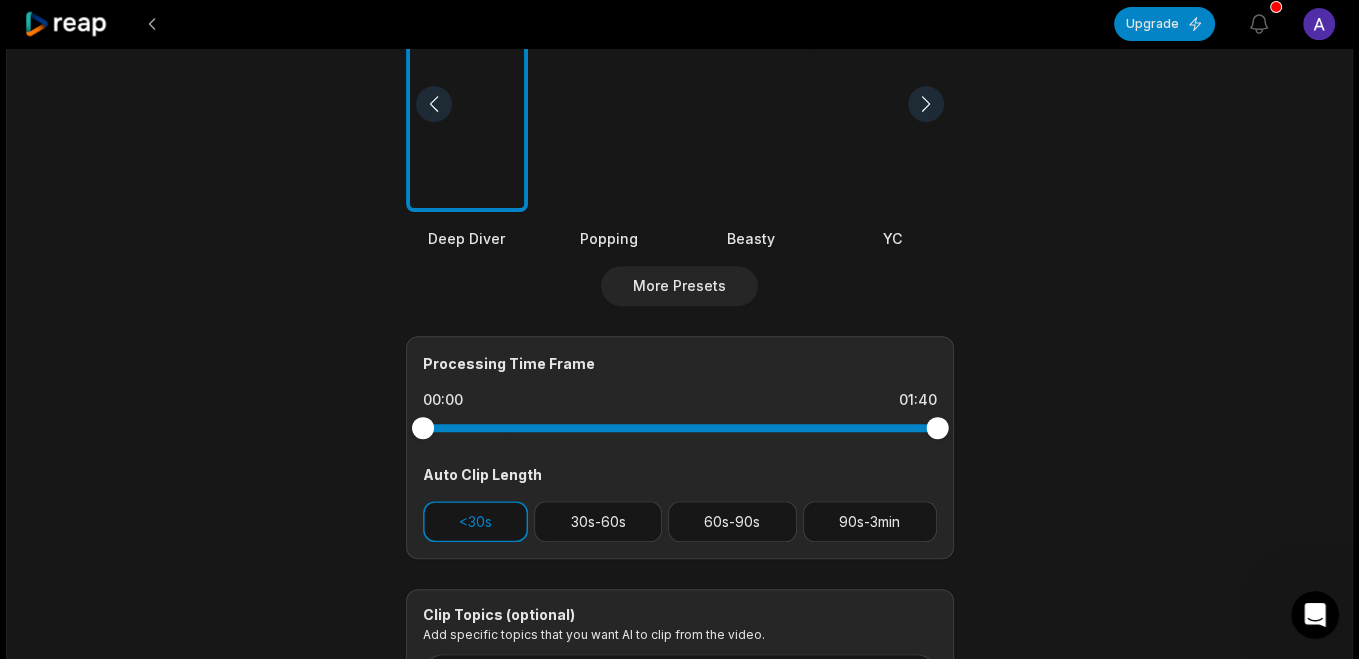 scroll, scrollTop: 752, scrollLeft: 0, axis: vertical 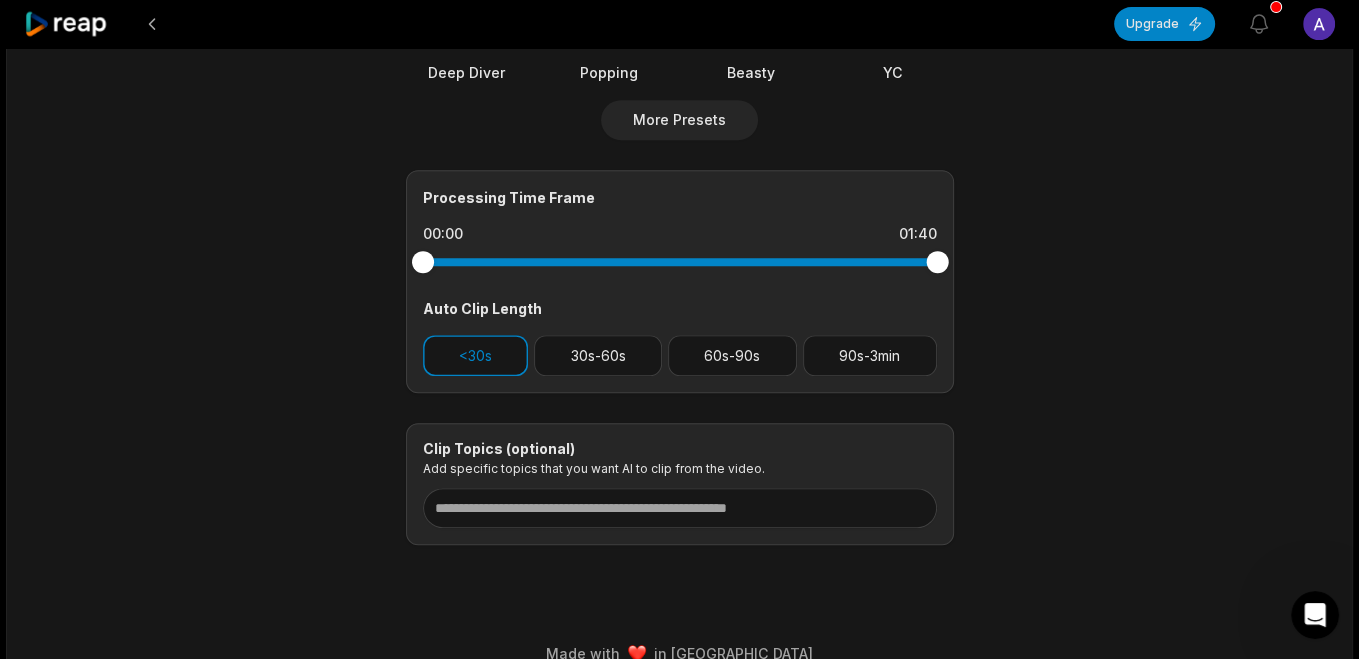 click at bounding box center (680, 262) 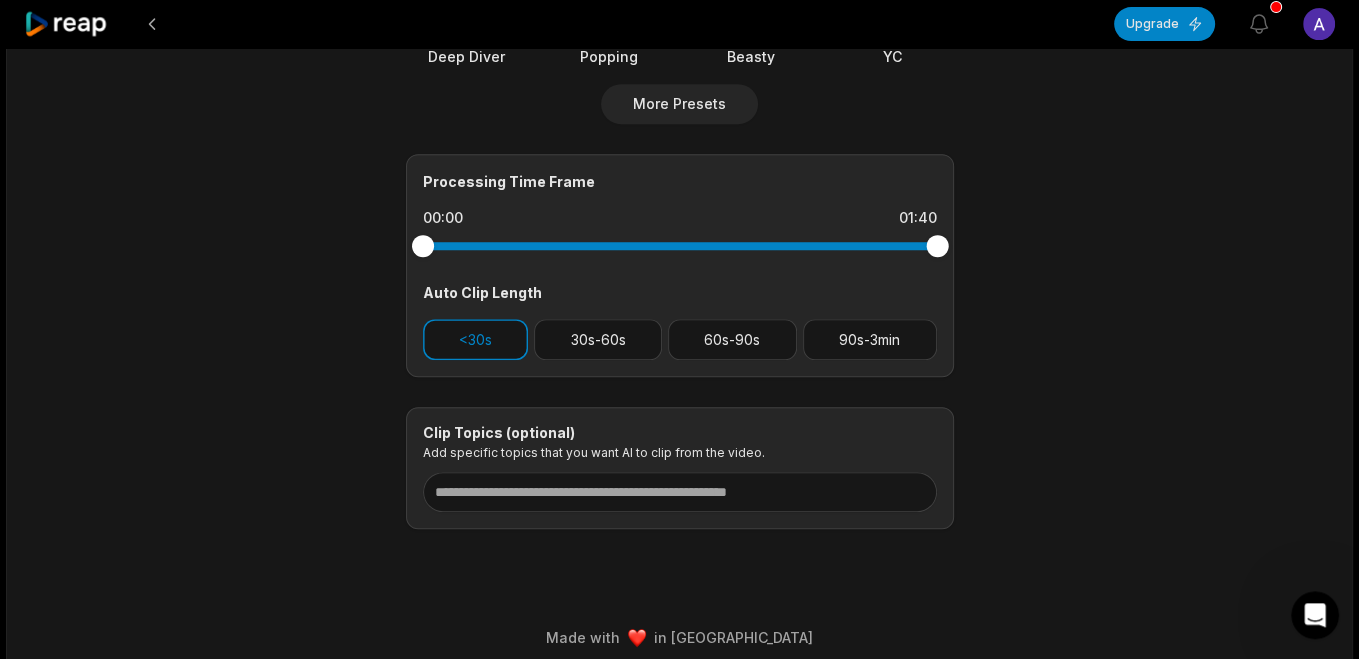 scroll, scrollTop: 779, scrollLeft: 0, axis: vertical 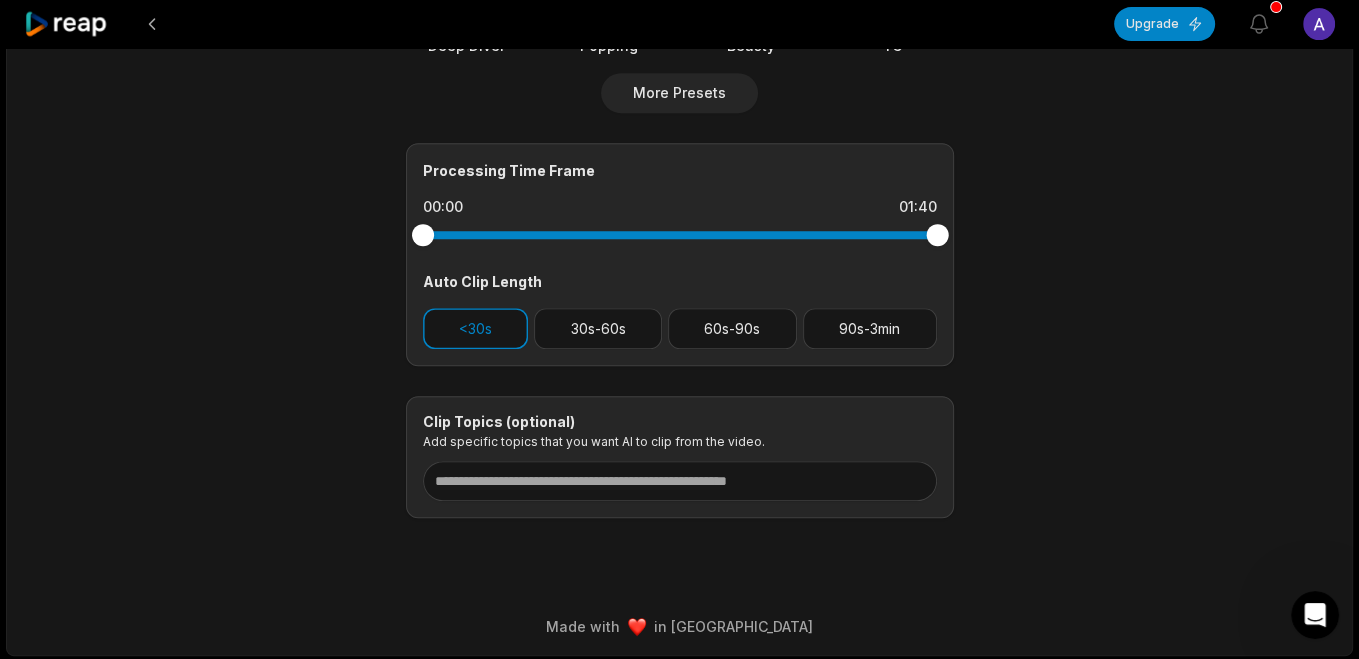 drag, startPoint x: 416, startPoint y: 232, endPoint x: 497, endPoint y: 232, distance: 81 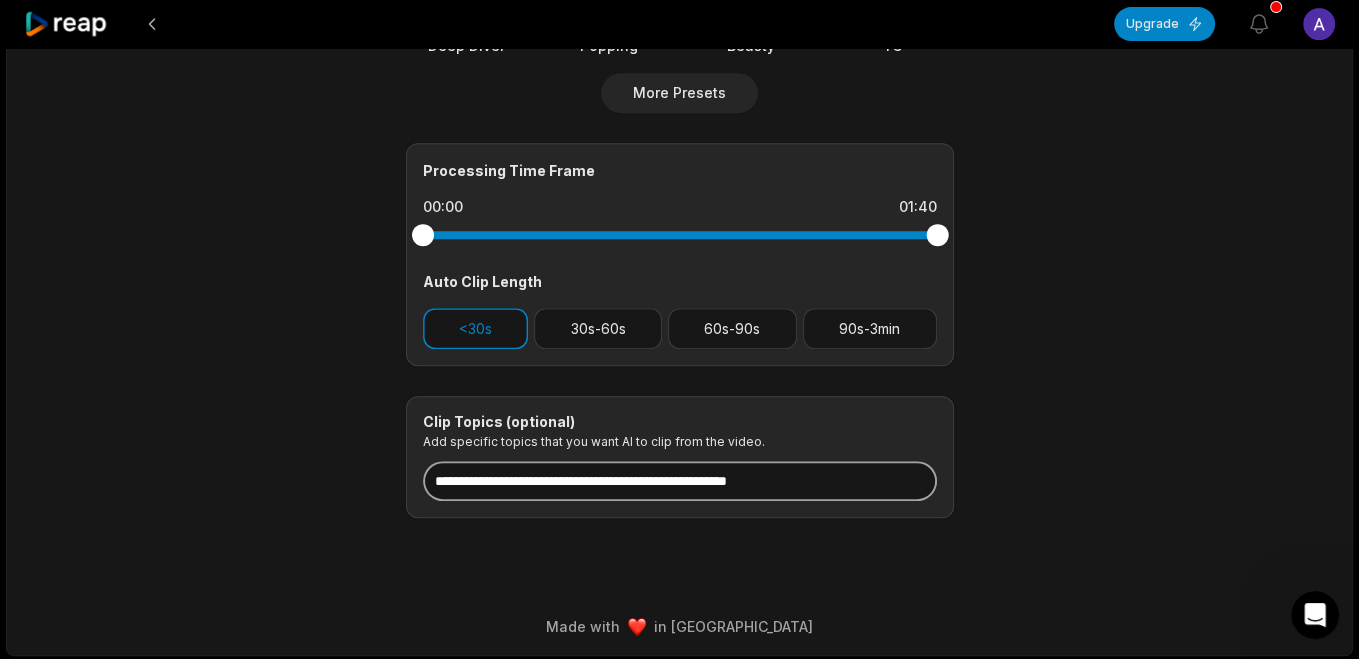 click at bounding box center (680, 481) 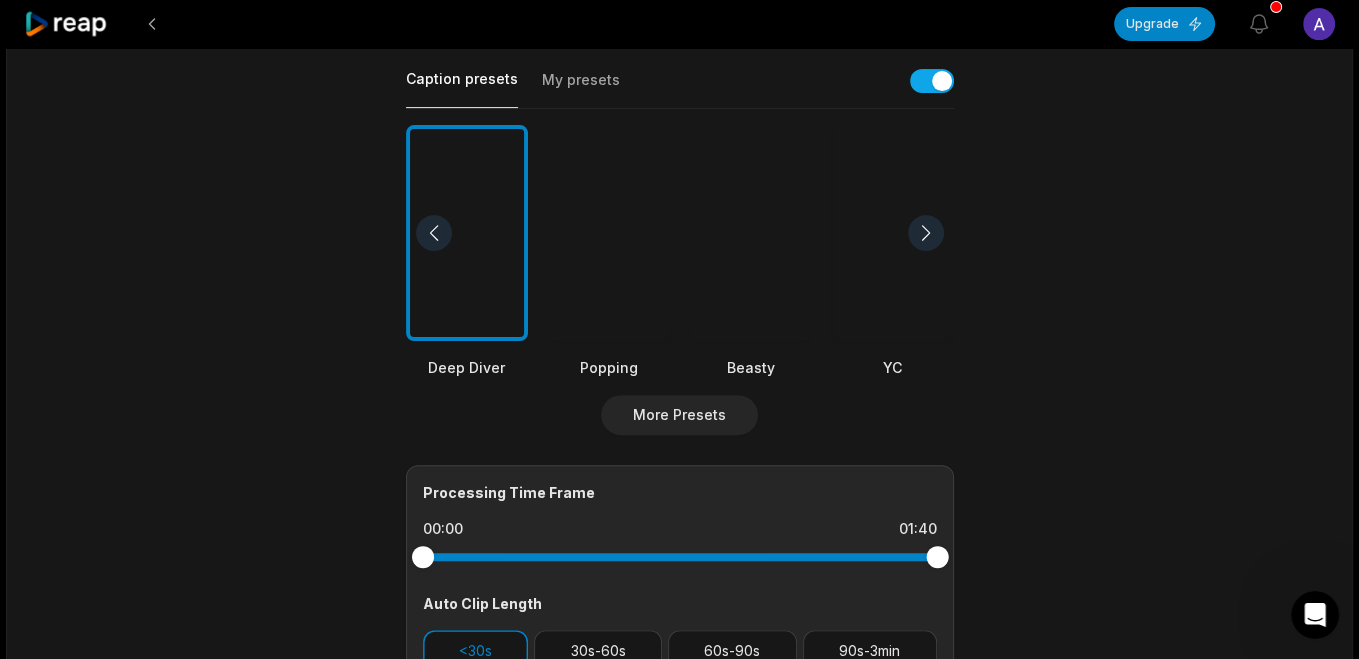 scroll, scrollTop: 564, scrollLeft: 0, axis: vertical 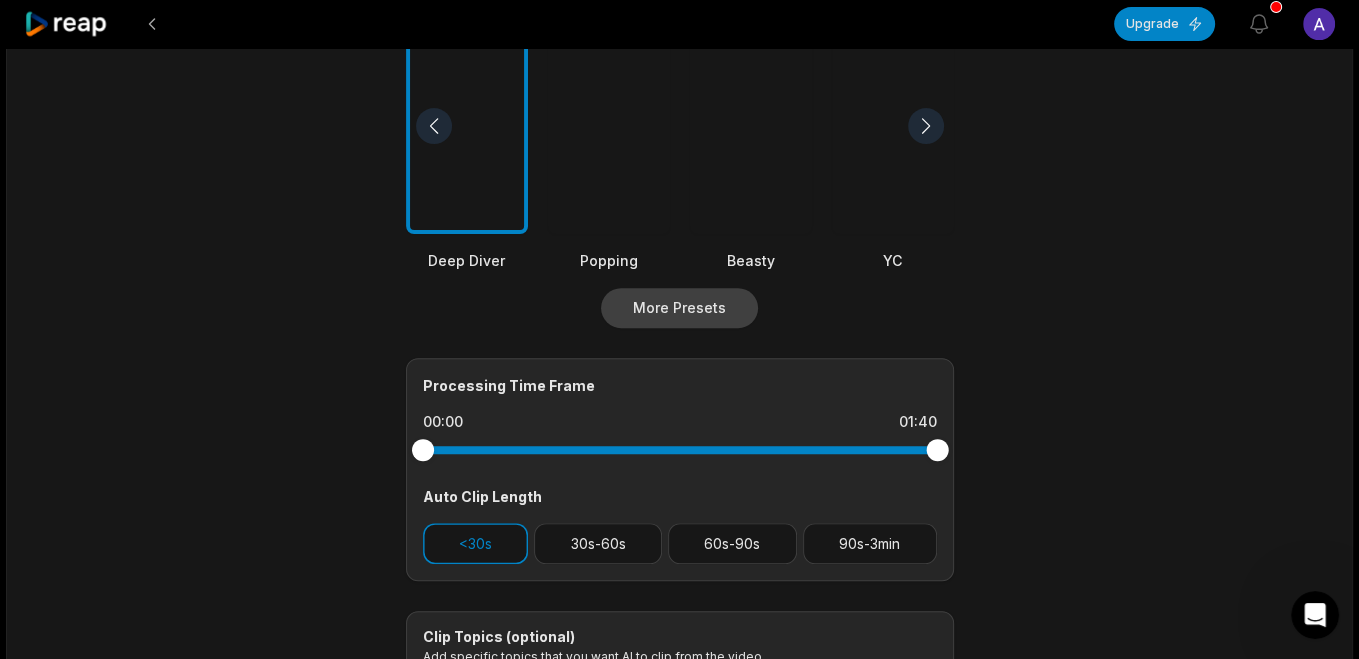 click on "More Presets" at bounding box center (679, 308) 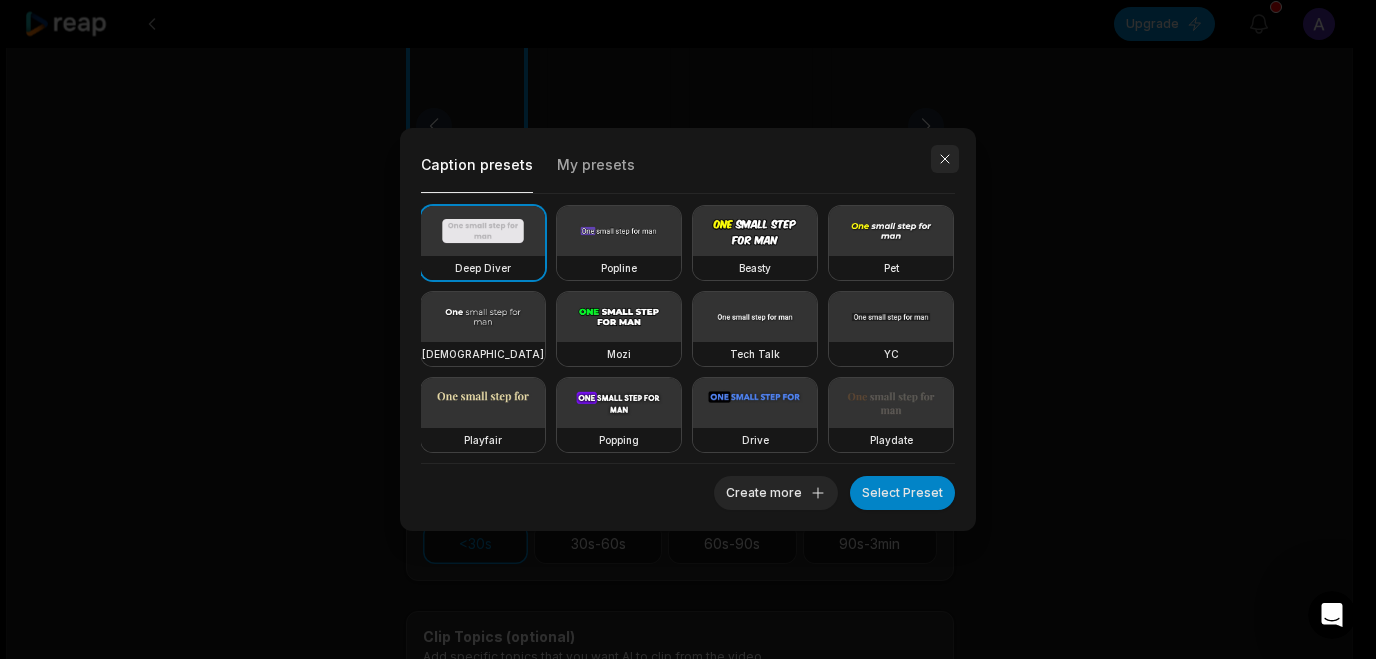 click at bounding box center [945, 159] 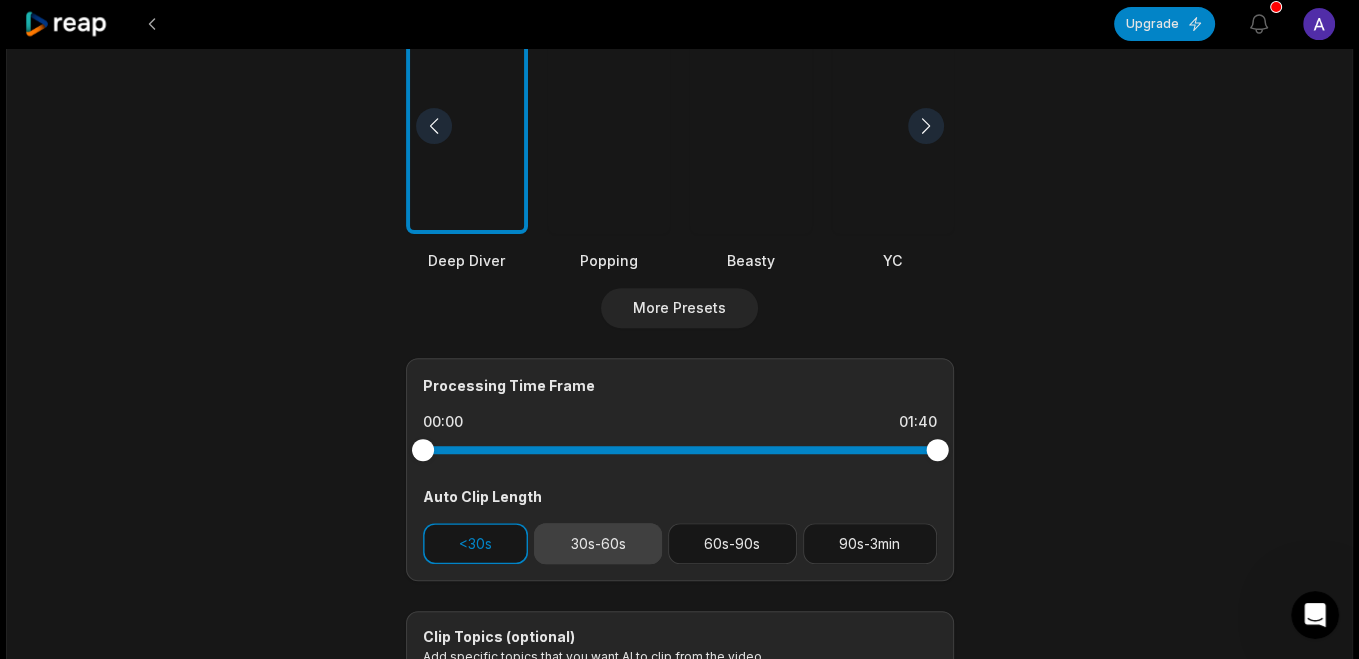 scroll, scrollTop: 779, scrollLeft: 0, axis: vertical 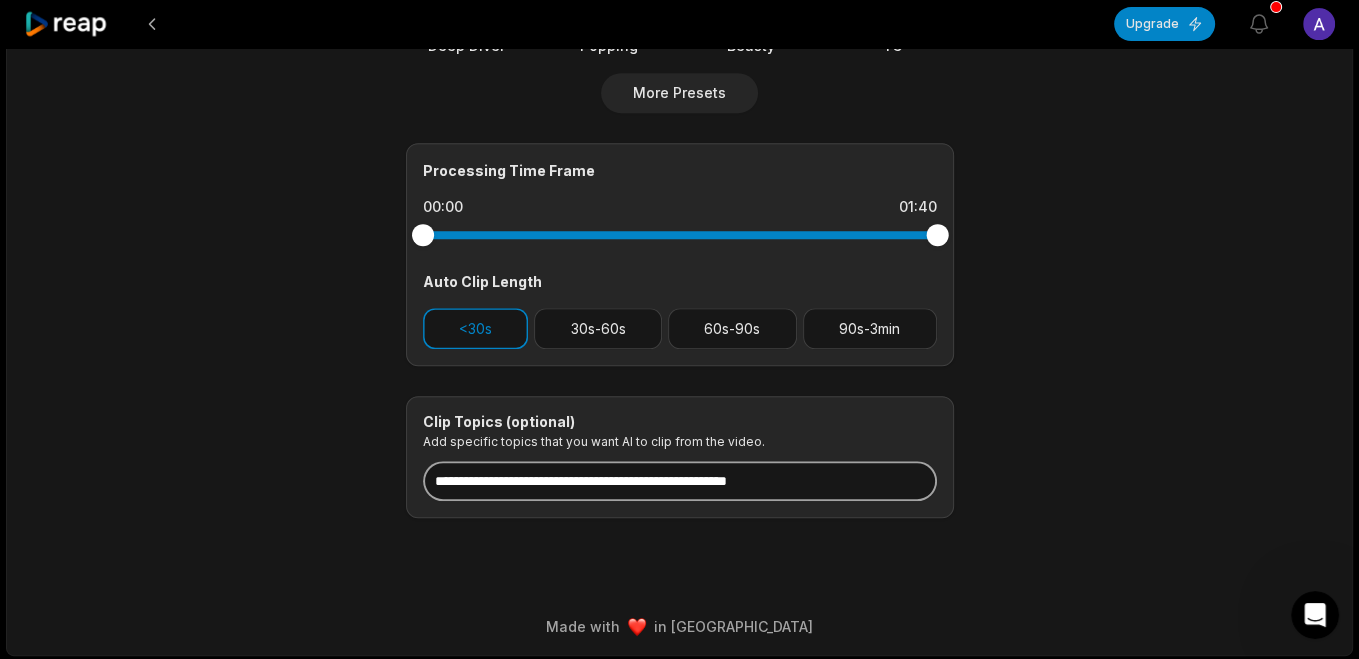 click at bounding box center [680, 481] 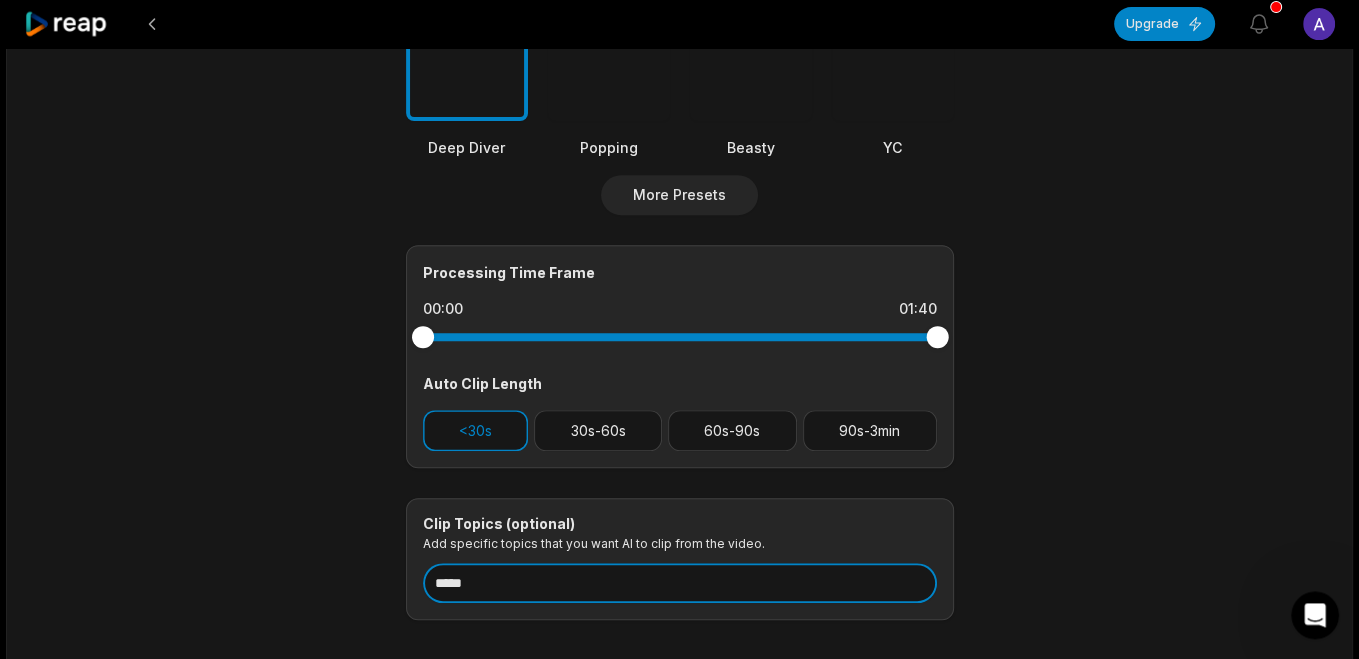 scroll, scrollTop: 564, scrollLeft: 0, axis: vertical 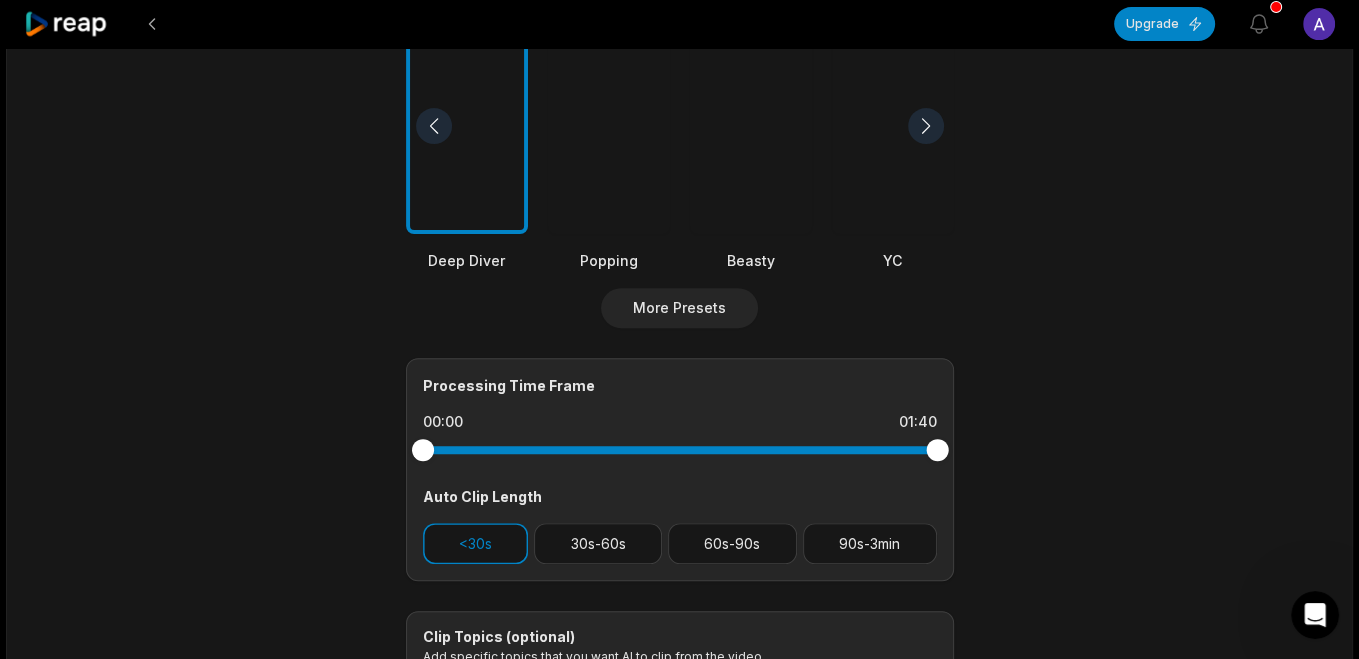 type on "*****" 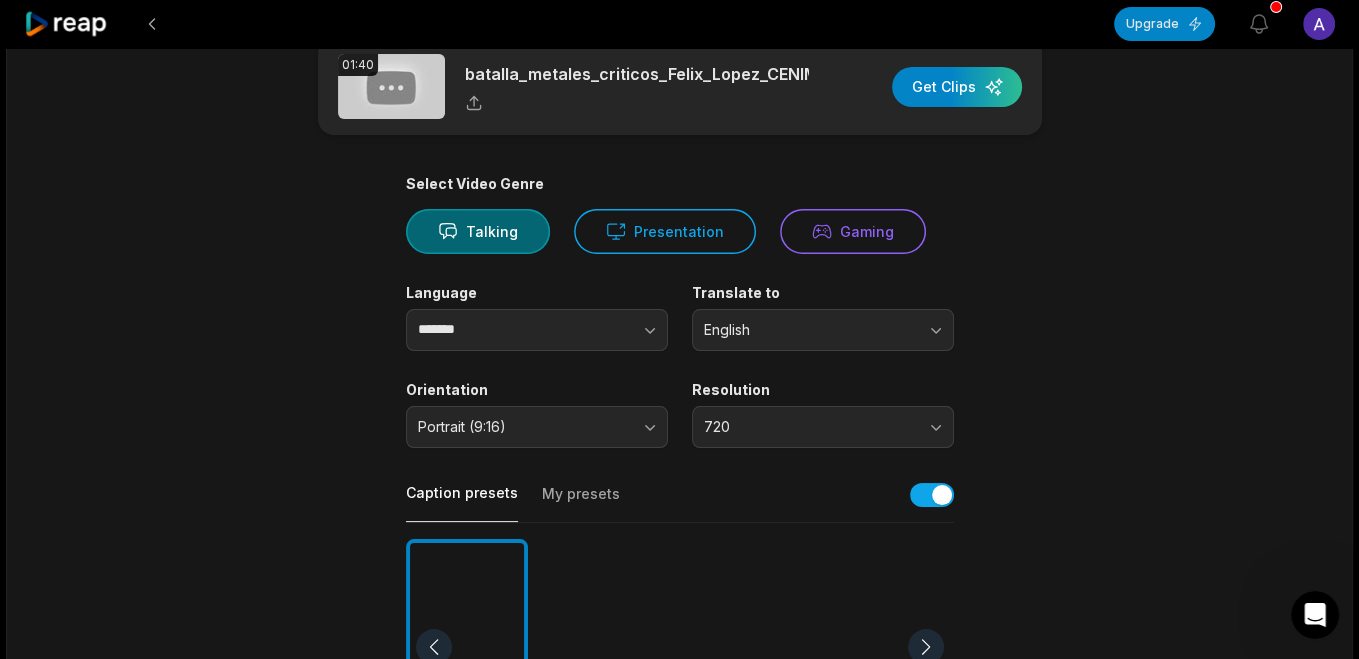 scroll, scrollTop: 0, scrollLeft: 0, axis: both 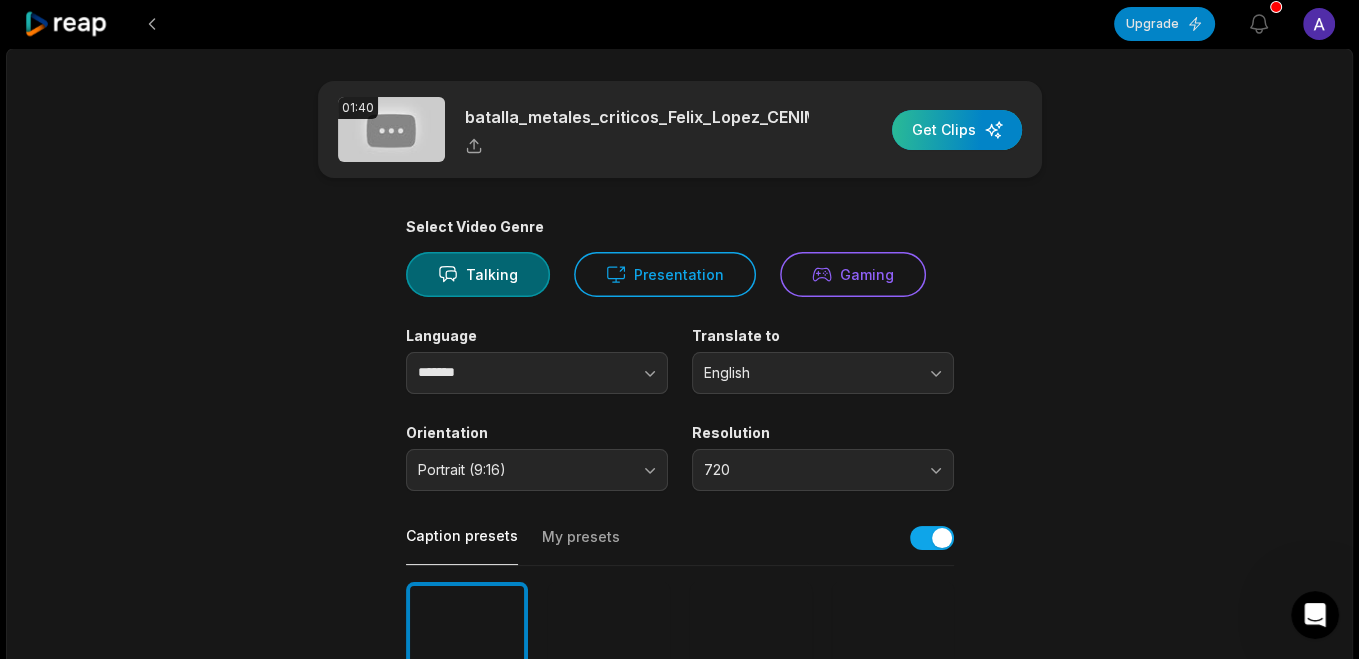 click at bounding box center (957, 130) 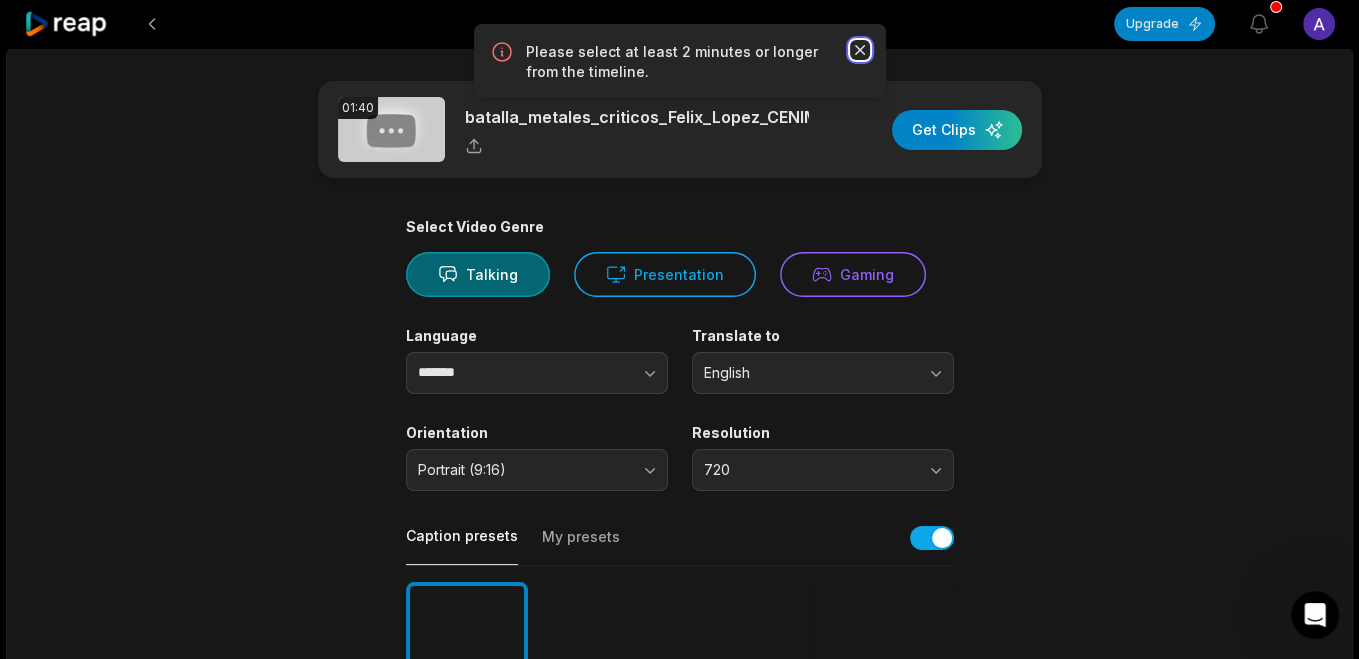 click 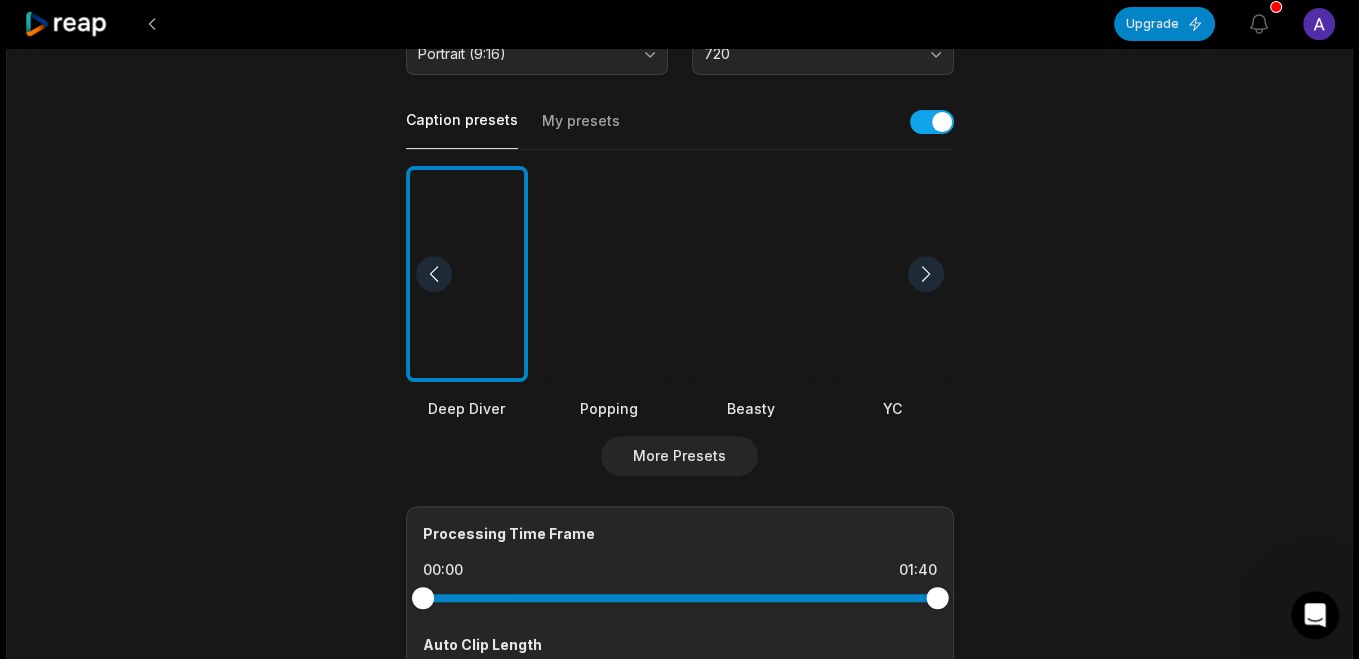 scroll, scrollTop: 645, scrollLeft: 0, axis: vertical 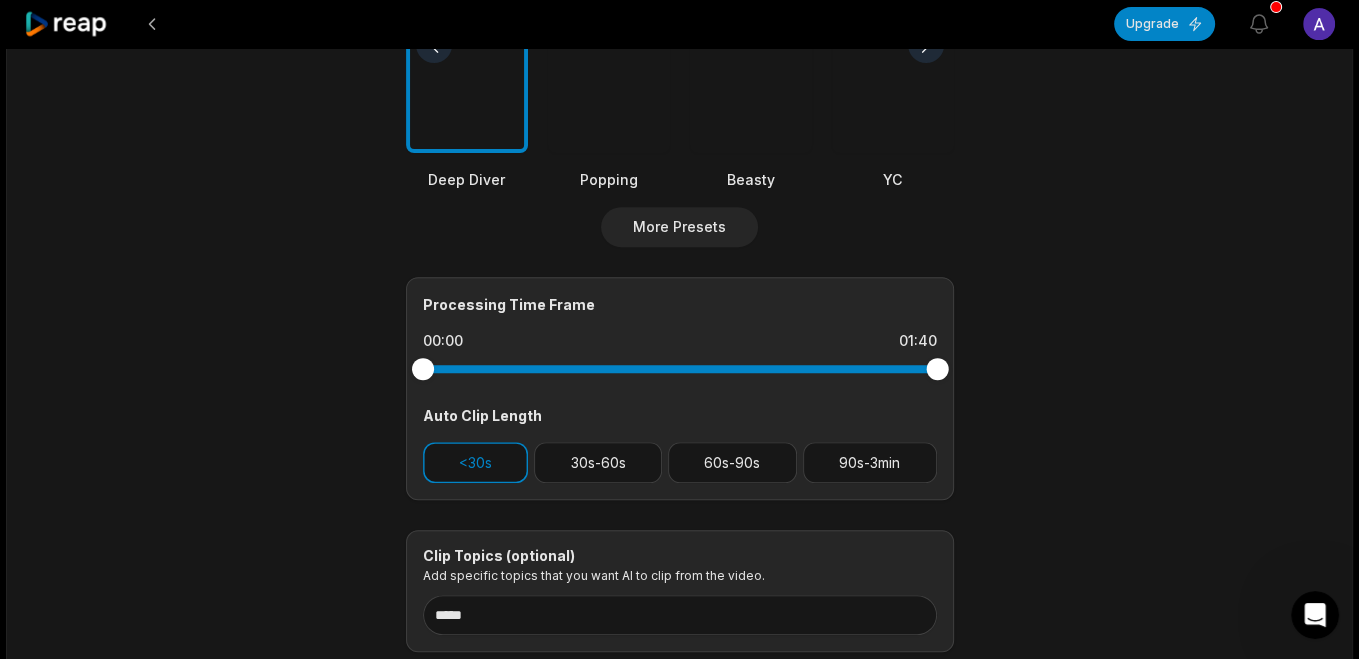 drag, startPoint x: 416, startPoint y: 371, endPoint x: 446, endPoint y: 361, distance: 31.622776 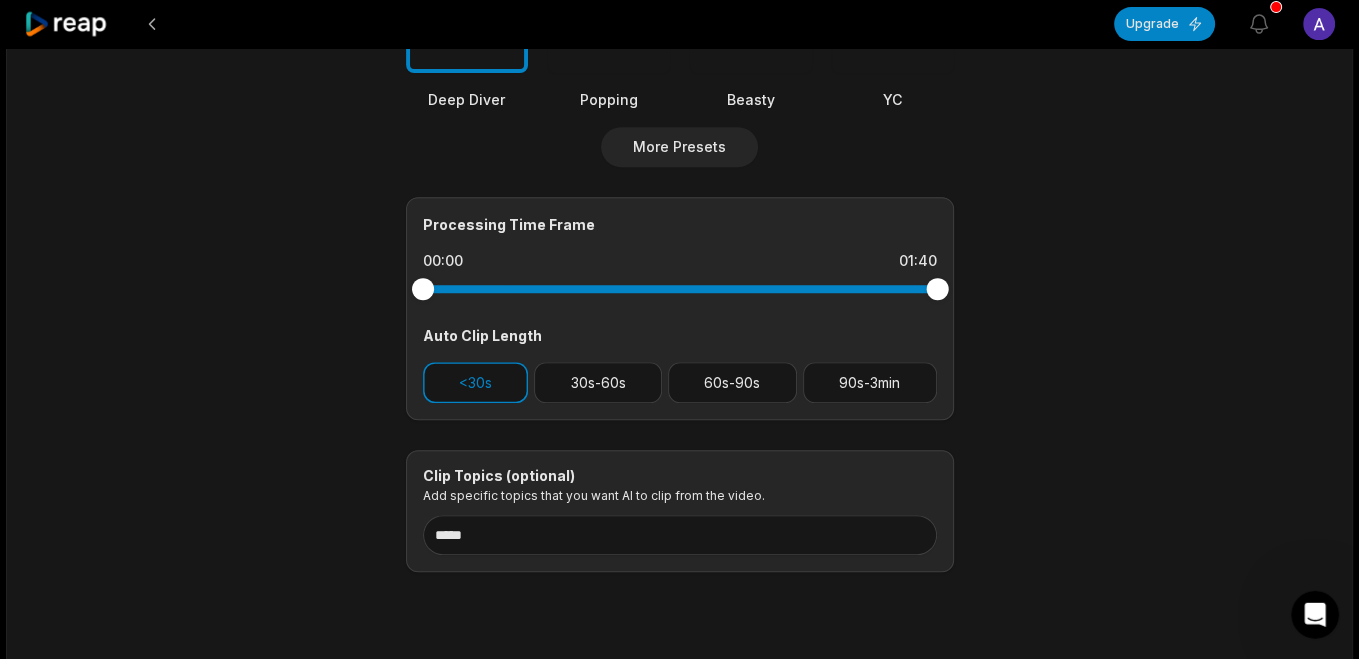 scroll, scrollTop: 779, scrollLeft: 0, axis: vertical 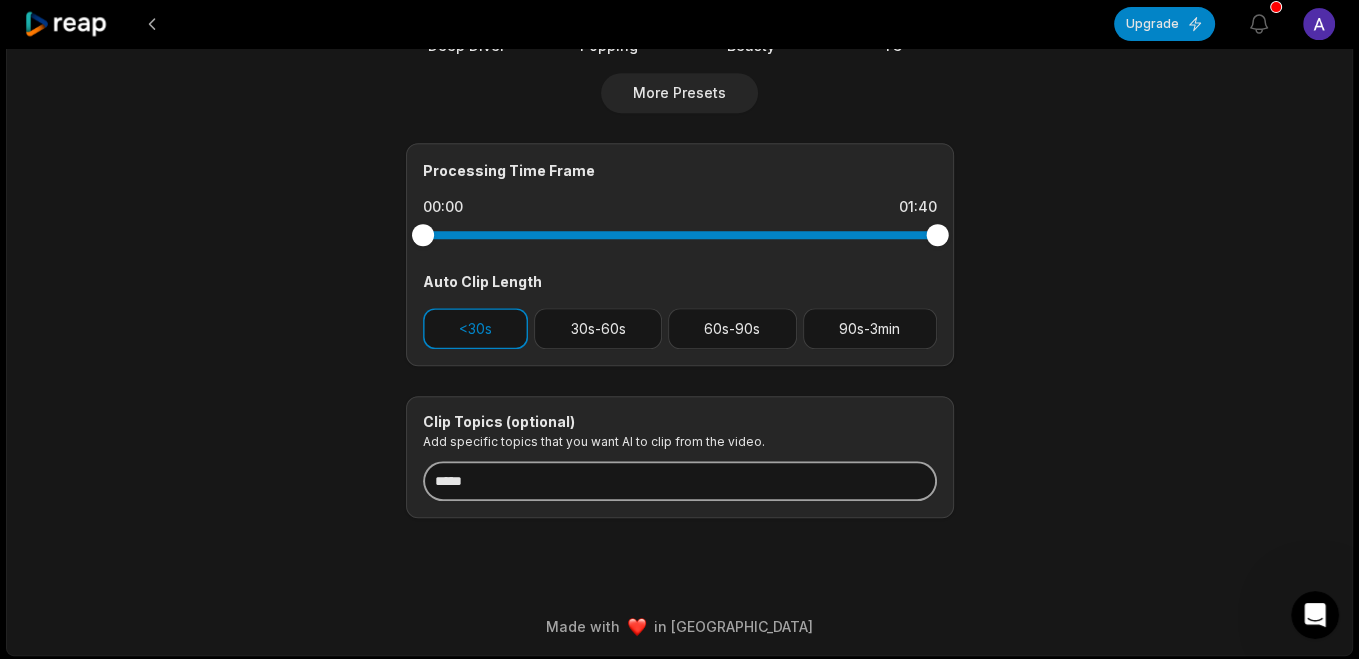 click on "*****" at bounding box center [680, 481] 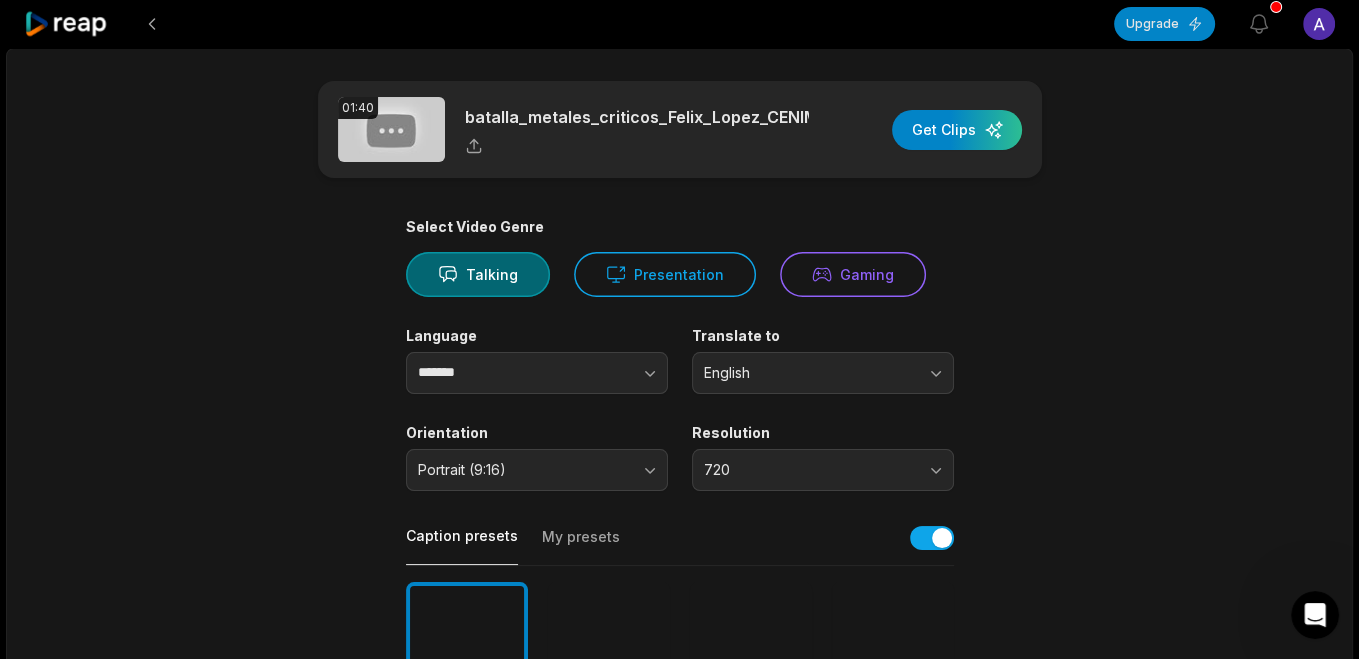 scroll, scrollTop: 752, scrollLeft: 0, axis: vertical 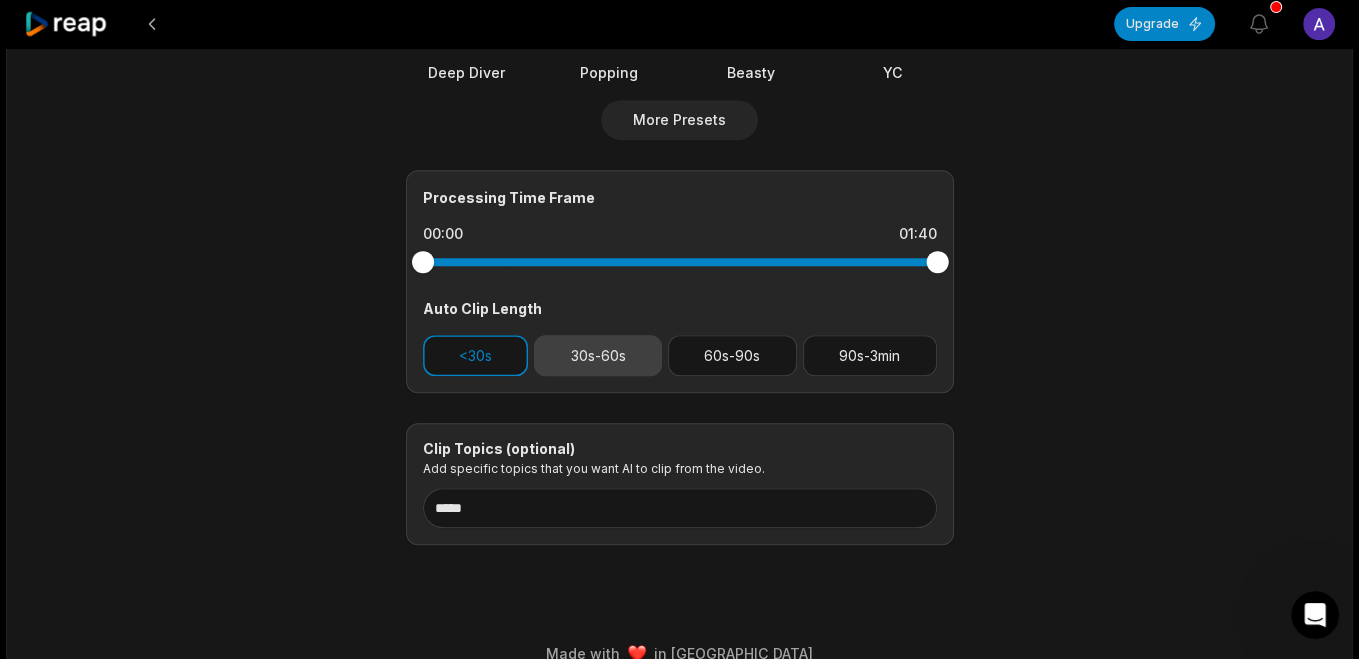 click on "30s-60s" at bounding box center [598, 355] 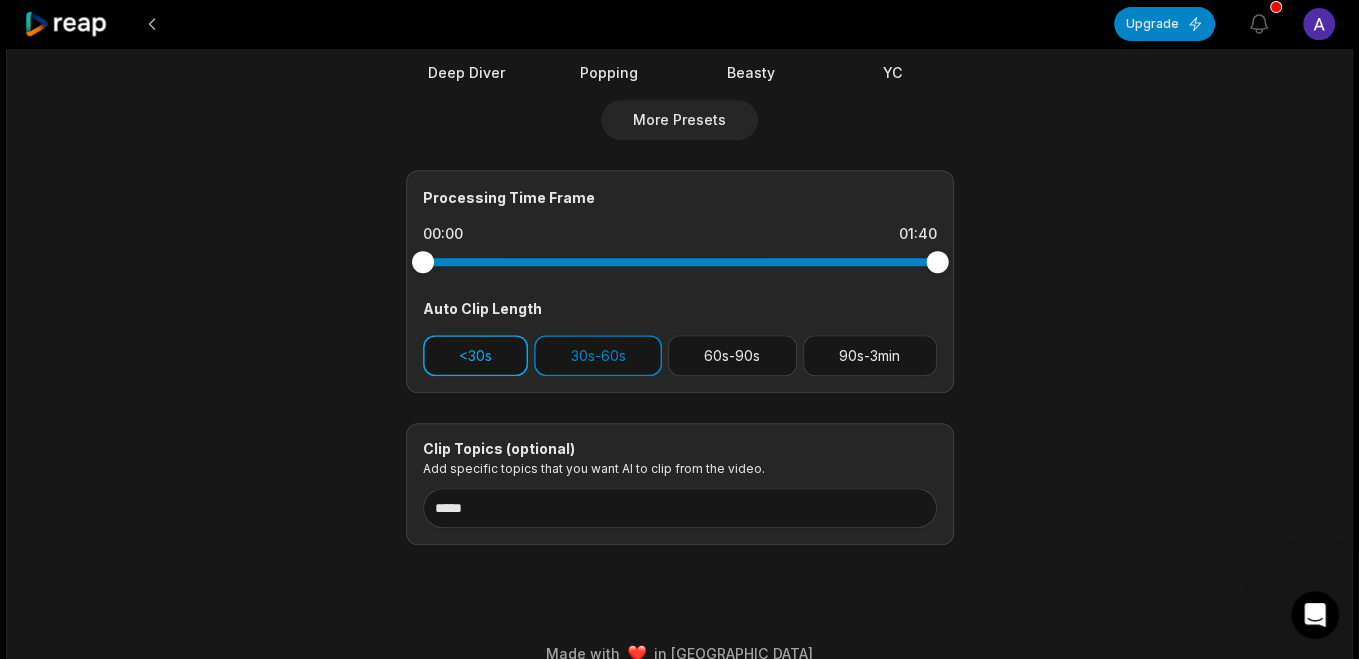 click on "<30s" at bounding box center (476, 355) 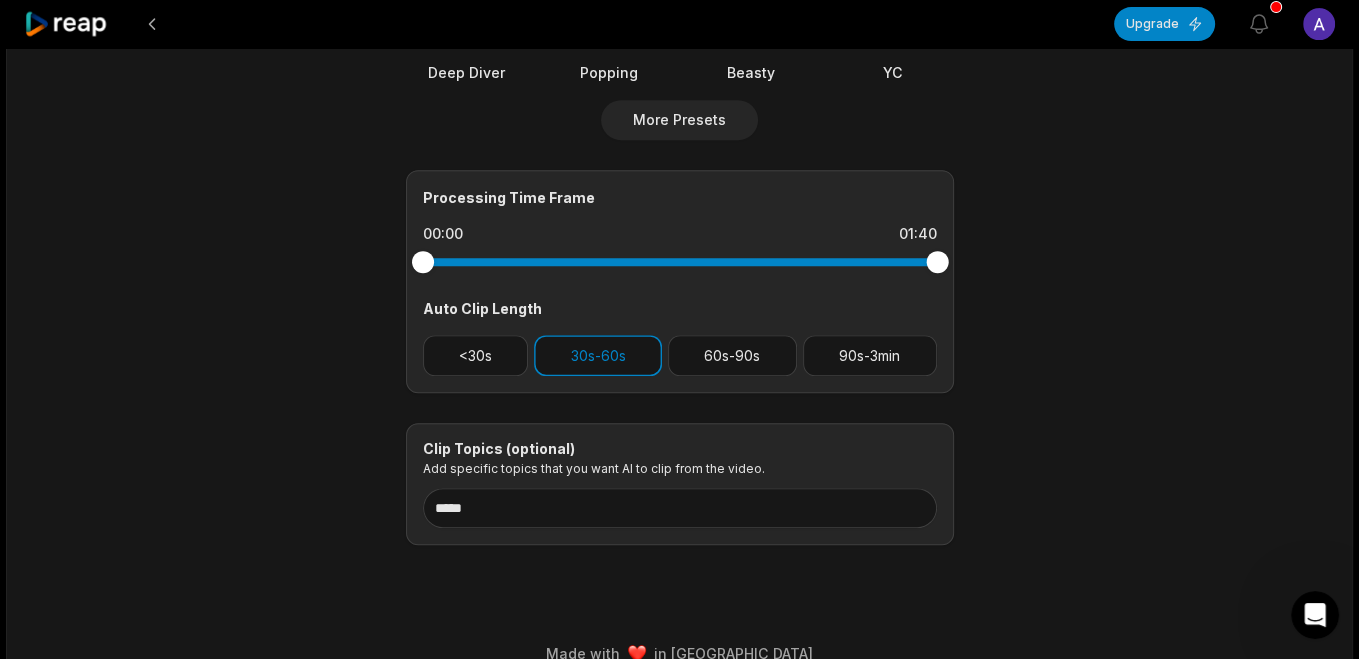 drag, startPoint x: 419, startPoint y: 261, endPoint x: 474, endPoint y: 262, distance: 55.00909 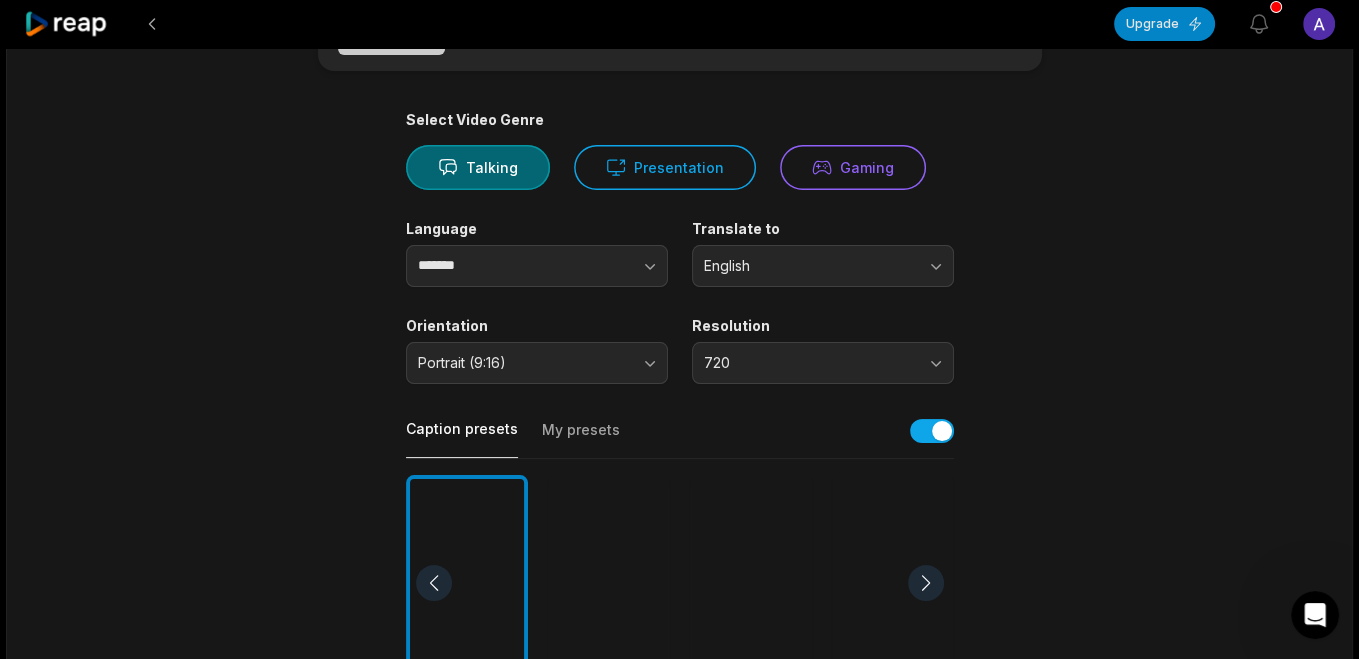 scroll, scrollTop: 0, scrollLeft: 0, axis: both 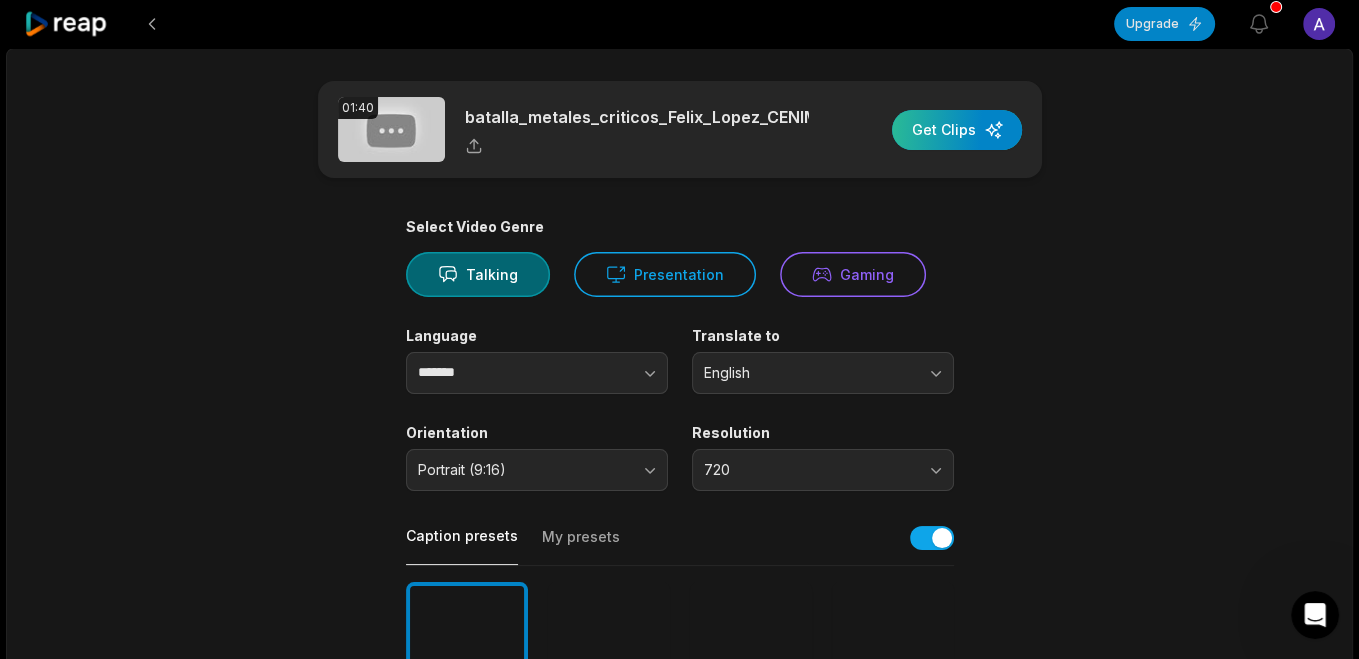 click at bounding box center (957, 130) 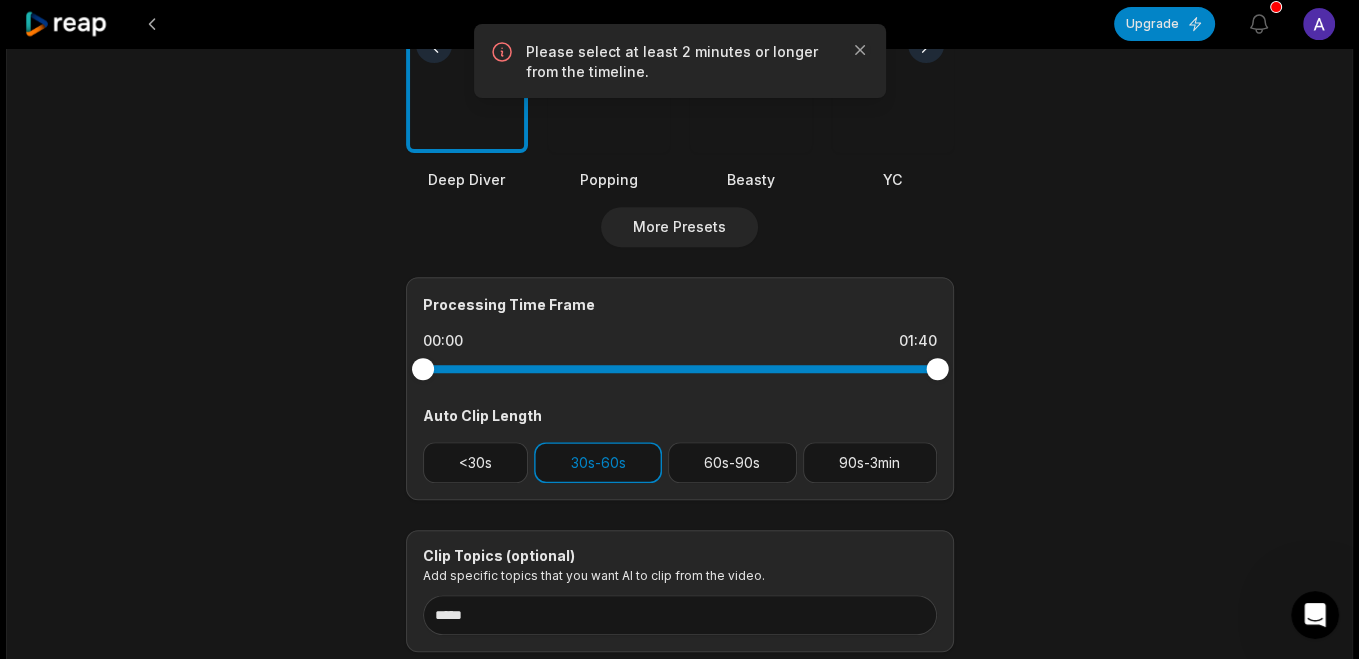 scroll, scrollTop: 779, scrollLeft: 0, axis: vertical 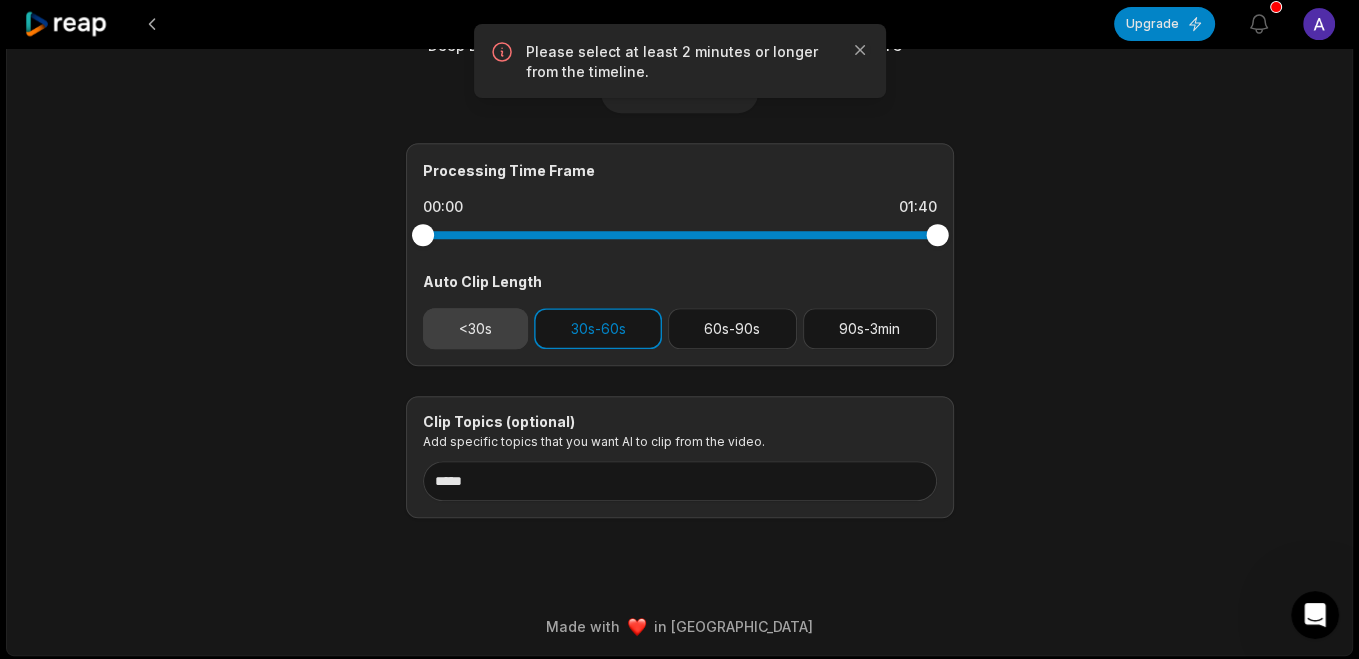 click on "<30s" at bounding box center (476, 328) 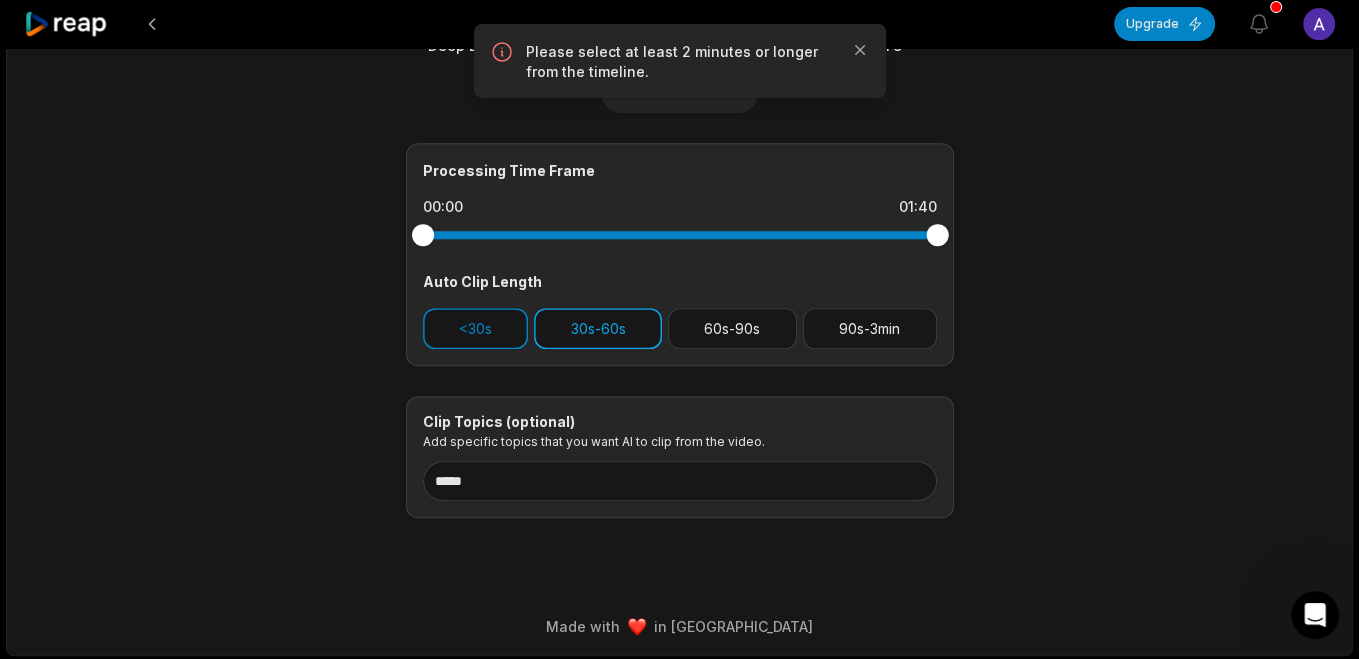 click on "30s-60s" at bounding box center (598, 328) 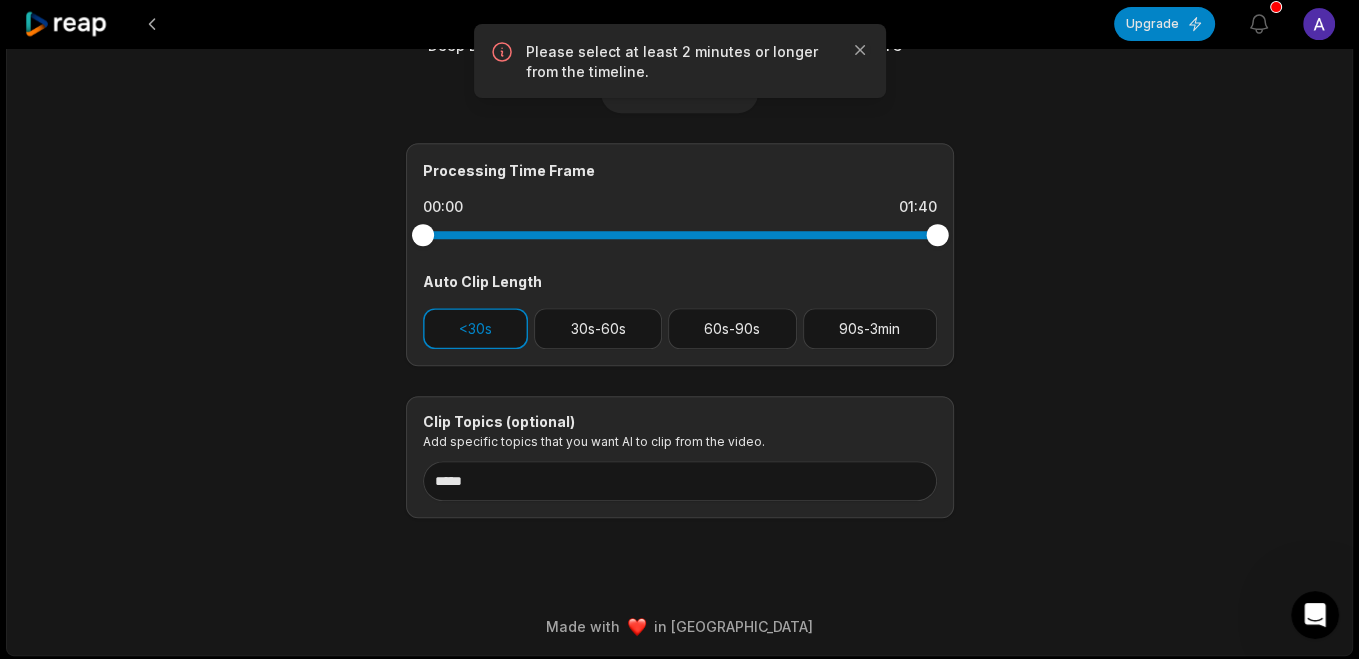 drag, startPoint x: 927, startPoint y: 229, endPoint x: 841, endPoint y: 228, distance: 86.00581 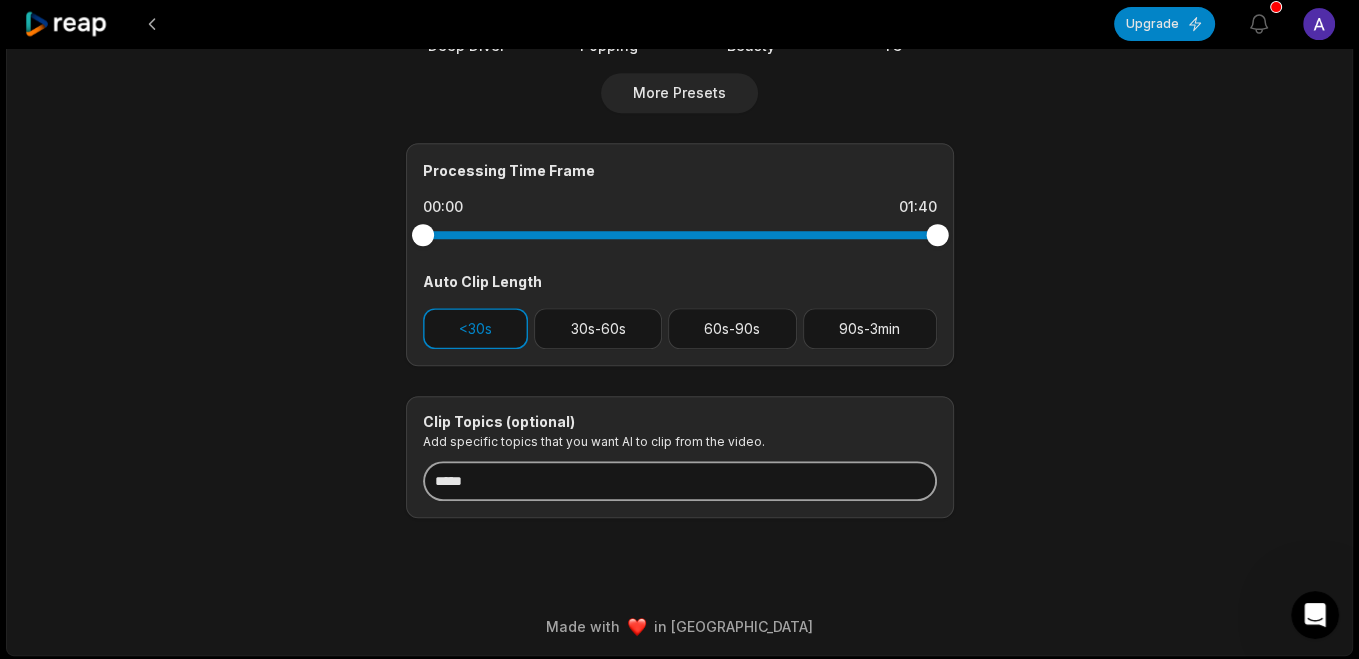 click on "*****" at bounding box center [680, 481] 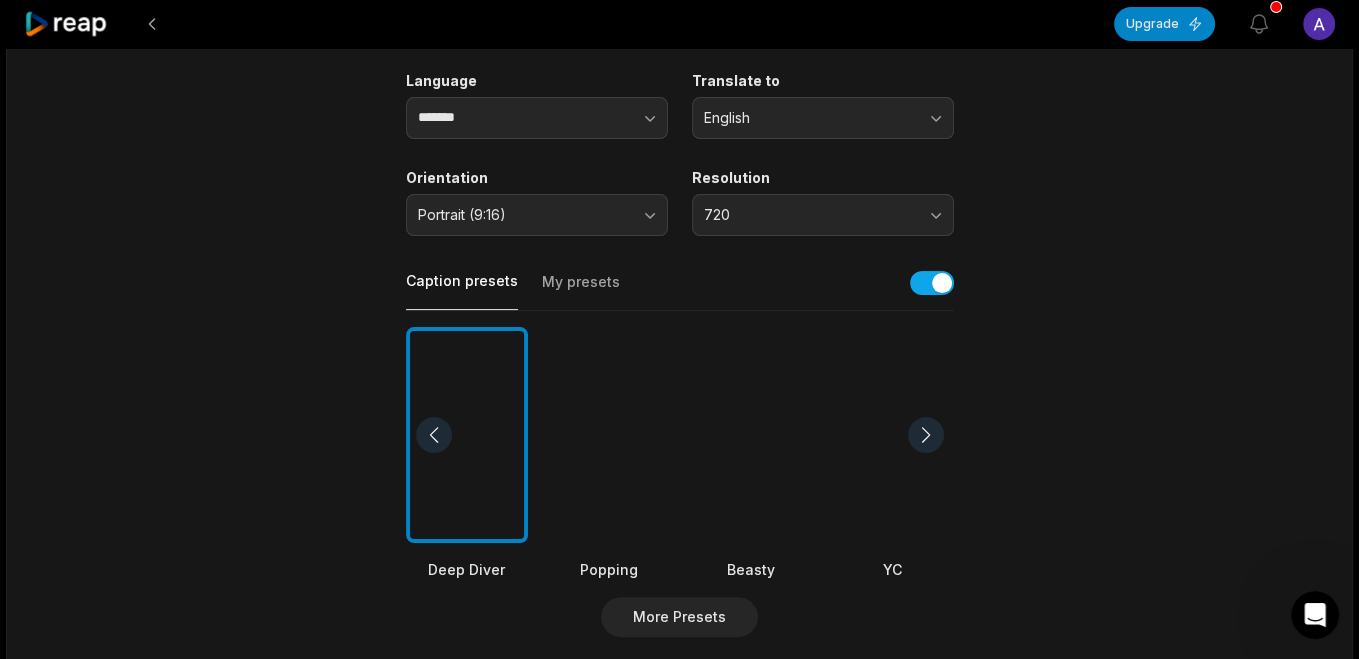 scroll, scrollTop: 0, scrollLeft: 0, axis: both 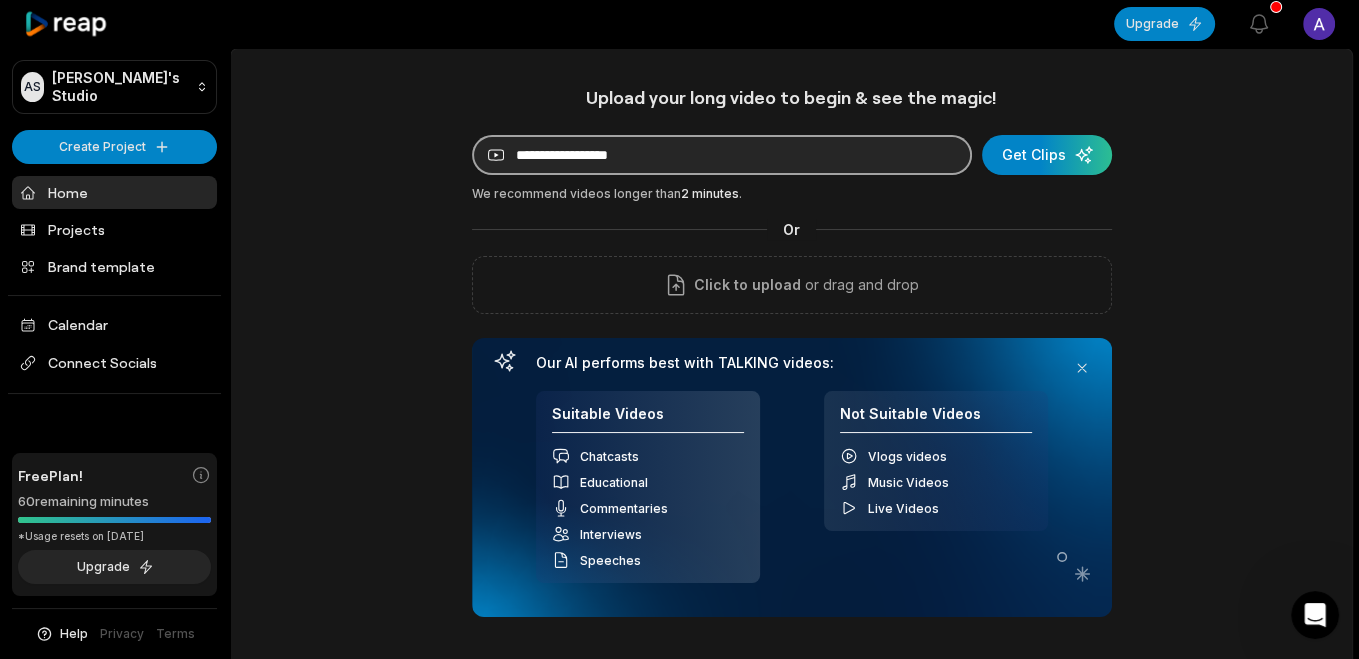 click at bounding box center (722, 155) 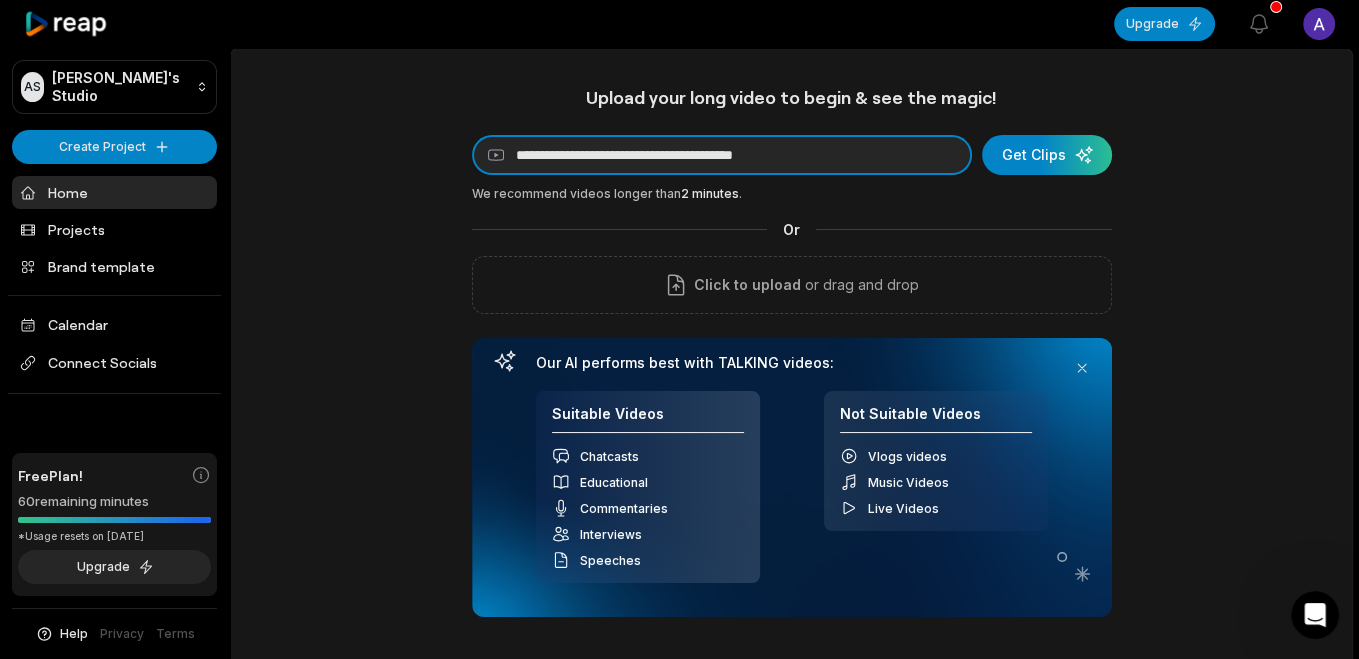 type on "**********" 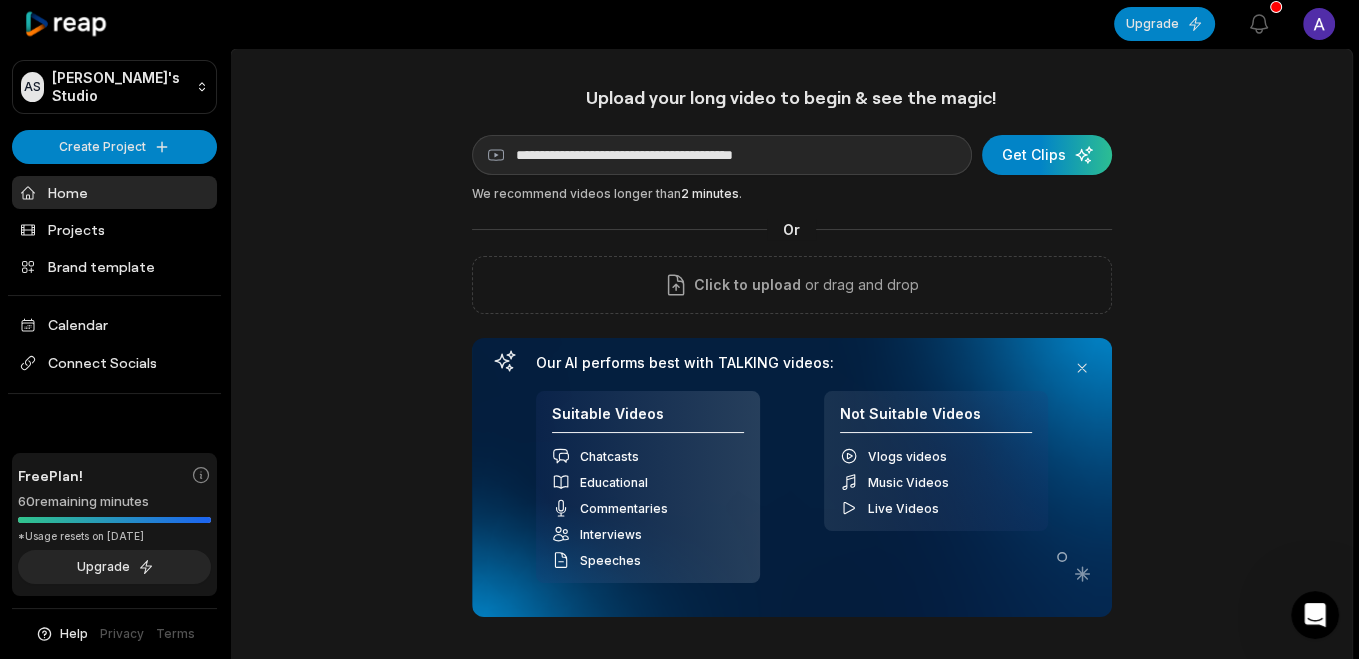 click on "Home" at bounding box center [114, 192] 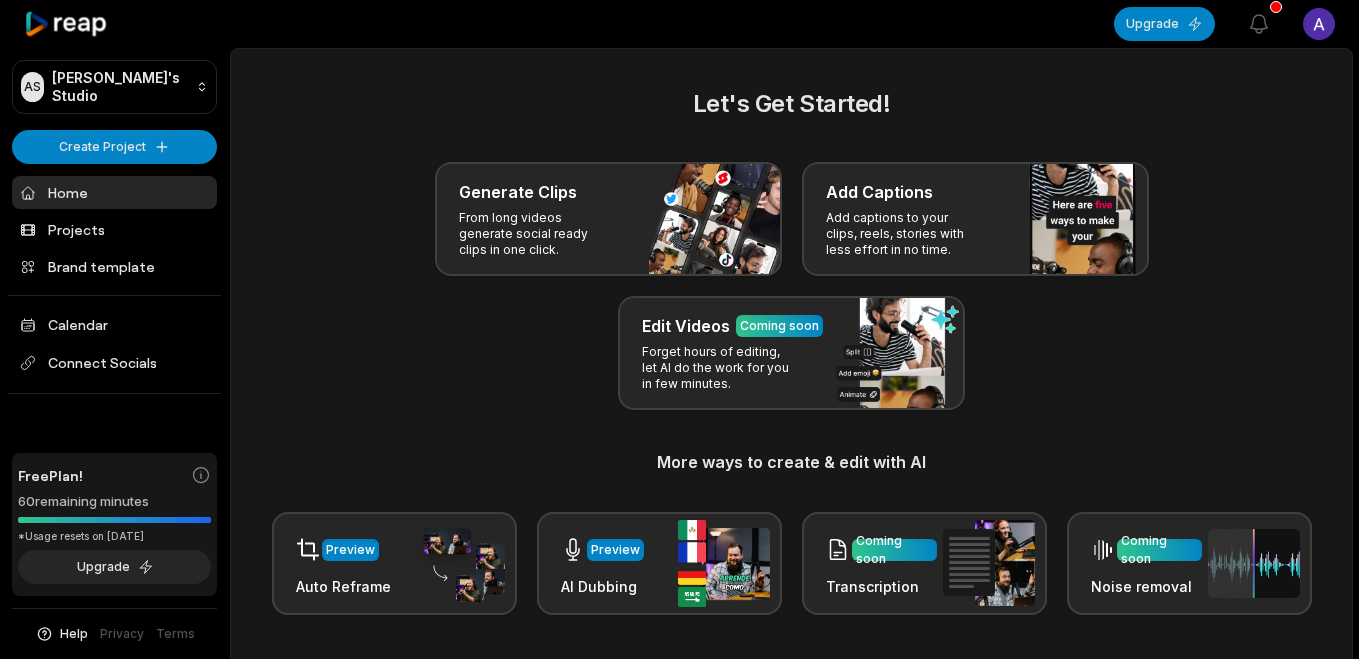 scroll, scrollTop: 0, scrollLeft: 0, axis: both 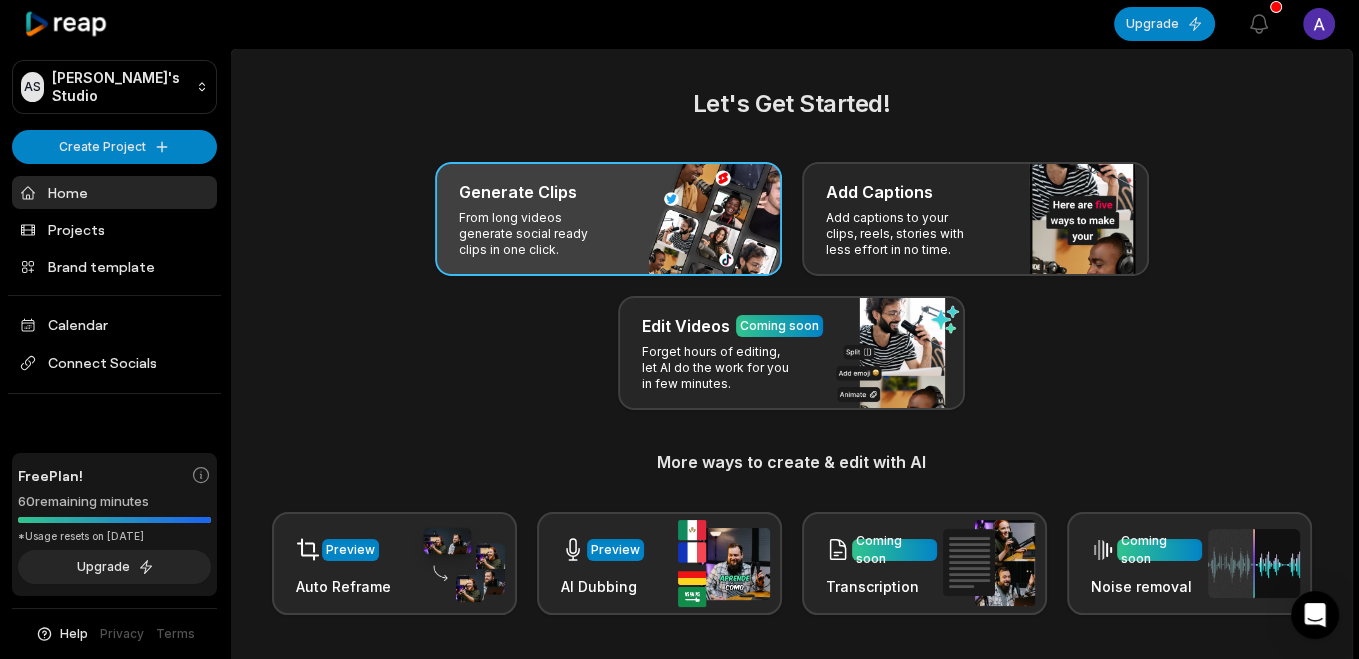 click on "Generate Clips From long videos generate social ready clips in one click." at bounding box center (608, 219) 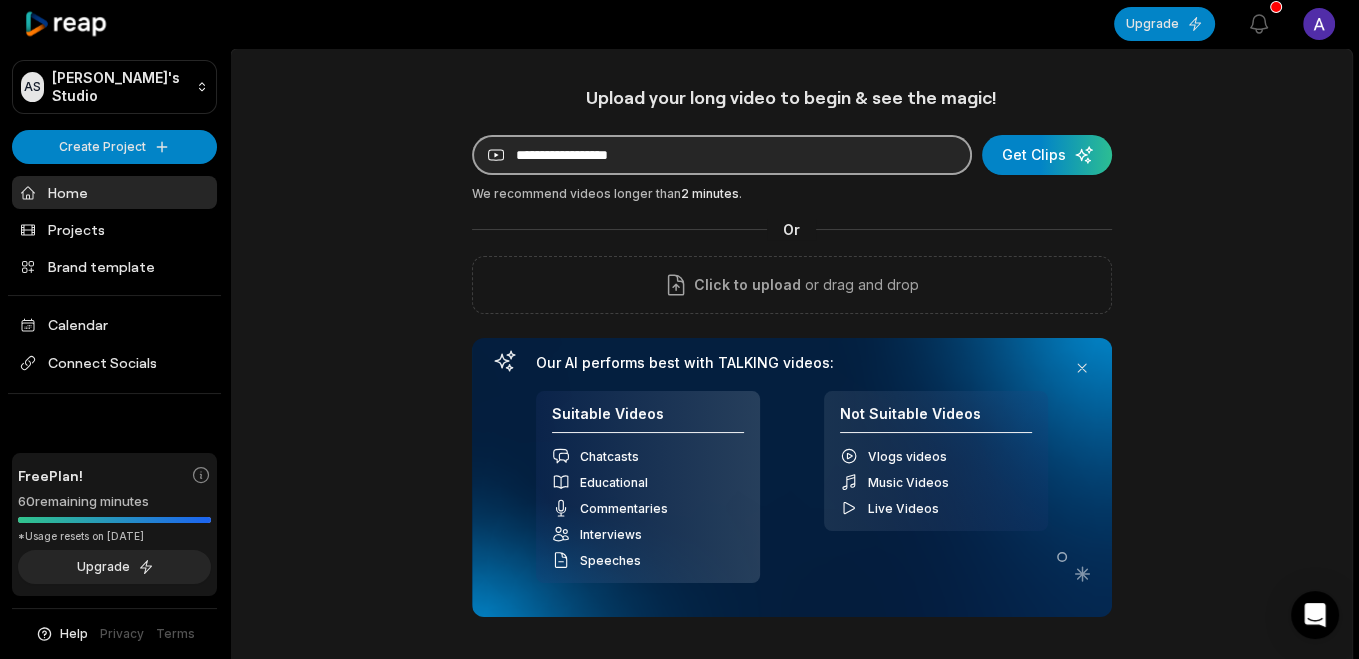 click at bounding box center (722, 155) 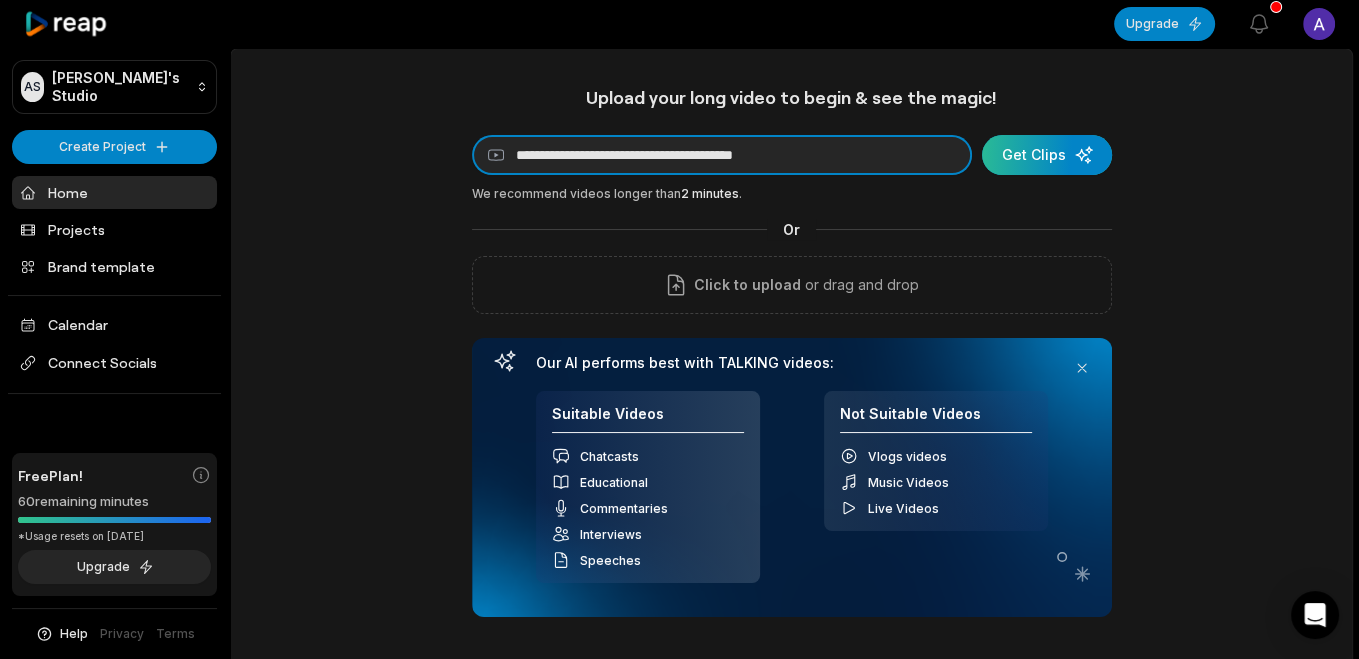 type on "**********" 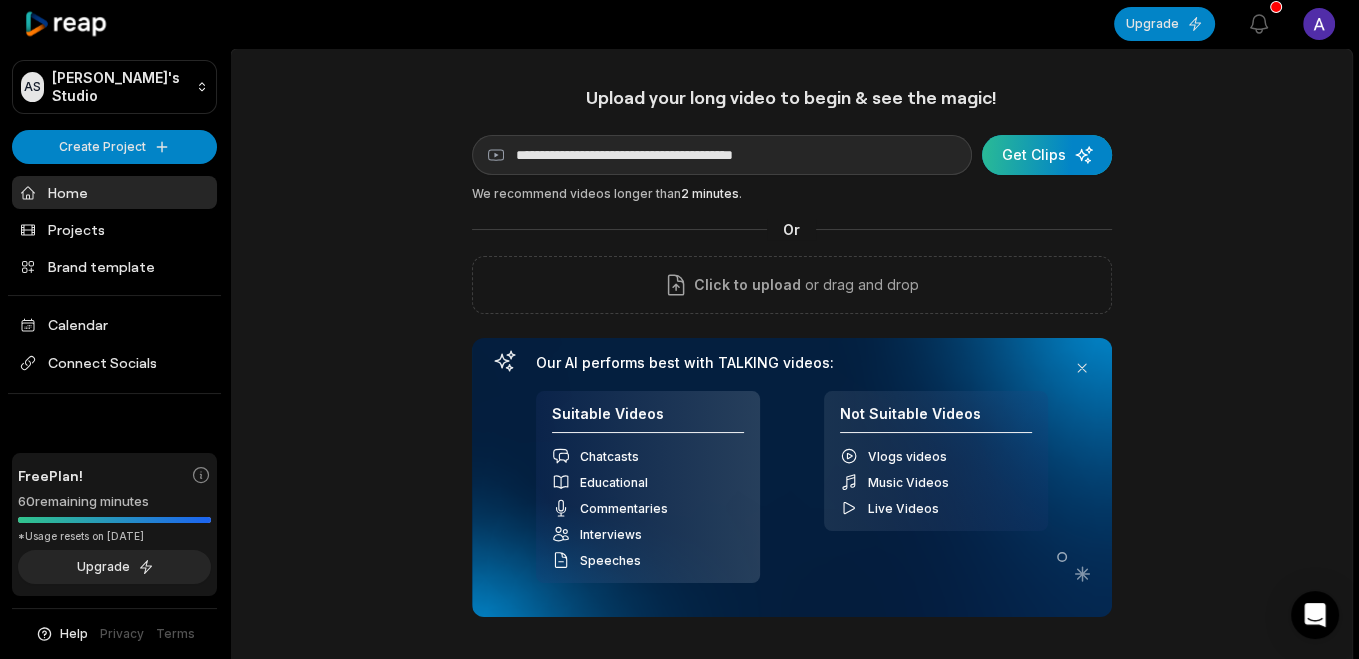 click at bounding box center (1047, 155) 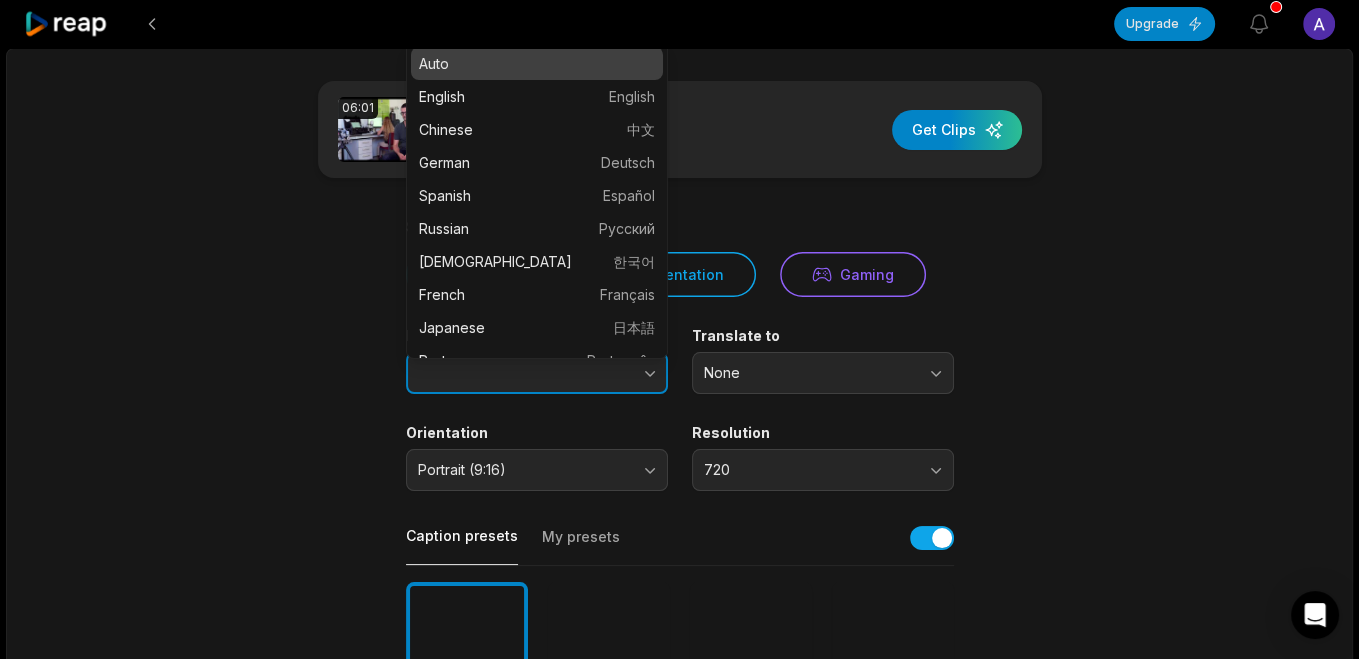 click at bounding box center (610, 373) 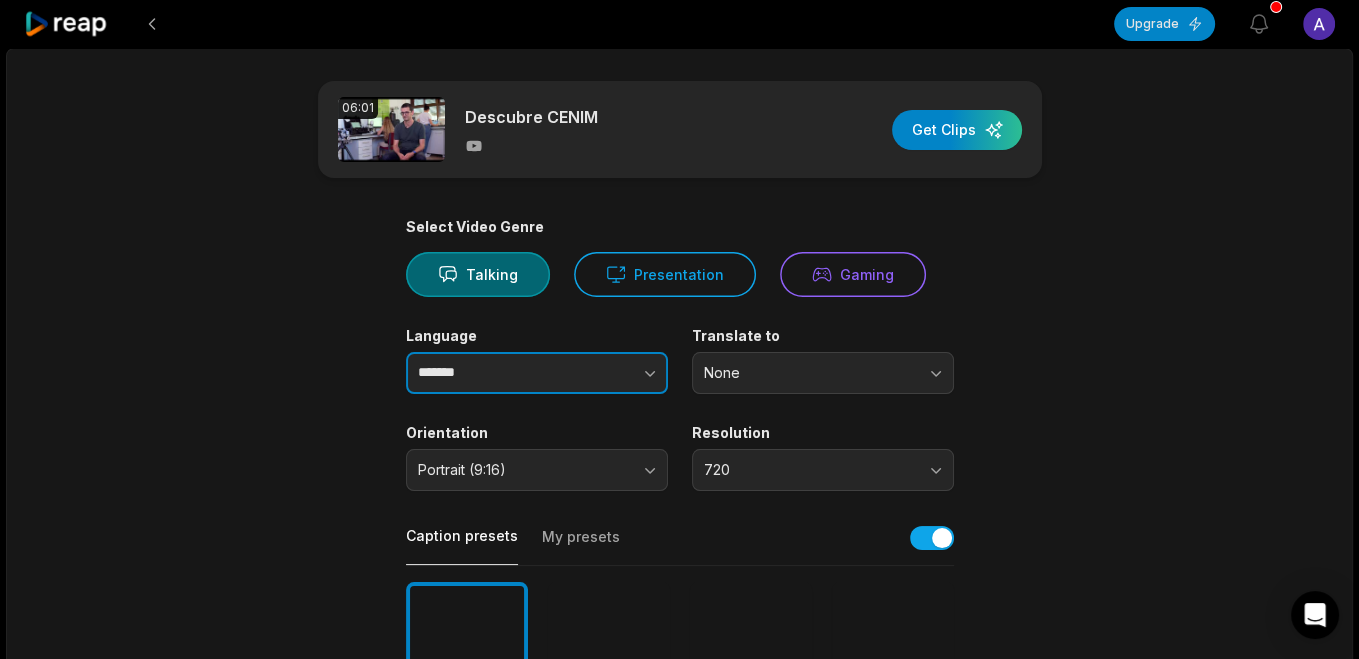 type on "*******" 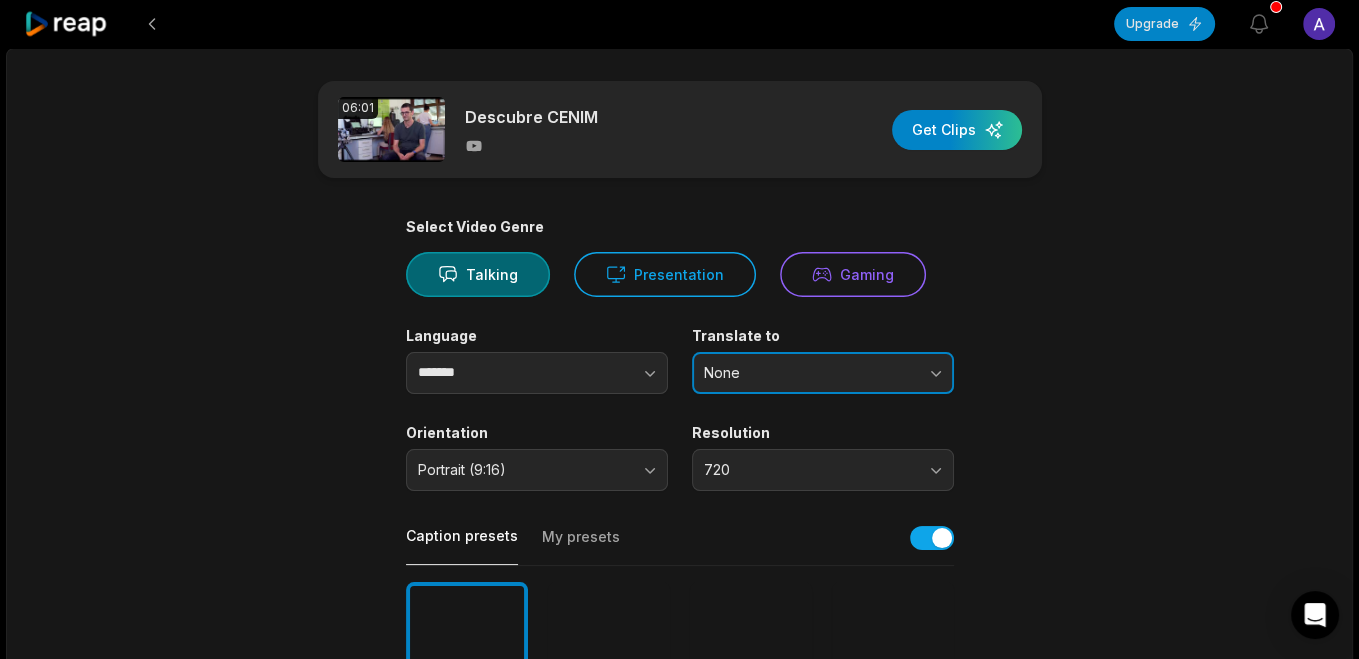click on "None" at bounding box center (809, 373) 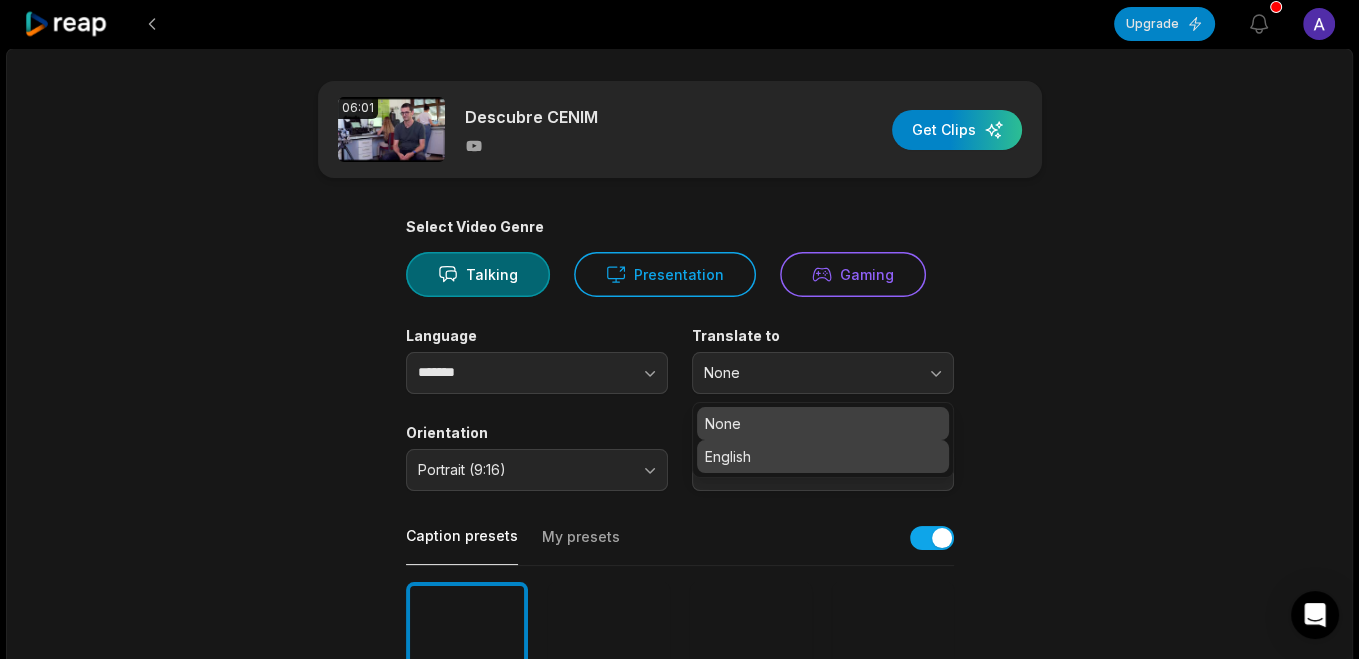 click on "English" at bounding box center (823, 456) 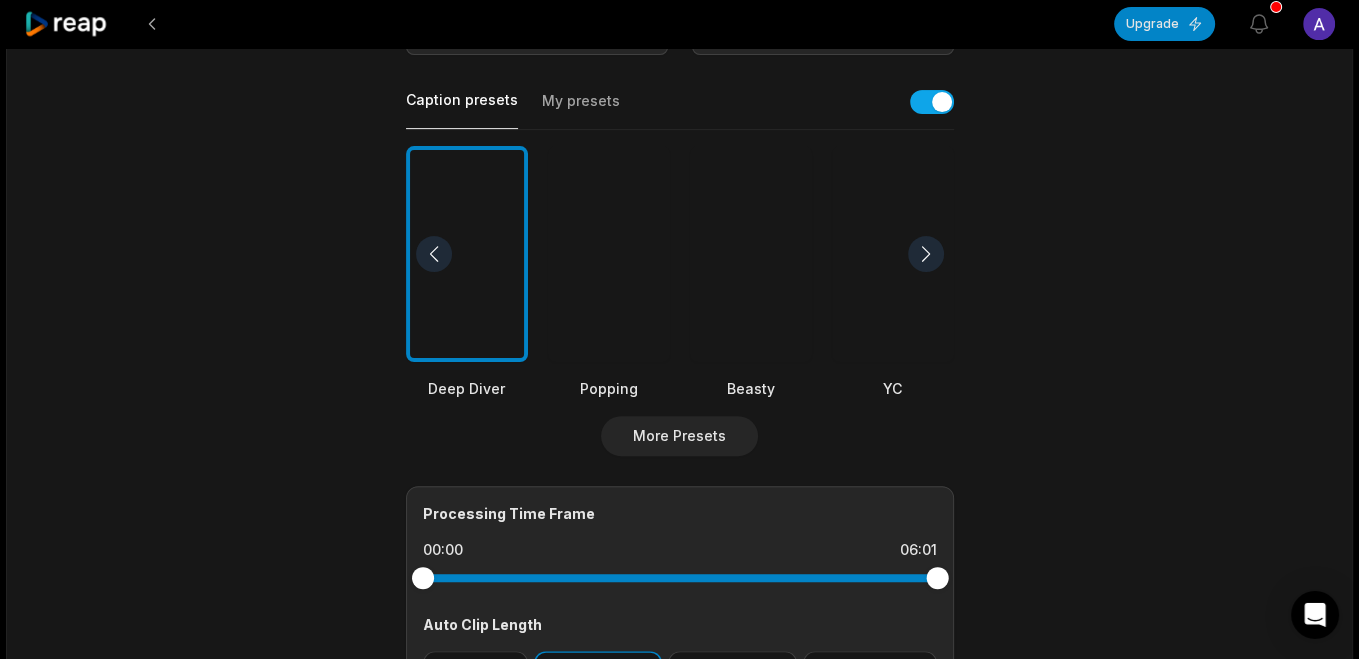 scroll, scrollTop: 322, scrollLeft: 0, axis: vertical 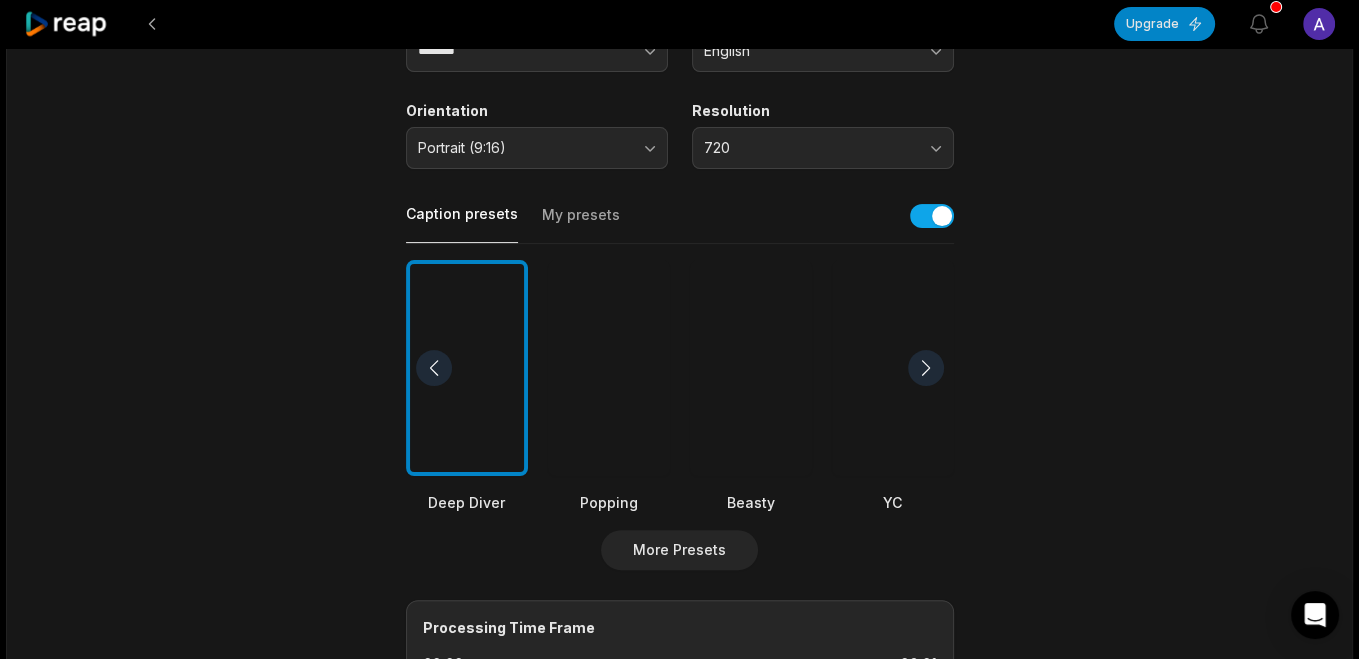 click at bounding box center [609, 368] 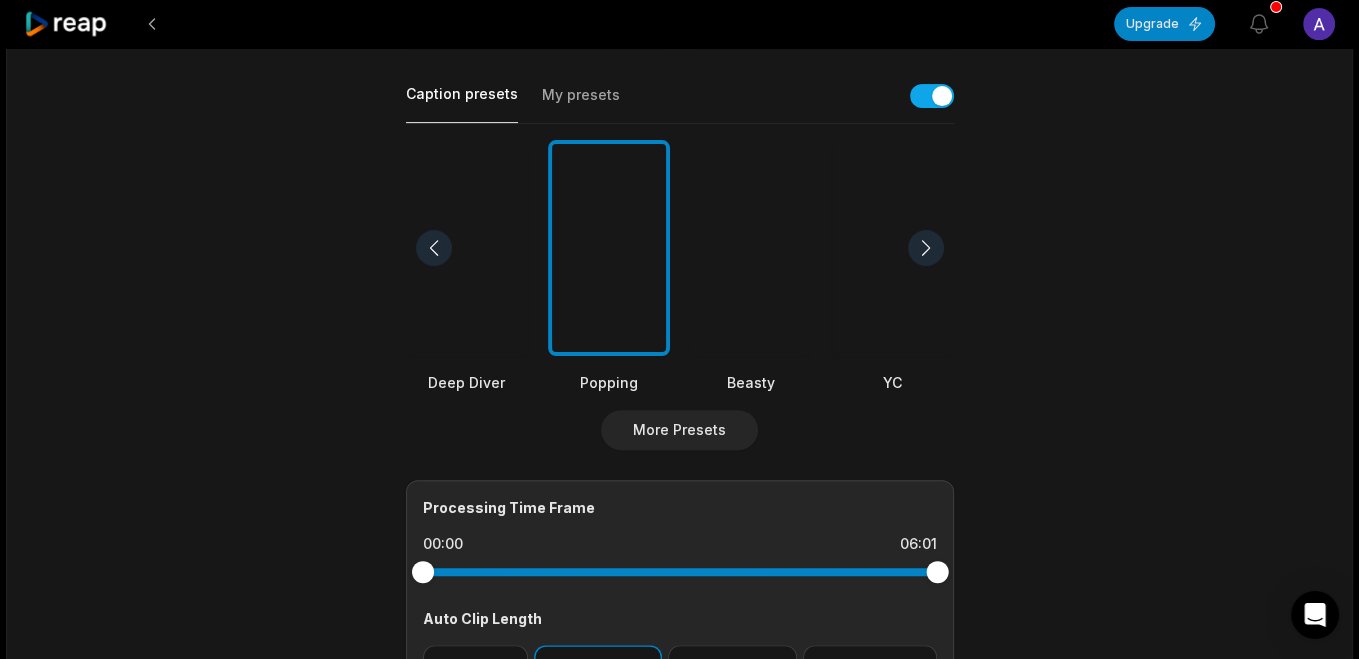 scroll, scrollTop: 645, scrollLeft: 0, axis: vertical 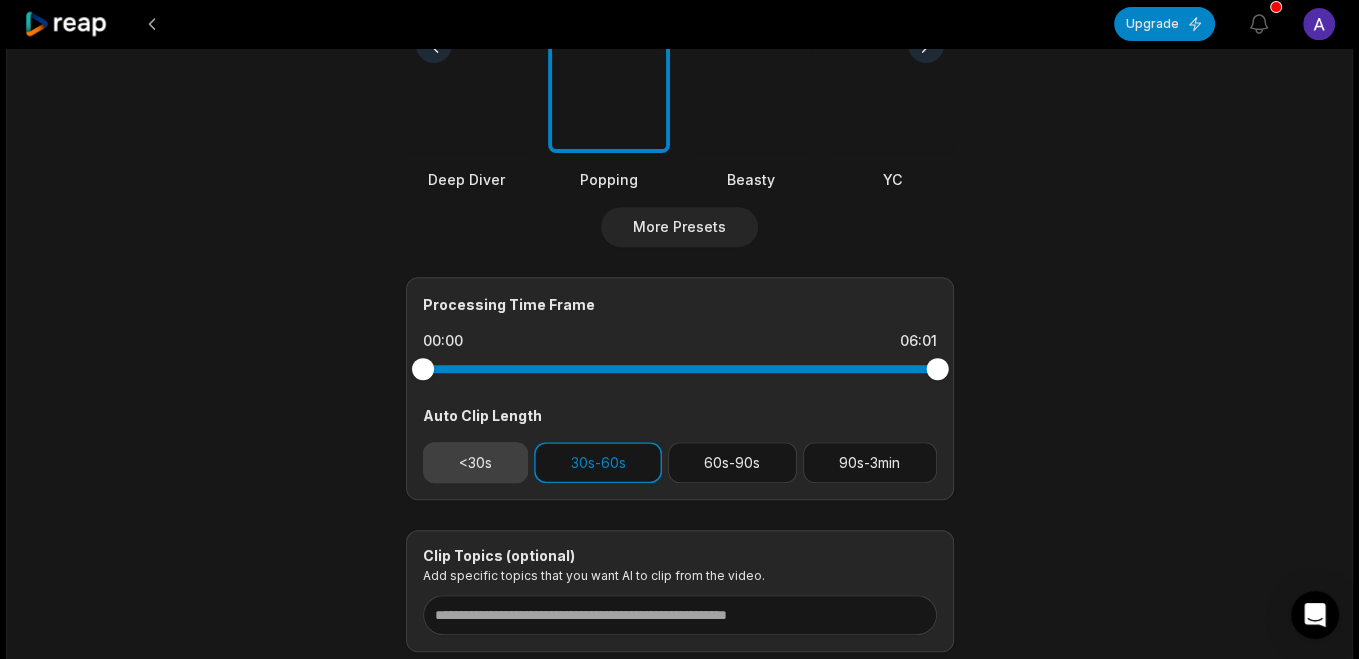 click on "<30s" at bounding box center [476, 462] 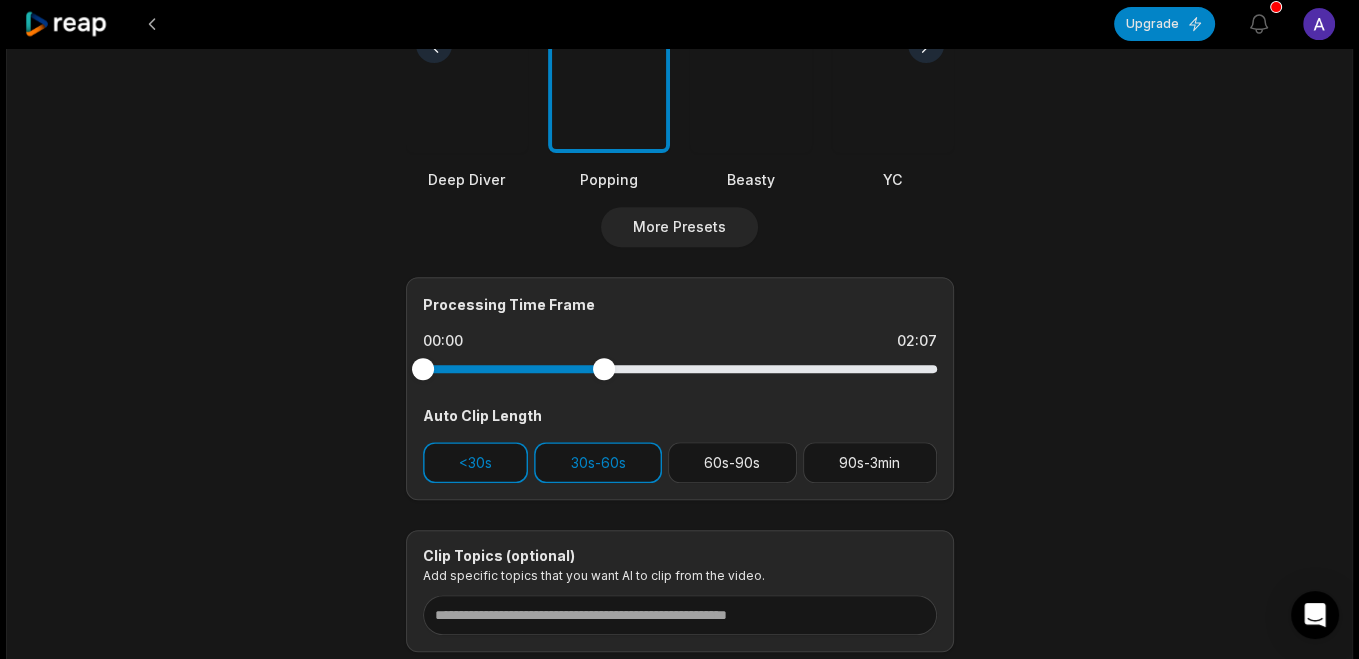 drag, startPoint x: 943, startPoint y: 367, endPoint x: 491, endPoint y: 361, distance: 452.03983 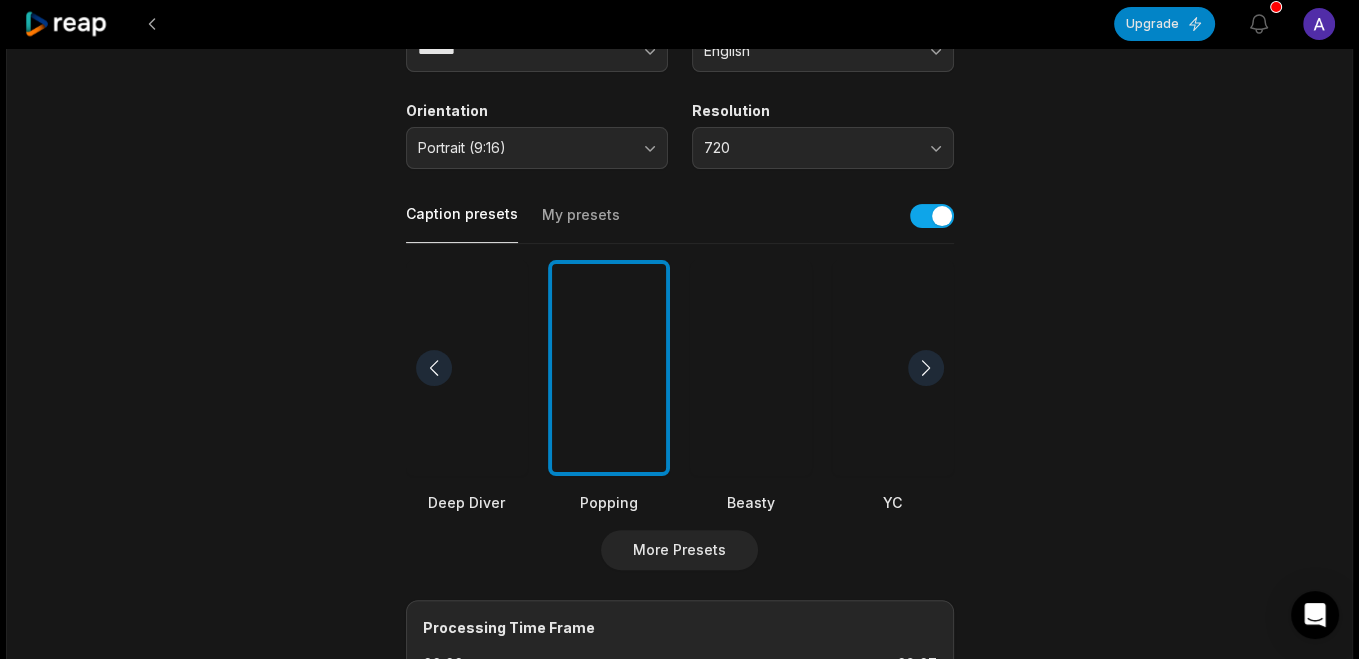 scroll, scrollTop: 0, scrollLeft: 0, axis: both 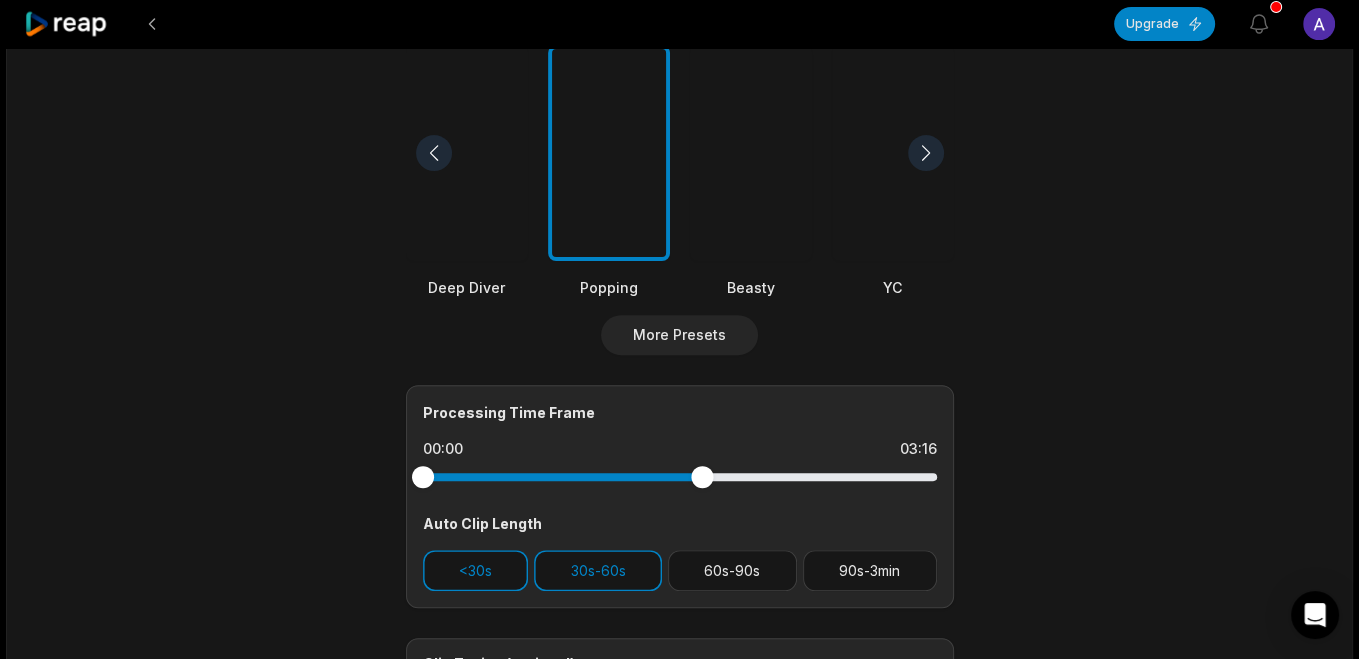 drag, startPoint x: 610, startPoint y: 477, endPoint x: 702, endPoint y: 484, distance: 92.26592 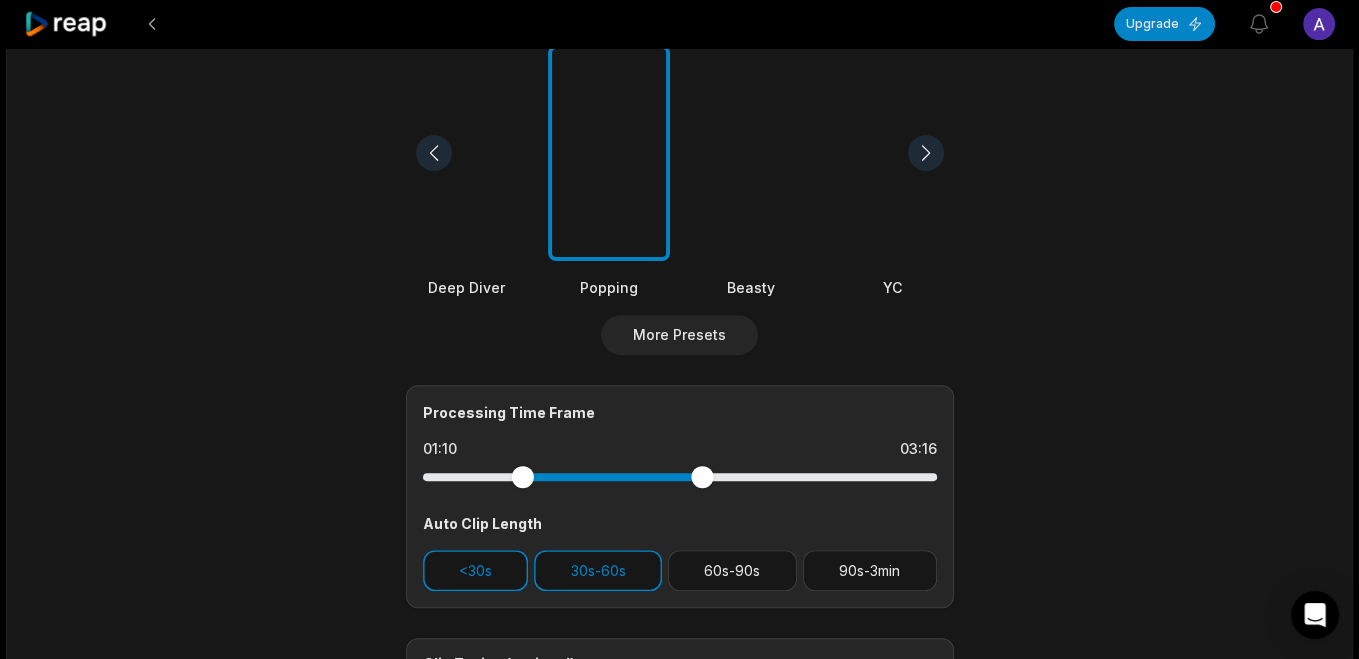drag, startPoint x: 427, startPoint y: 479, endPoint x: 611, endPoint y: 475, distance: 184.04347 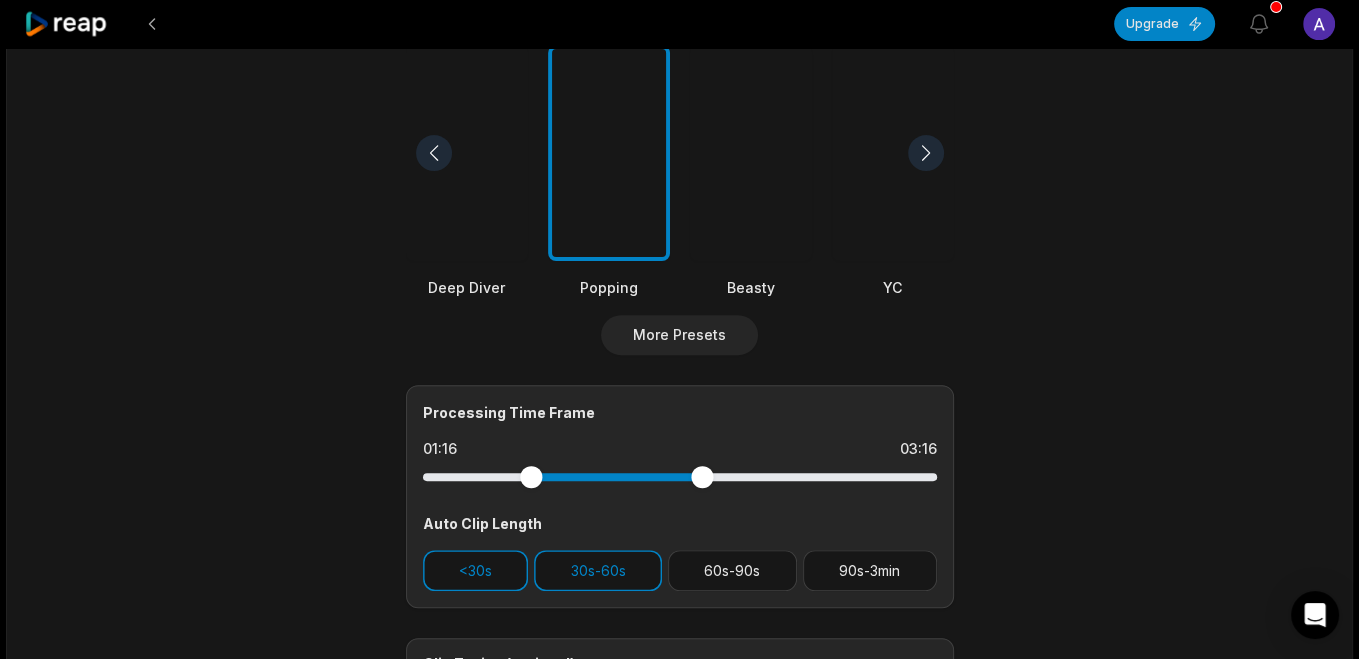 drag, startPoint x: 525, startPoint y: 469, endPoint x: 667, endPoint y: 469, distance: 142 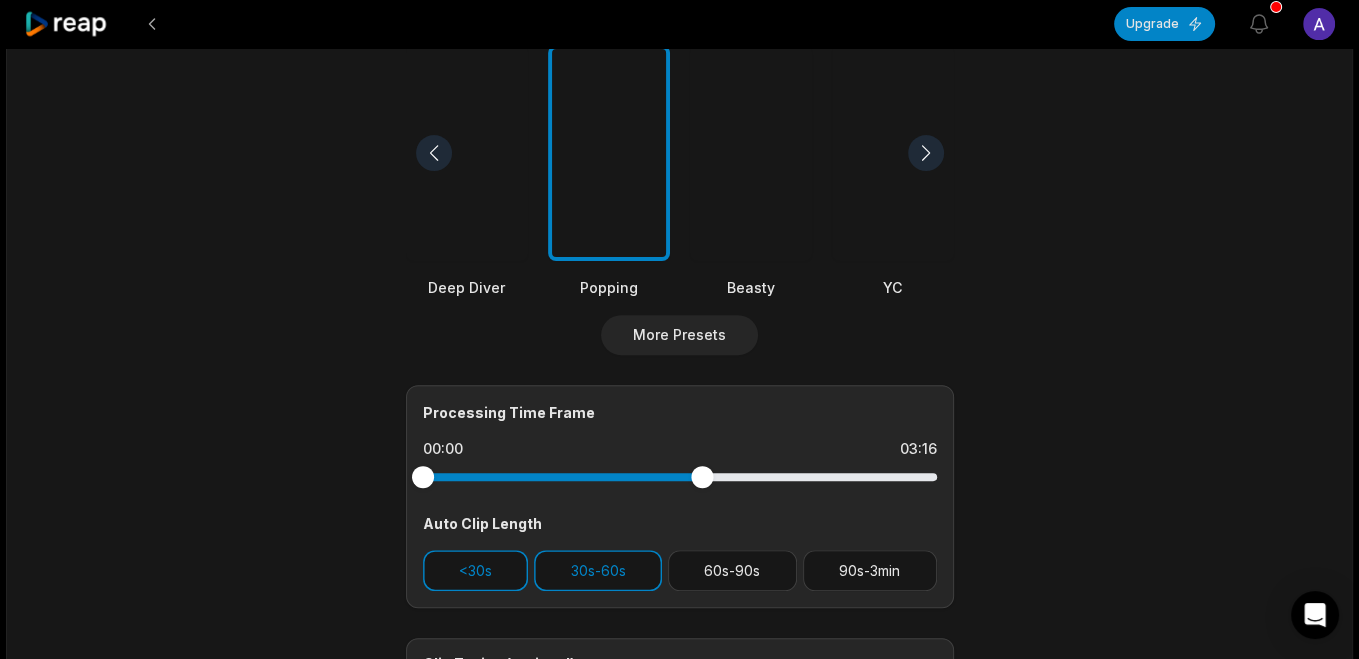 drag, startPoint x: 531, startPoint y: 476, endPoint x: 375, endPoint y: 492, distance: 156.81836 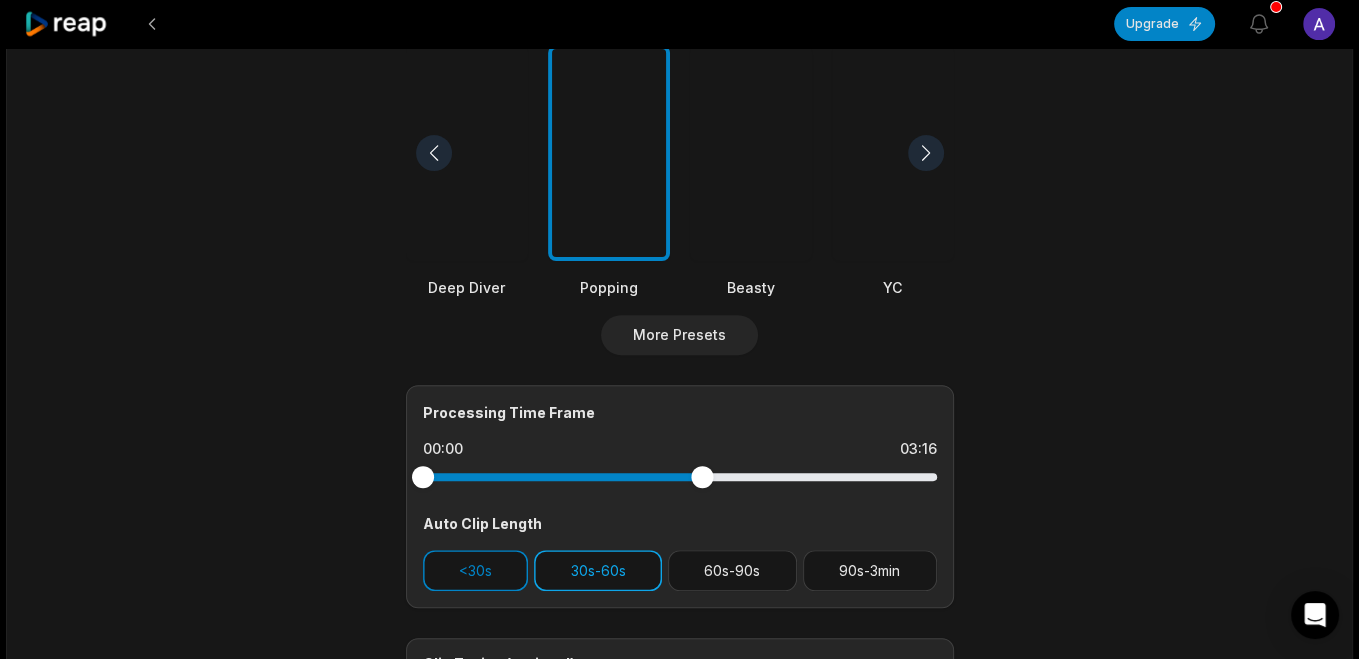 click on "30s-60s" at bounding box center [598, 570] 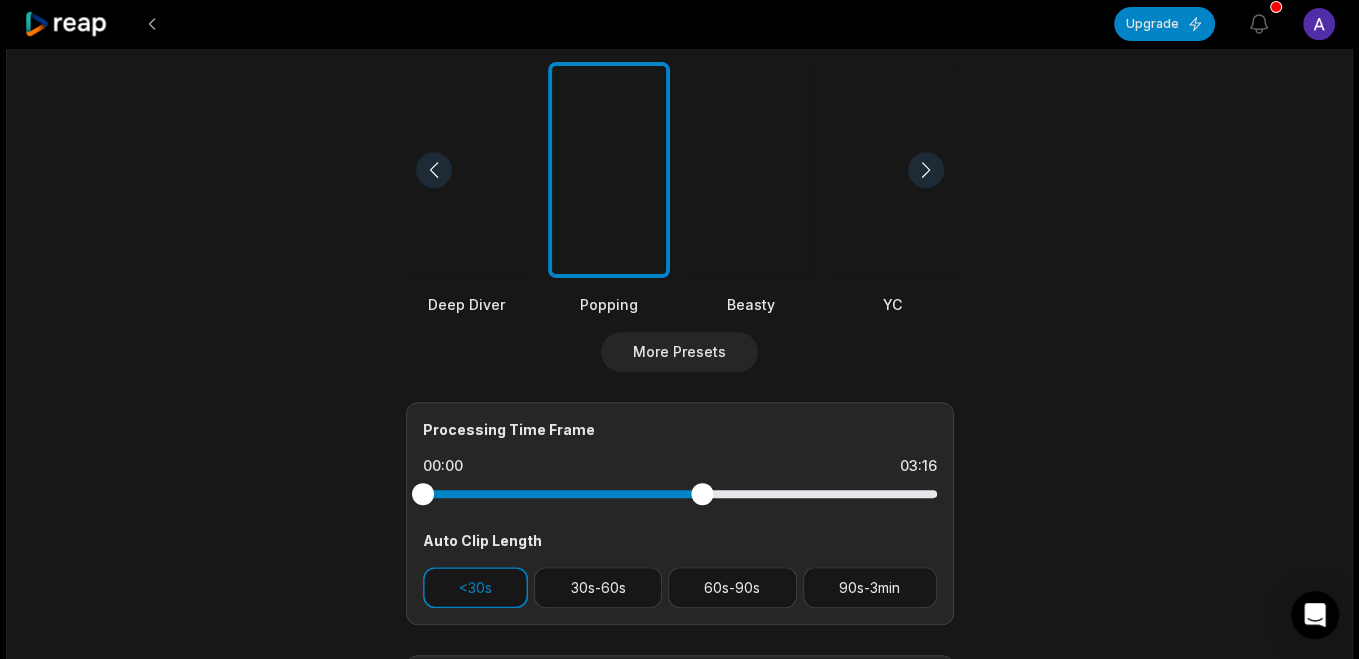 scroll, scrollTop: 457, scrollLeft: 0, axis: vertical 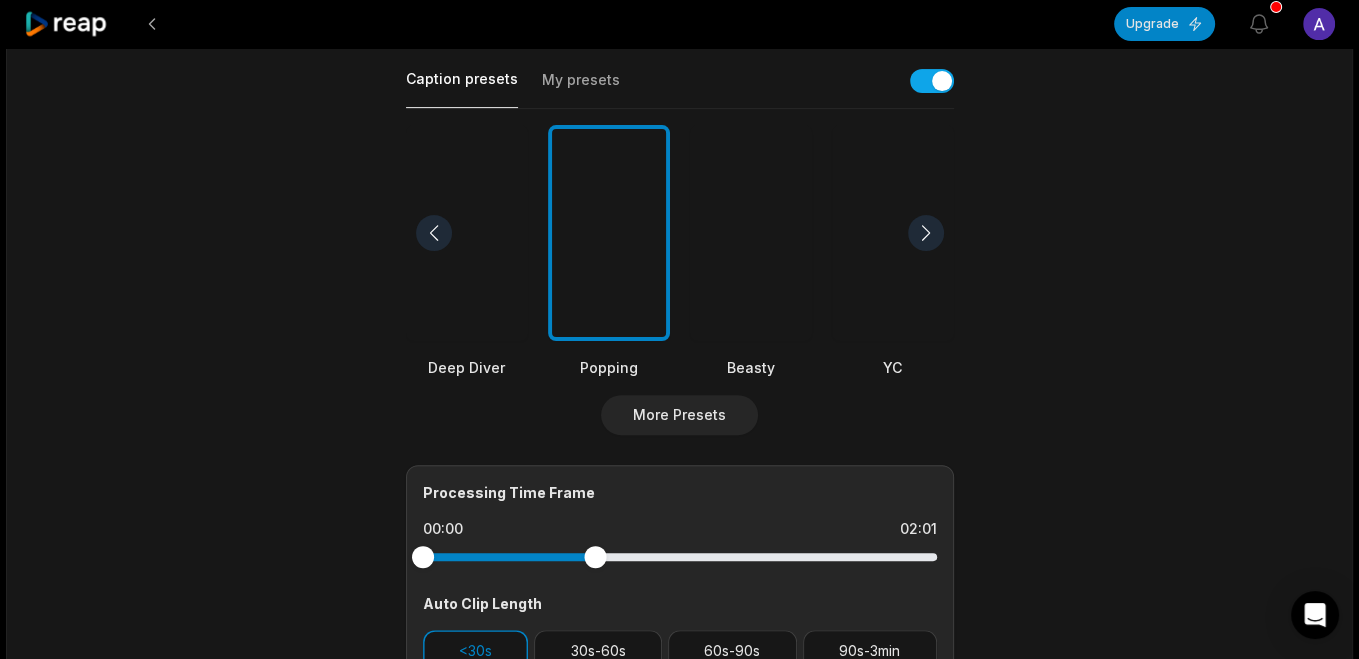 drag, startPoint x: 700, startPoint y: 554, endPoint x: 436, endPoint y: 588, distance: 266.1804 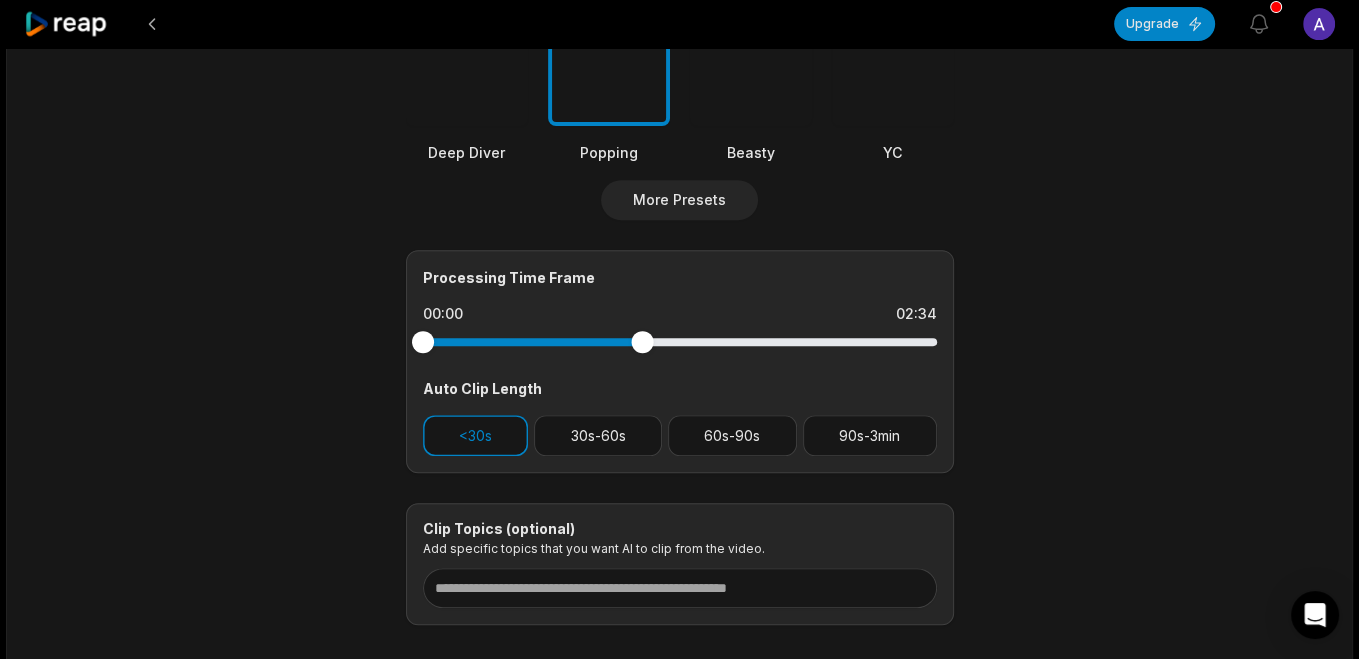 drag, startPoint x: 596, startPoint y: 337, endPoint x: 641, endPoint y: 339, distance: 45.044422 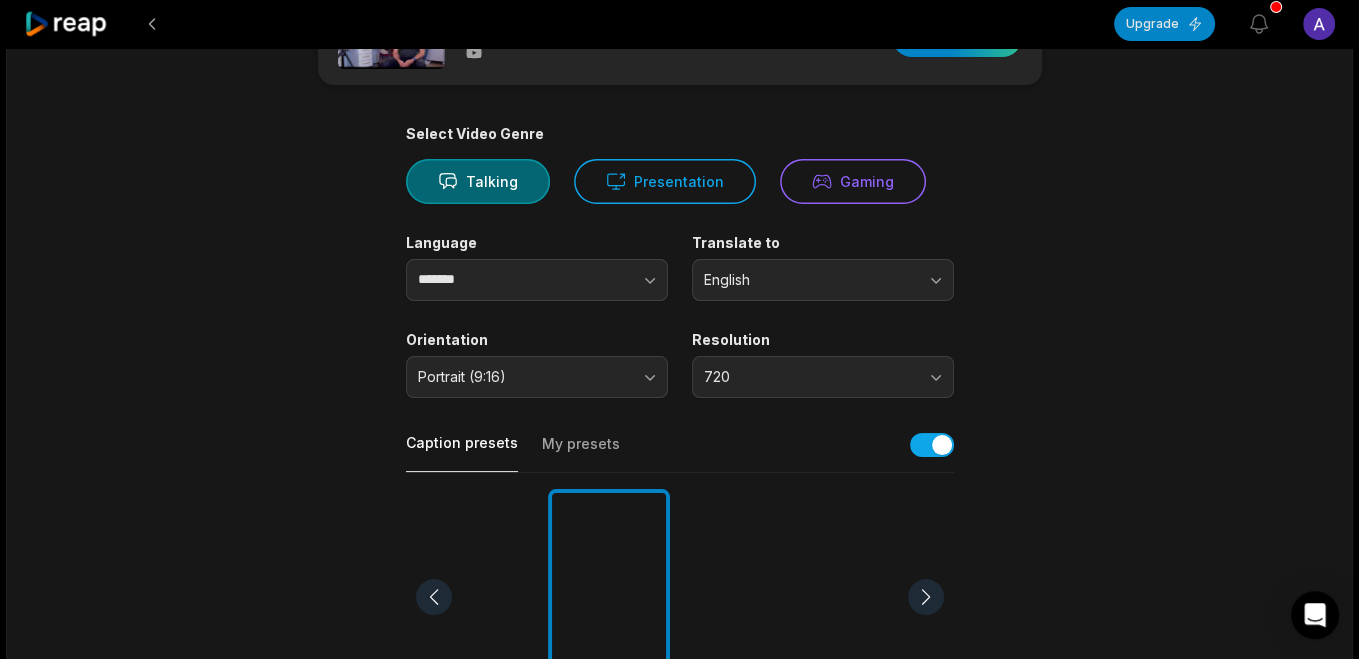 scroll, scrollTop: 27, scrollLeft: 0, axis: vertical 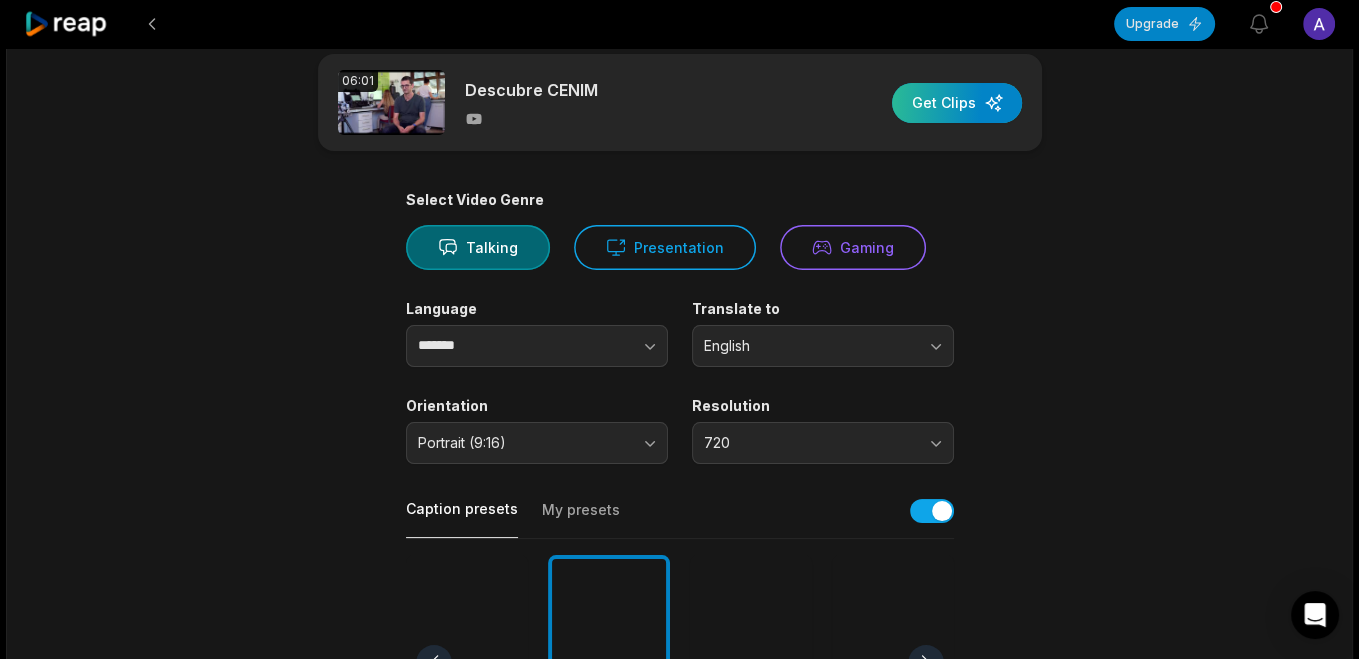 click at bounding box center [957, 103] 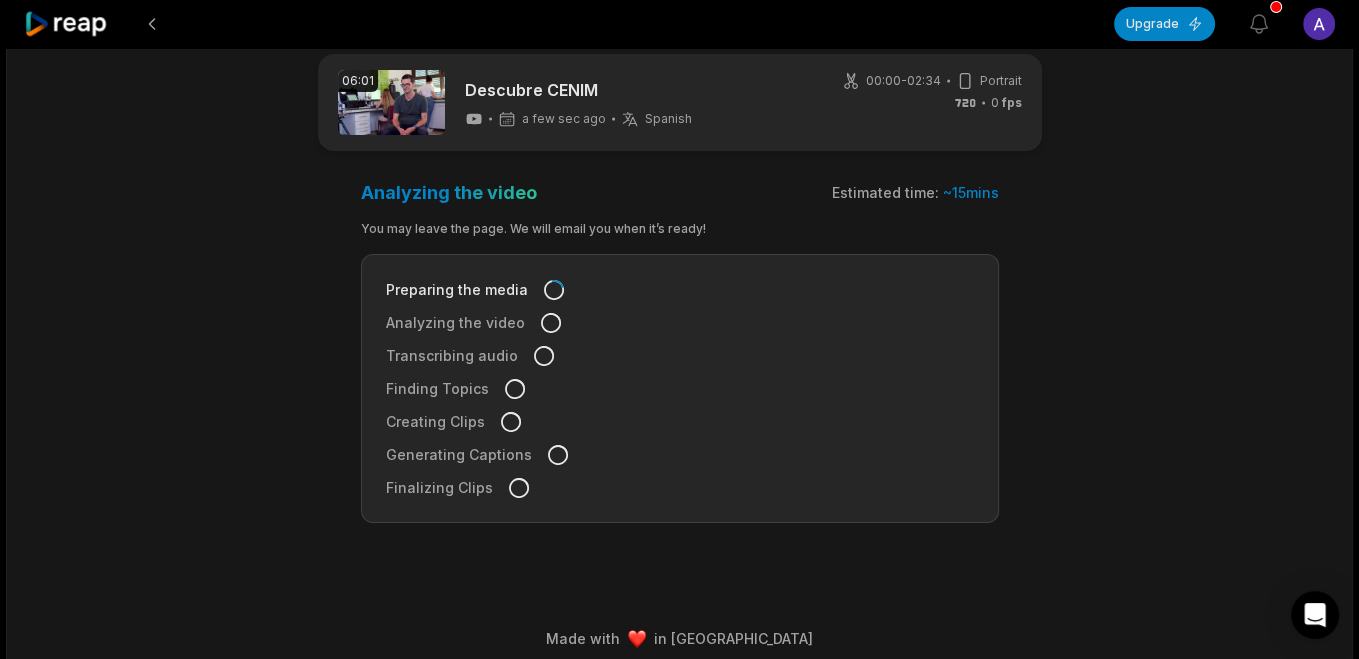 scroll, scrollTop: 0, scrollLeft: 0, axis: both 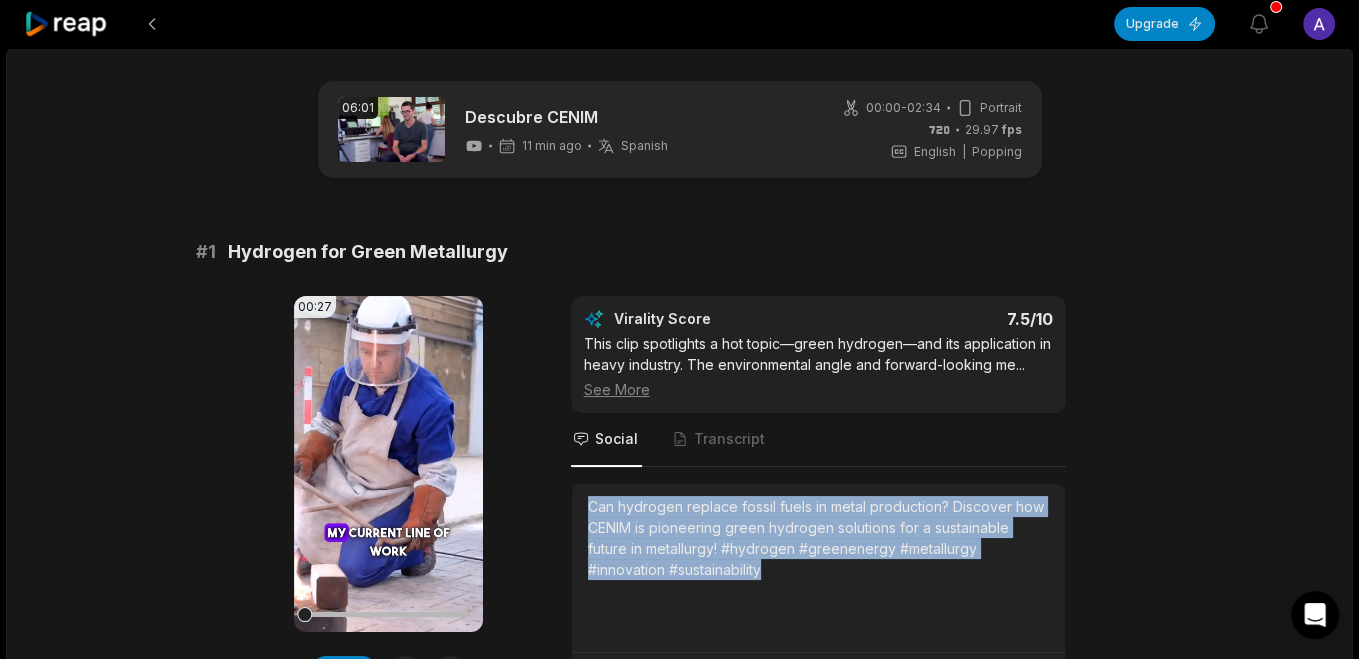 drag, startPoint x: 688, startPoint y: 540, endPoint x: 553, endPoint y: 497, distance: 141.68274 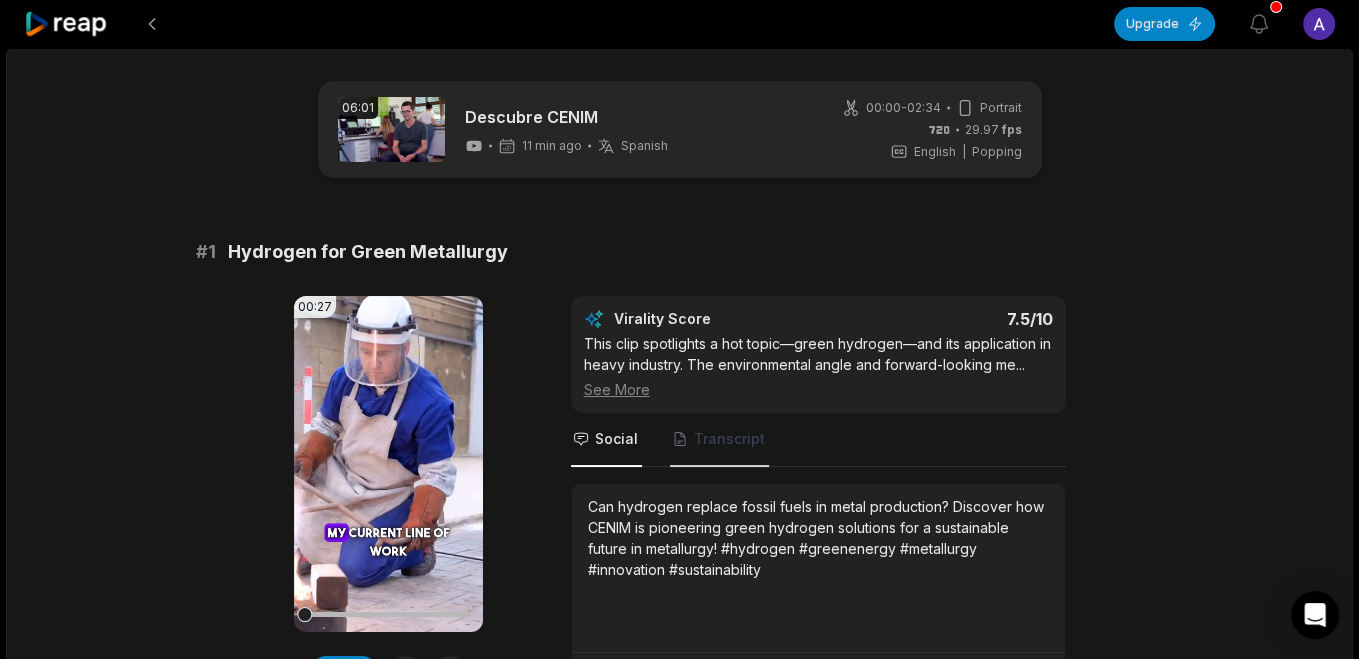 click on "Transcript" at bounding box center (729, 439) 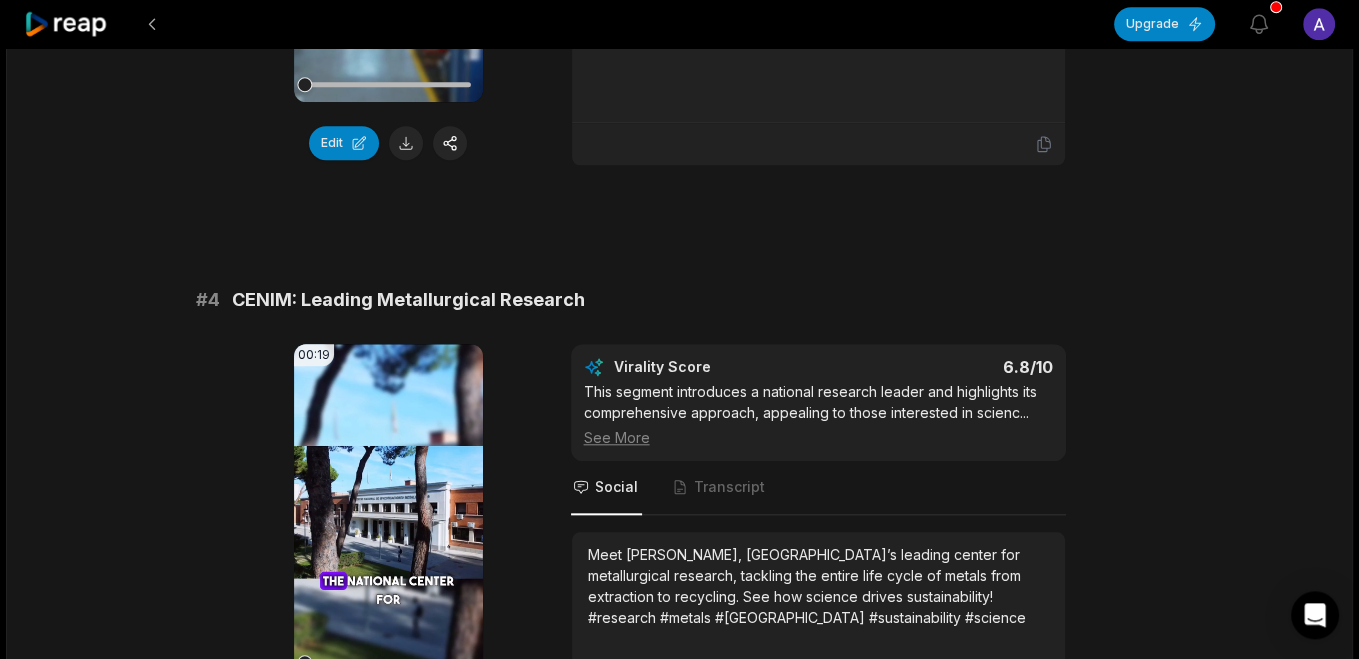 scroll, scrollTop: 1806, scrollLeft: 0, axis: vertical 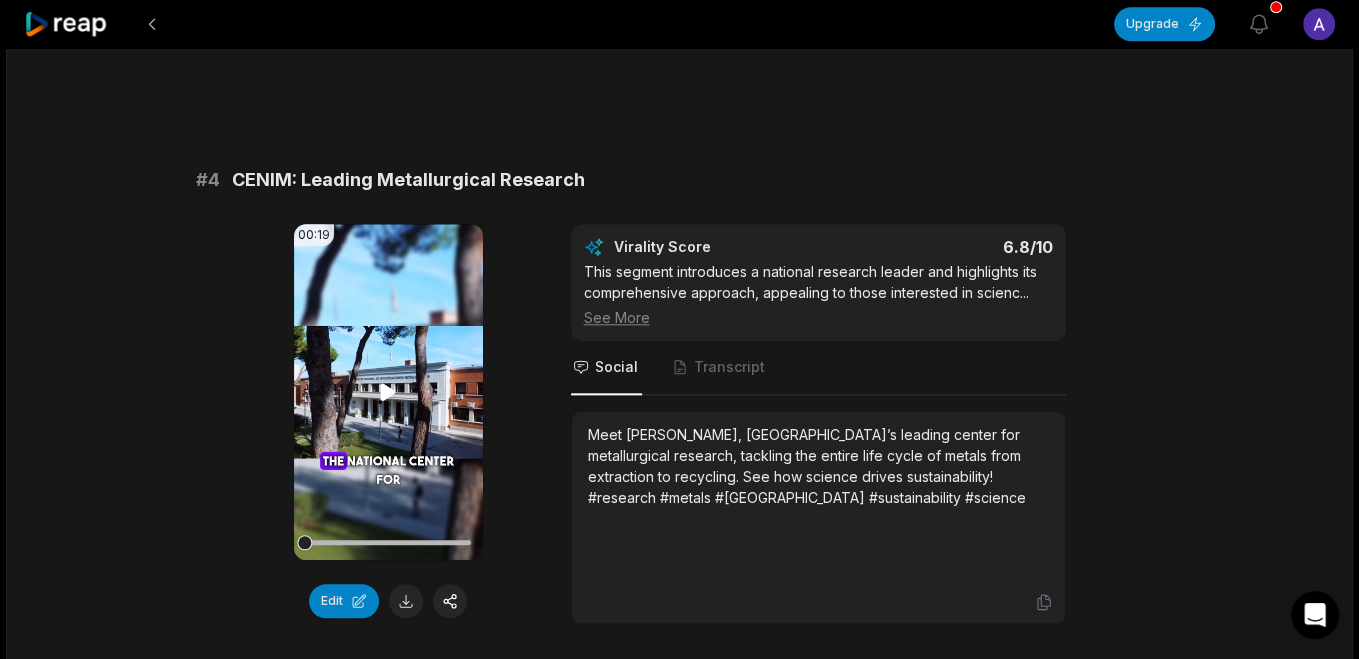 click 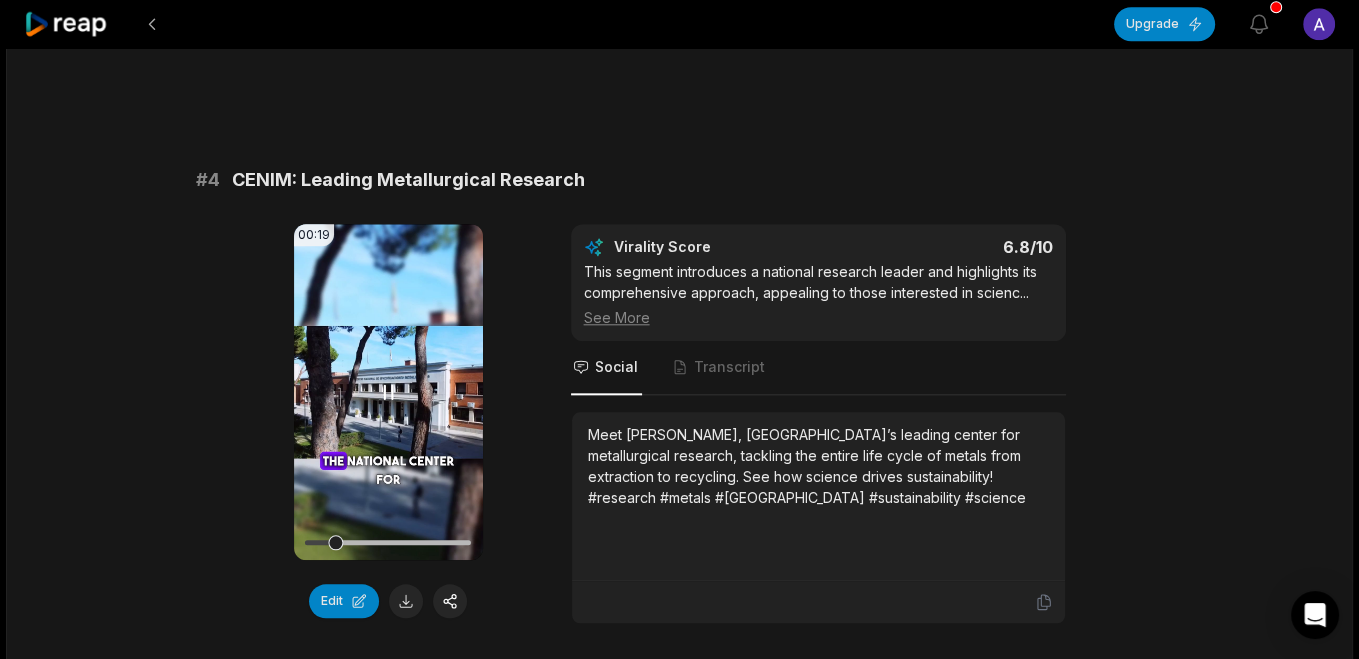 type 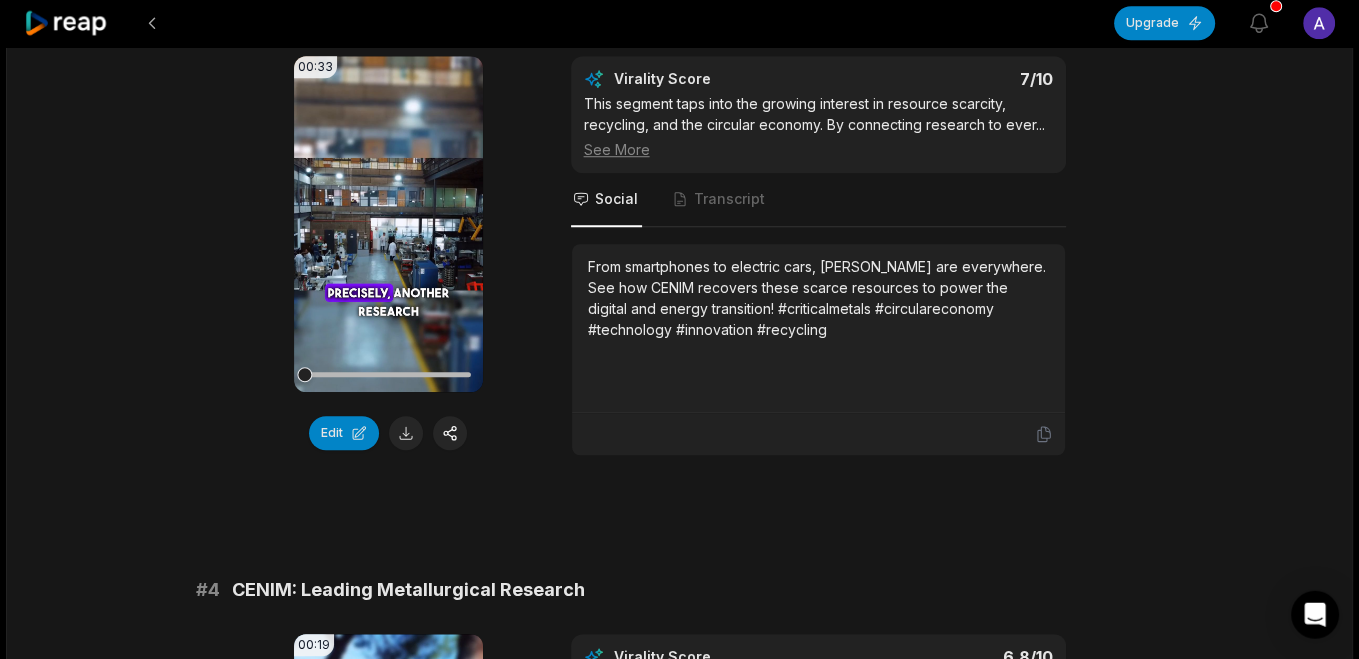 scroll, scrollTop: 1376, scrollLeft: 0, axis: vertical 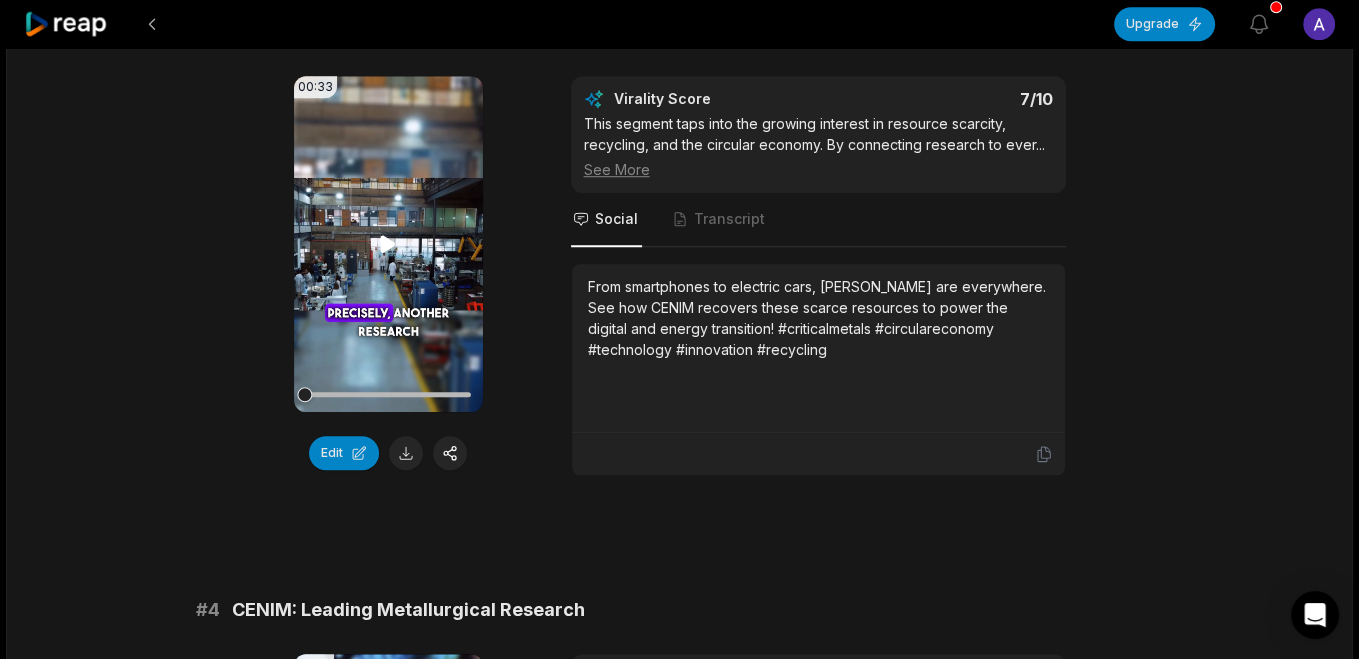 click 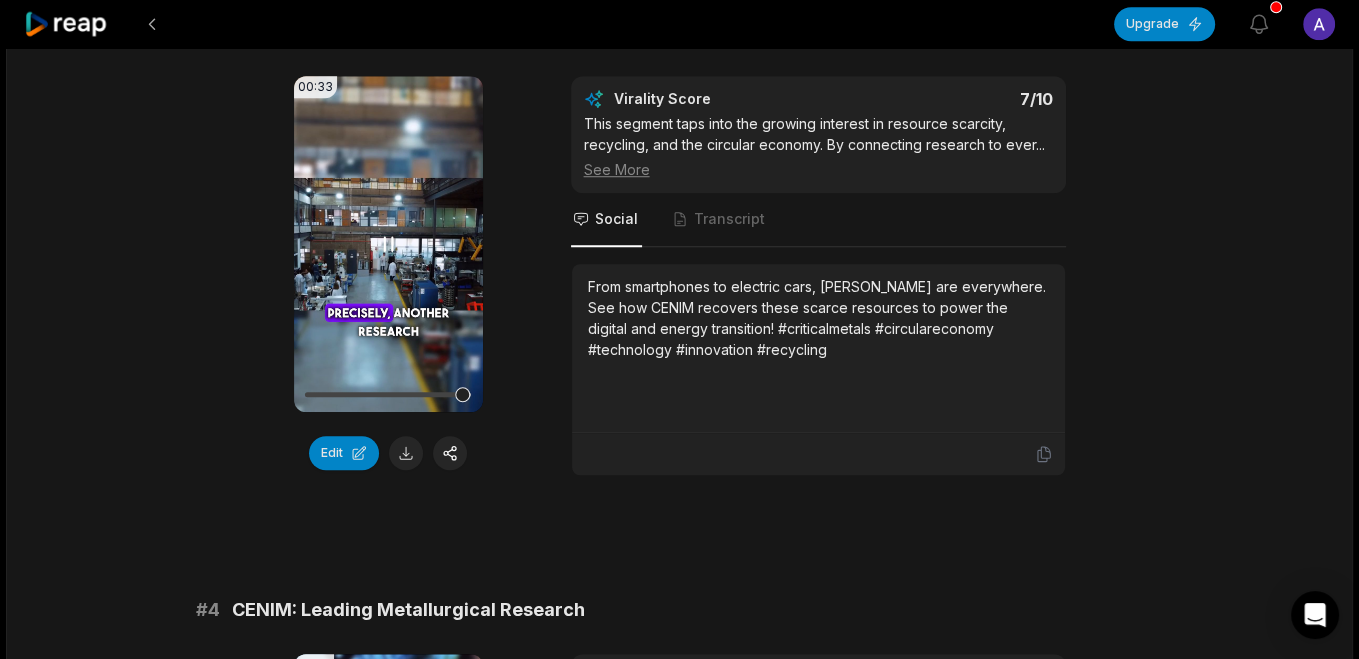 click 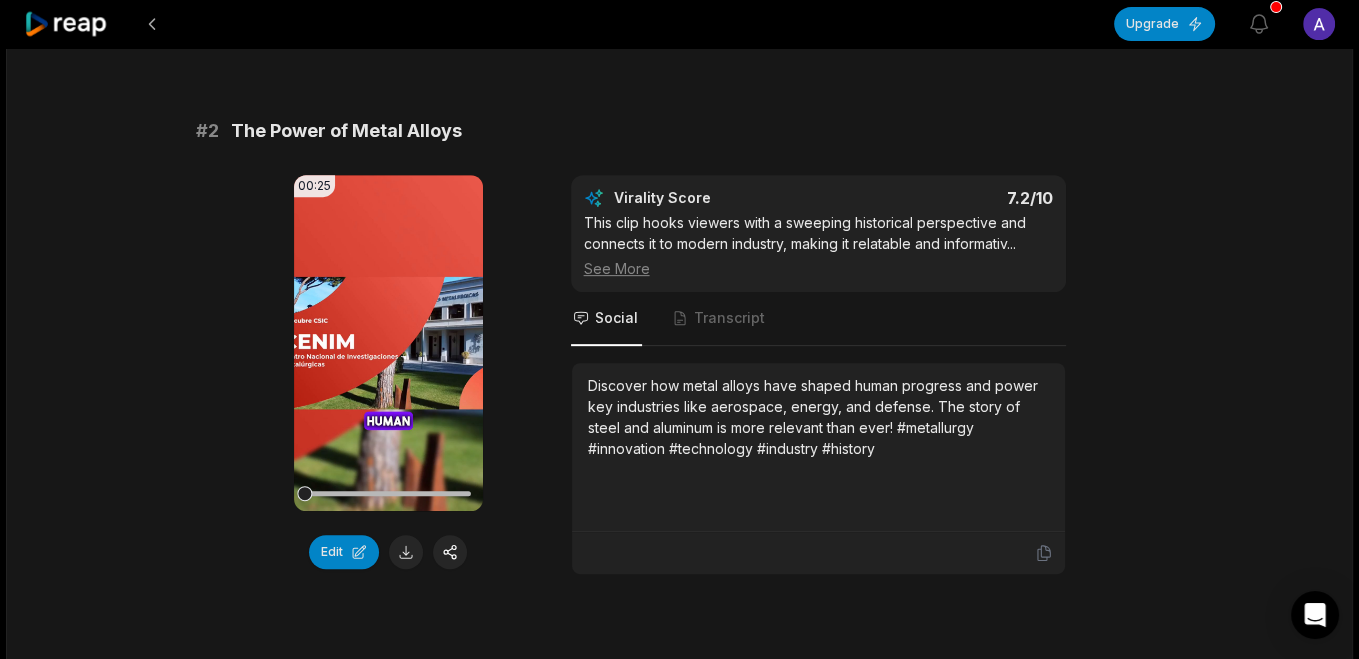scroll, scrollTop: 696, scrollLeft: 0, axis: vertical 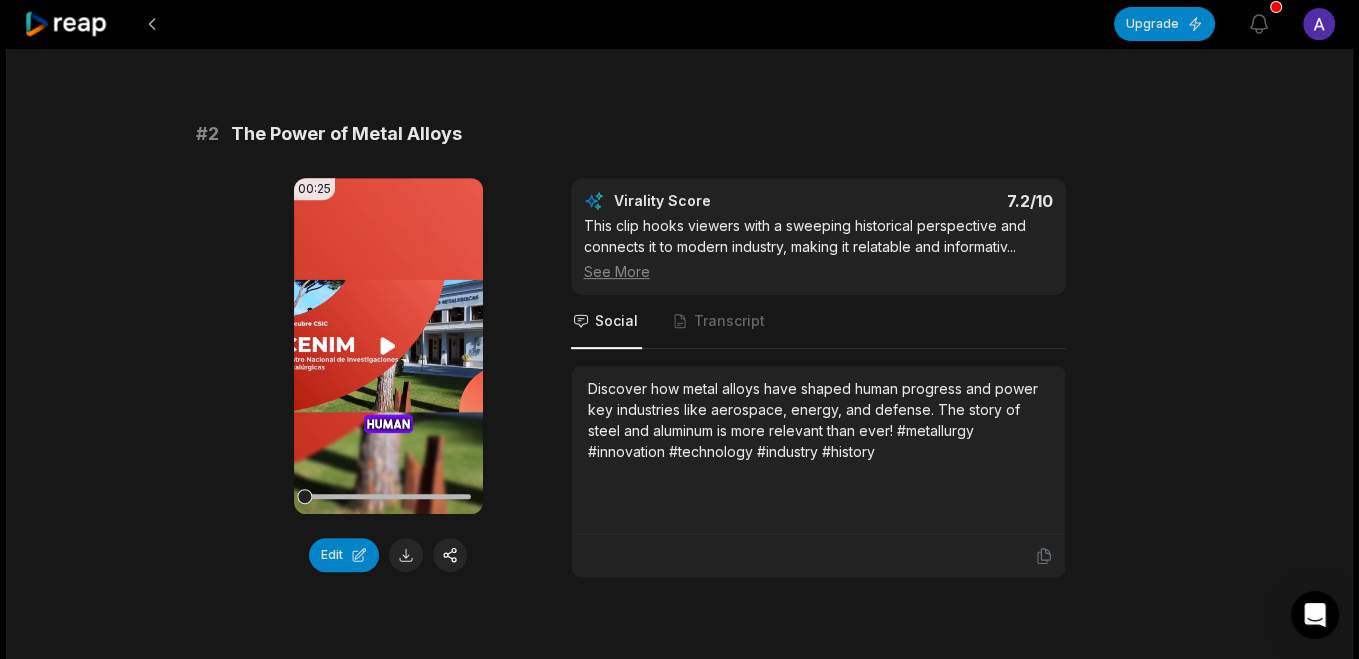 click 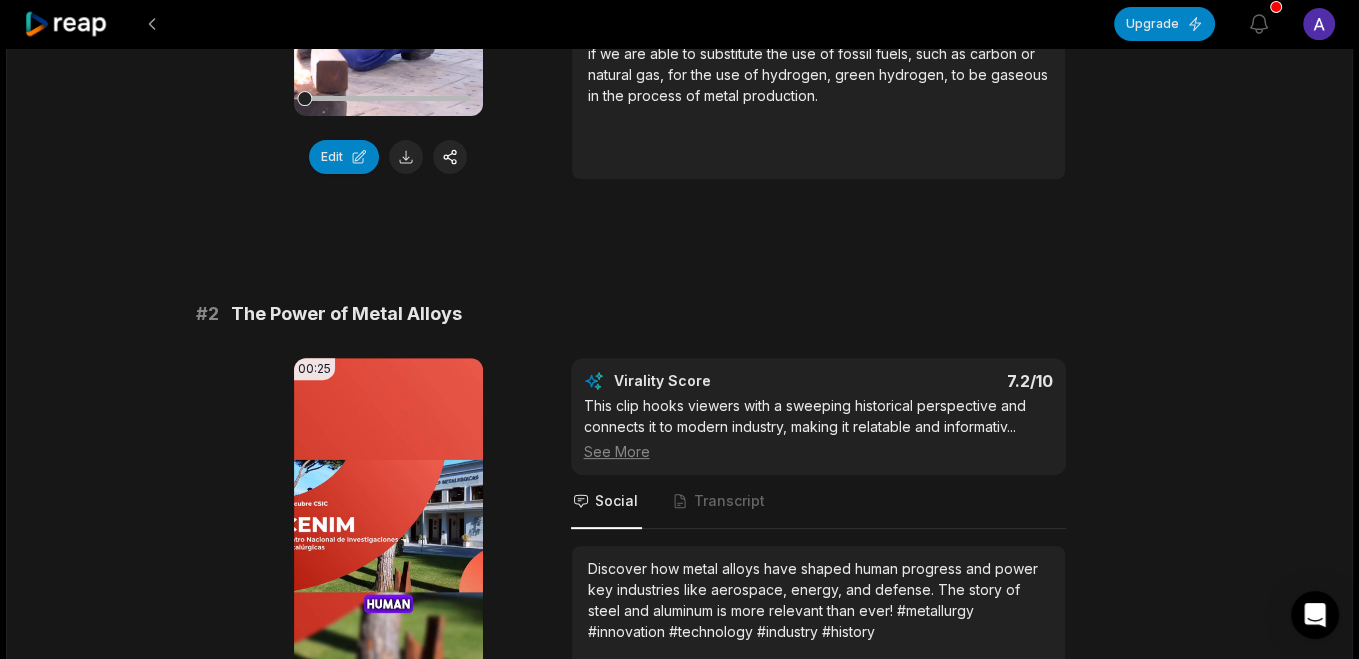scroll, scrollTop: 0, scrollLeft: 0, axis: both 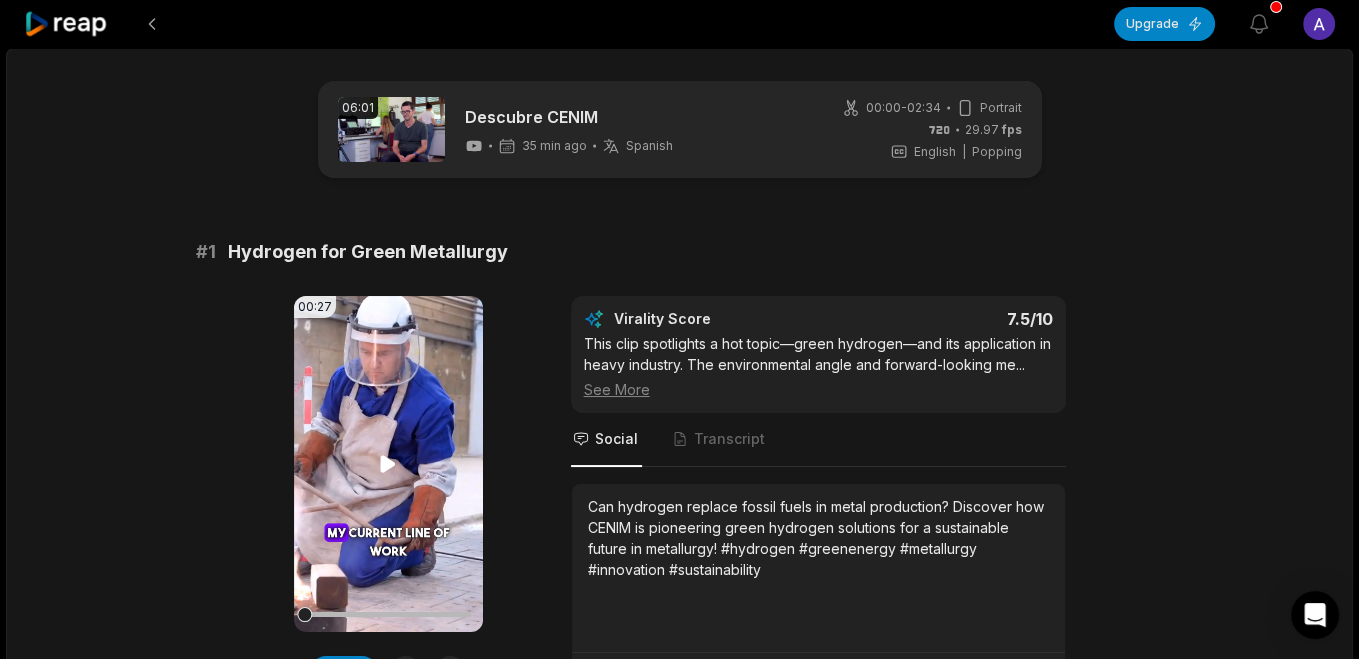 click on "Your browser does not support mp4 format." at bounding box center (388, 464) 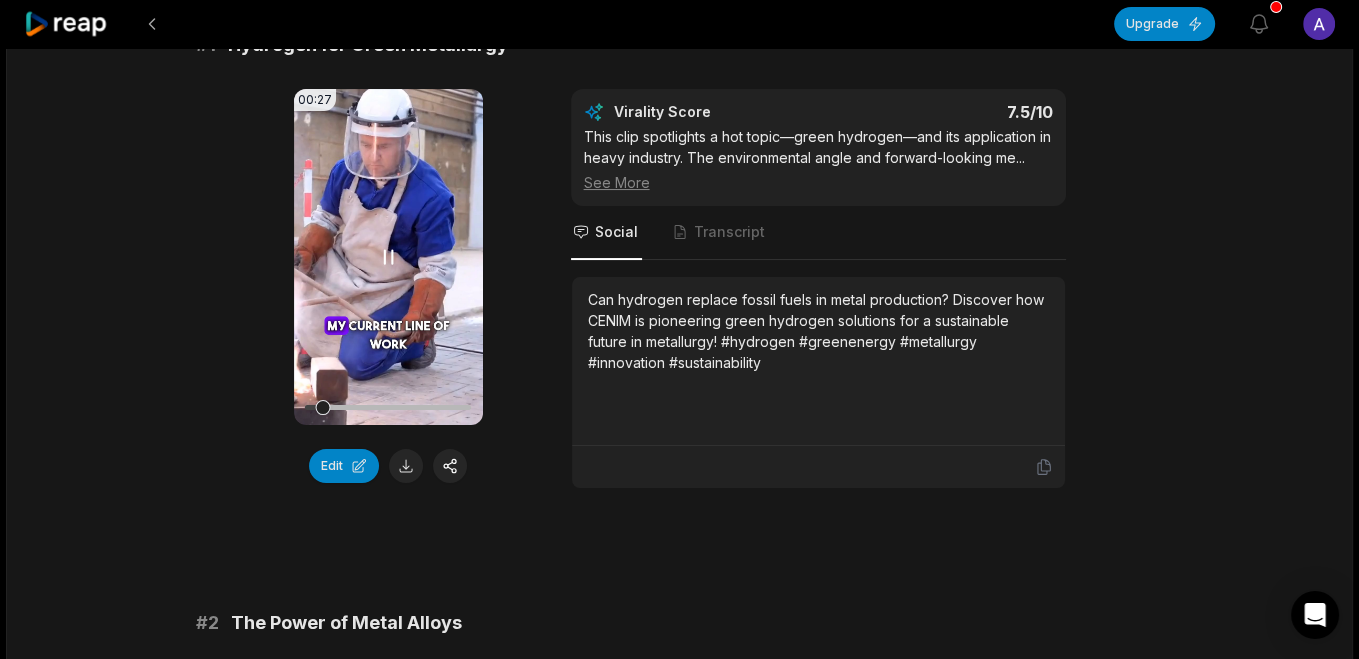 scroll, scrollTop: 215, scrollLeft: 0, axis: vertical 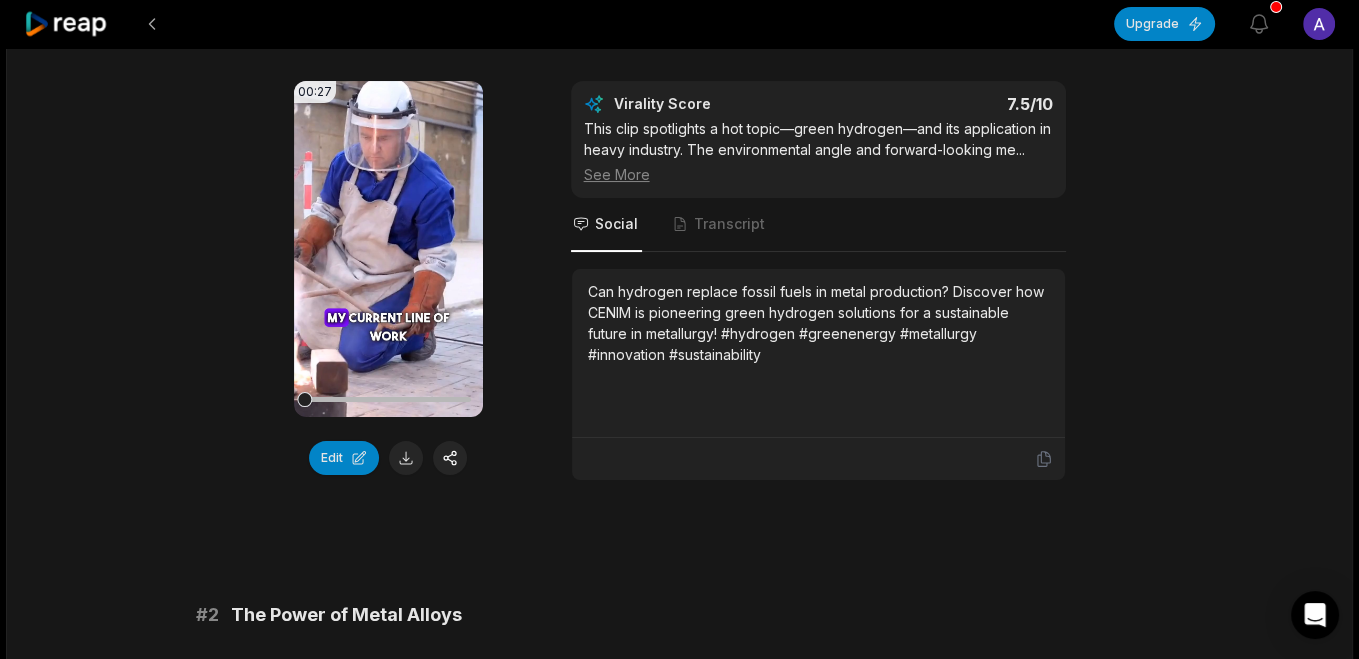 drag, startPoint x: 333, startPoint y: 400, endPoint x: 250, endPoint y: 400, distance: 83 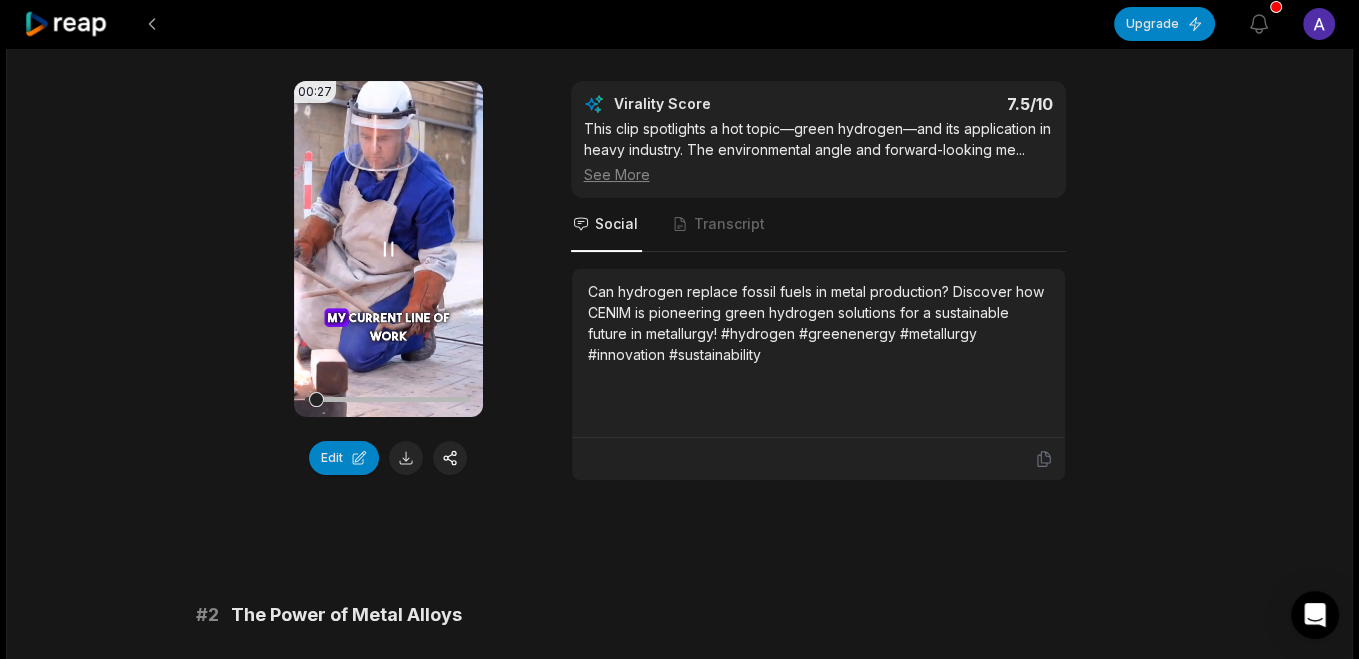 click on "Your browser does not support mp4 format." at bounding box center [388, 249] 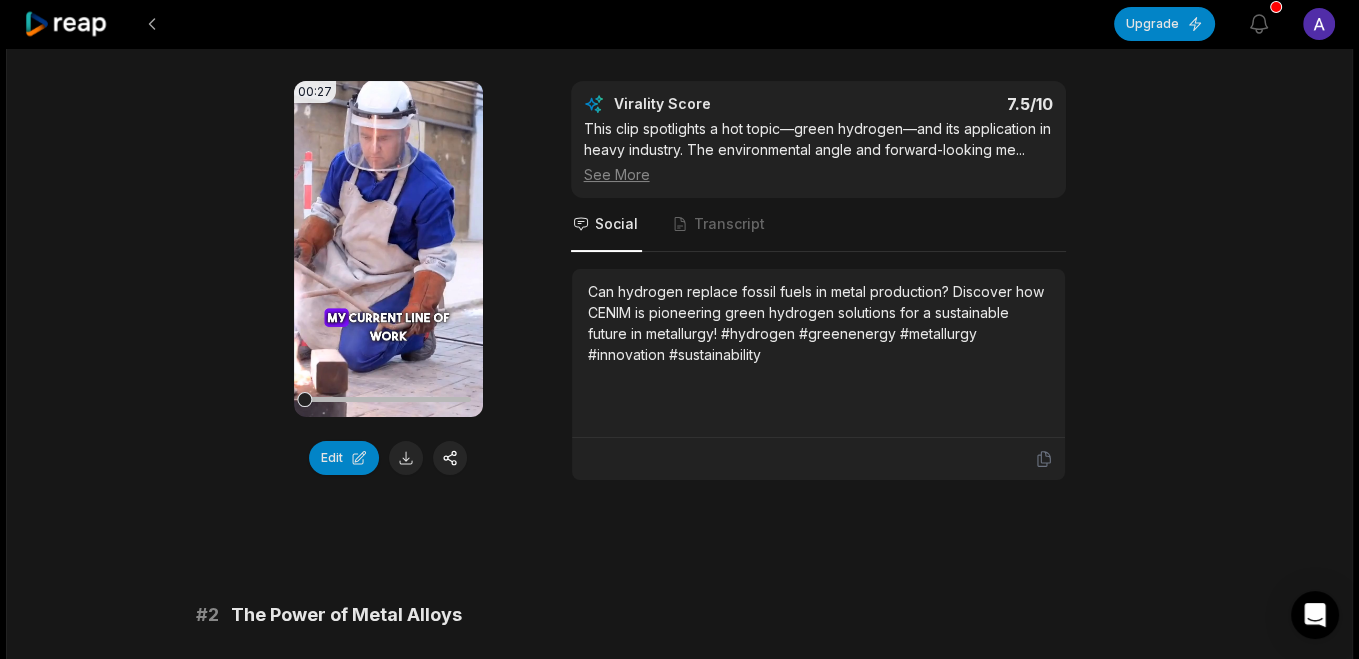 drag, startPoint x: 319, startPoint y: 398, endPoint x: 254, endPoint y: 392, distance: 65.27634 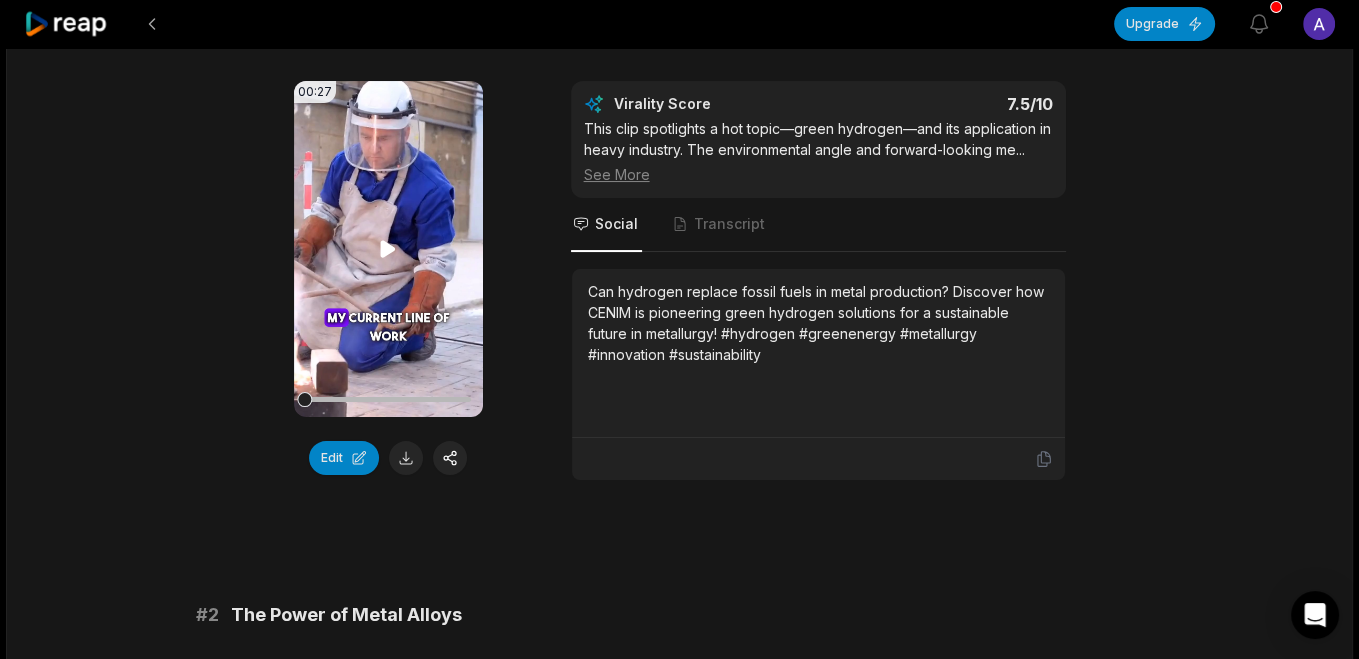 click 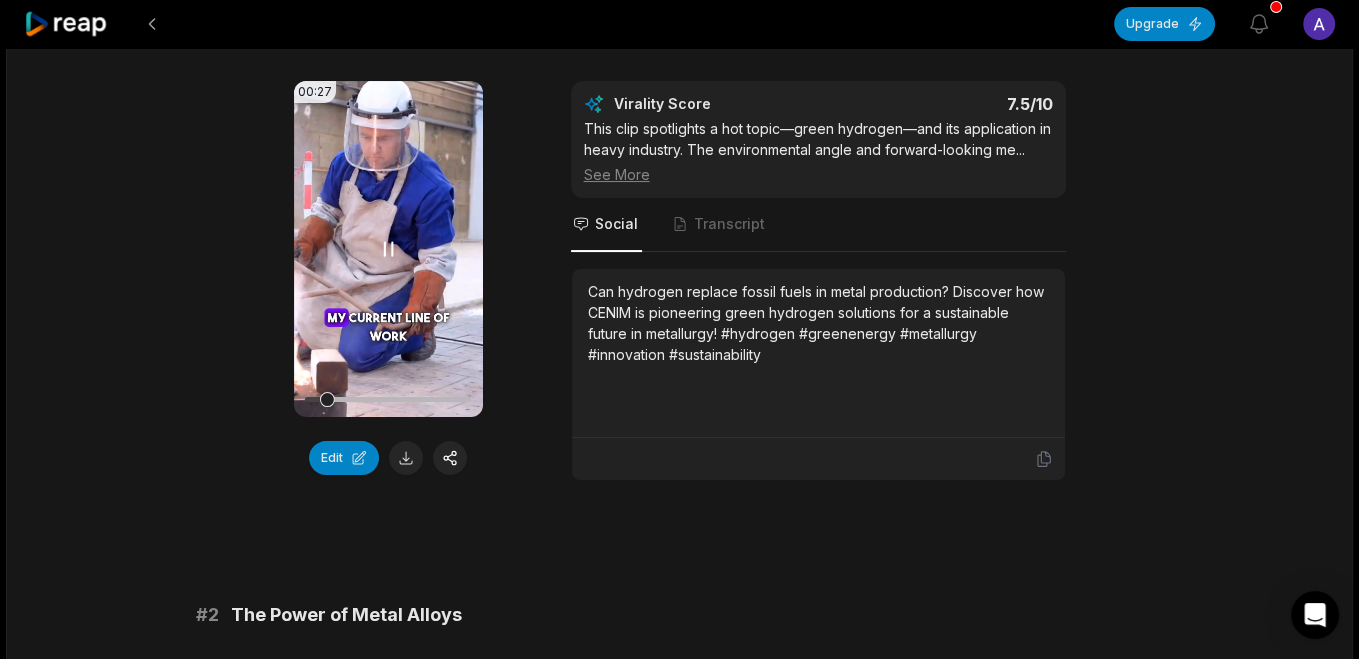 click 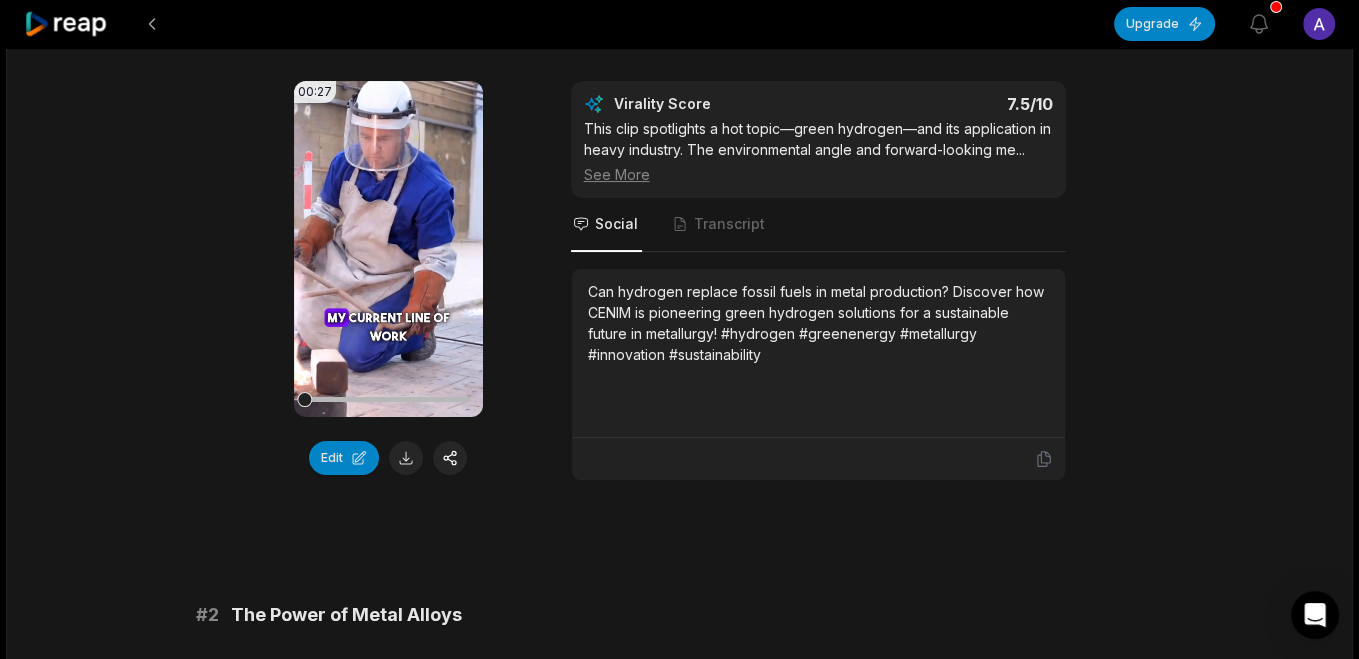 drag, startPoint x: 330, startPoint y: 399, endPoint x: 277, endPoint y: 414, distance: 55.081757 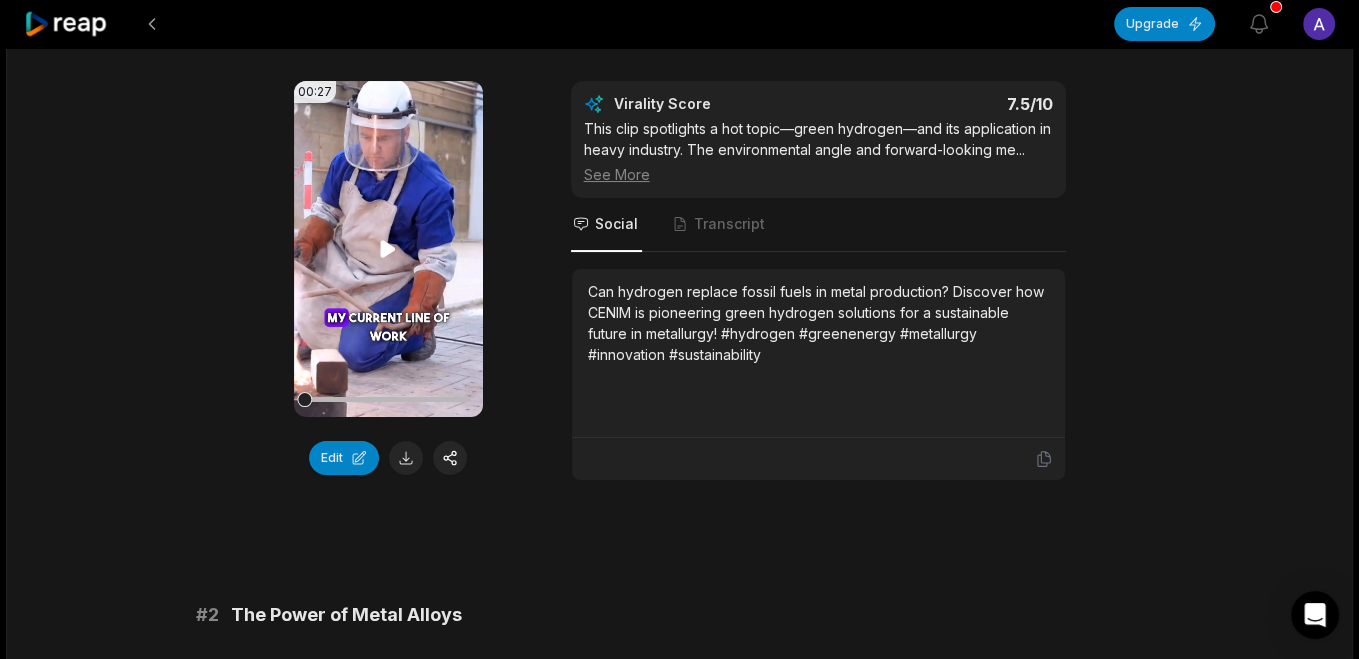 click 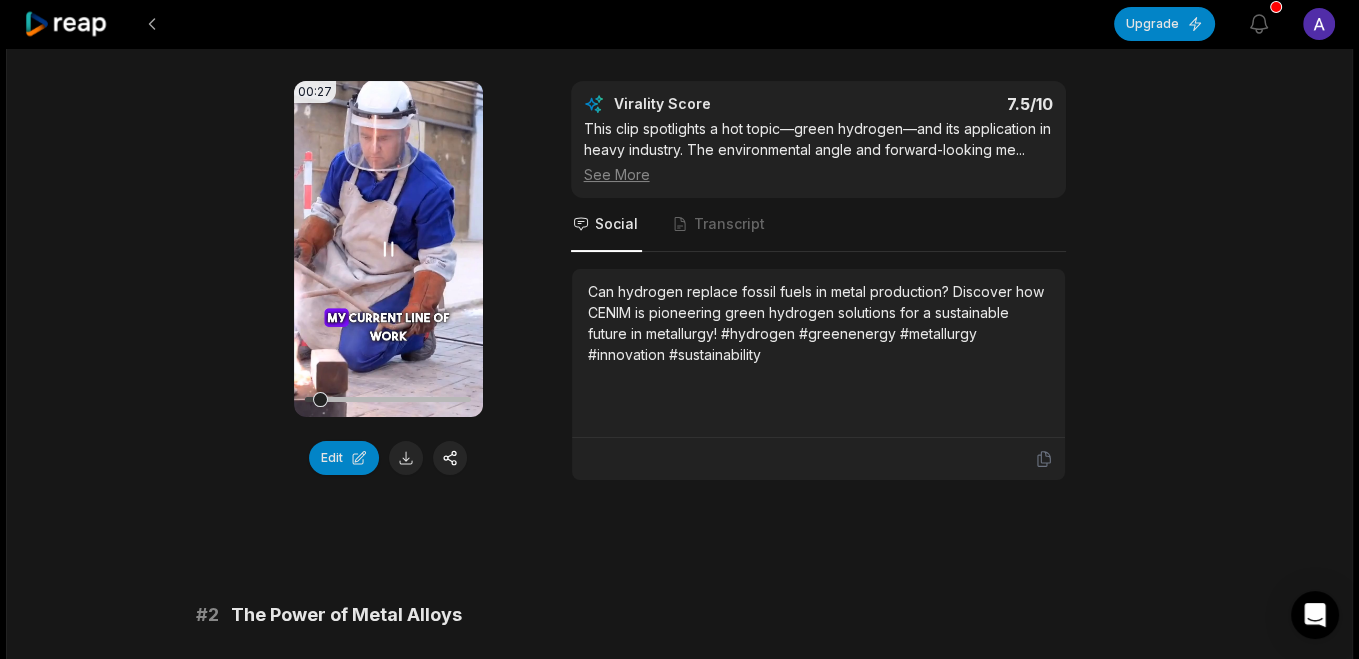 type 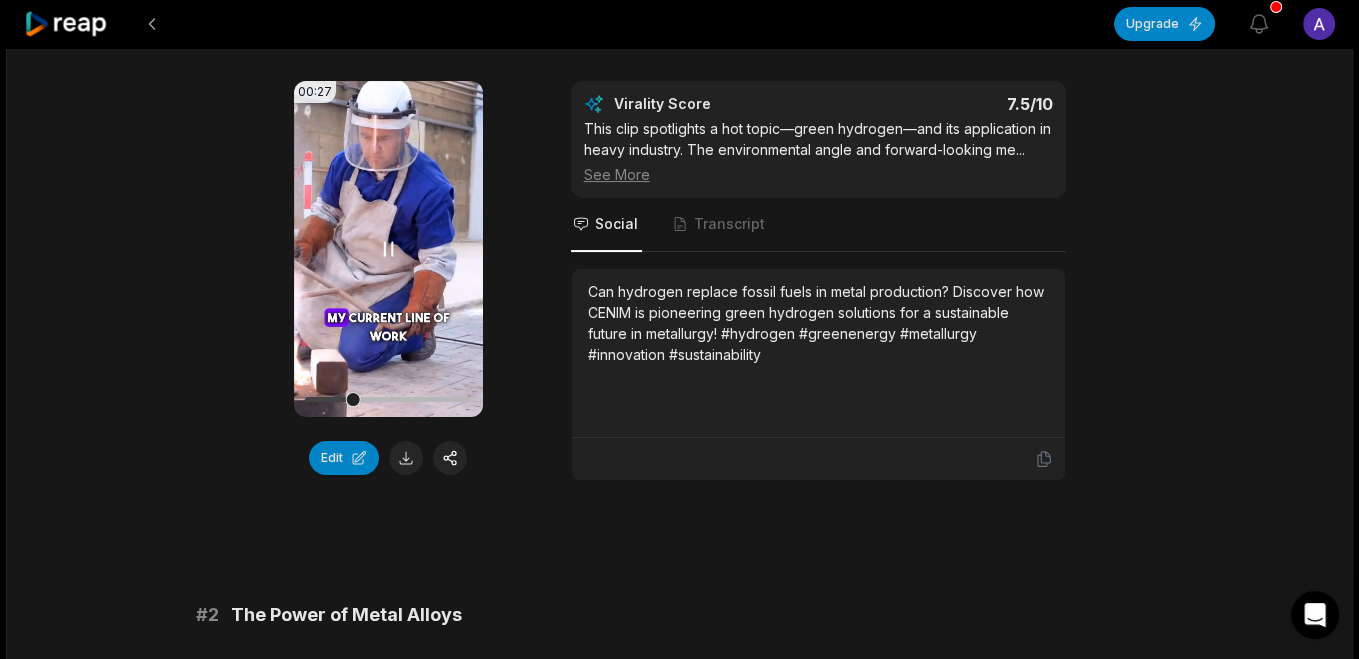 click 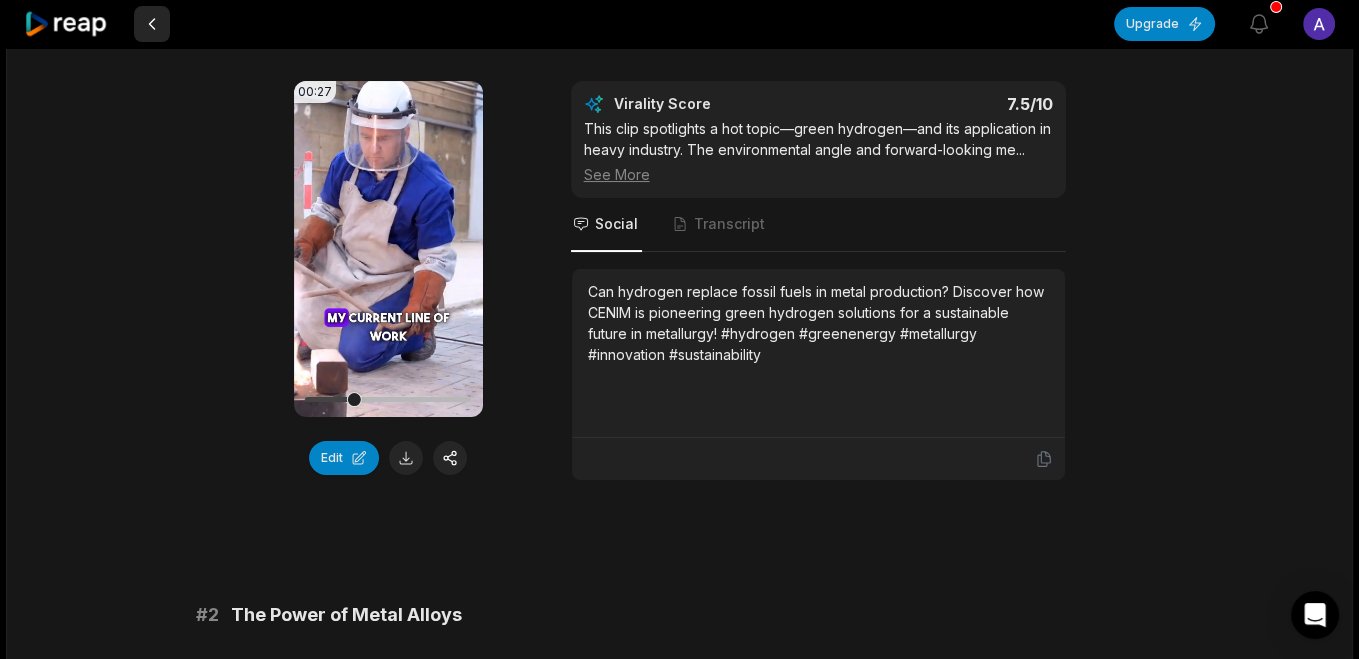 click at bounding box center (152, 24) 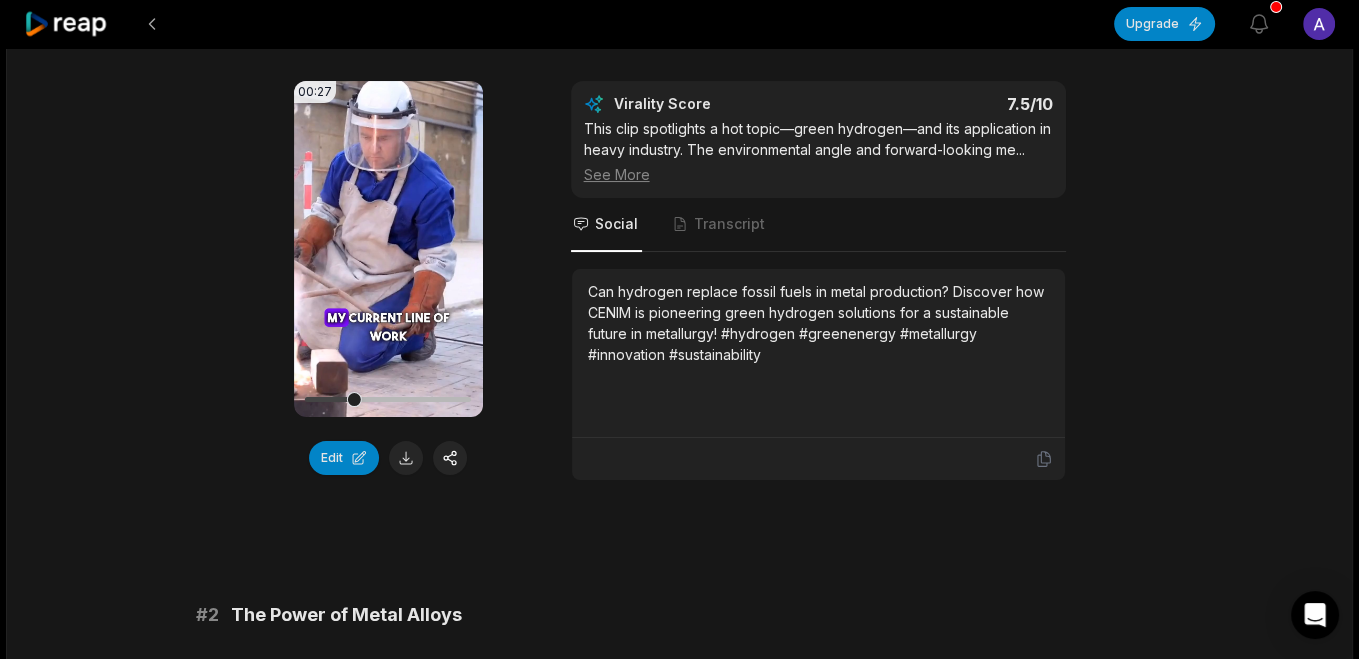 click 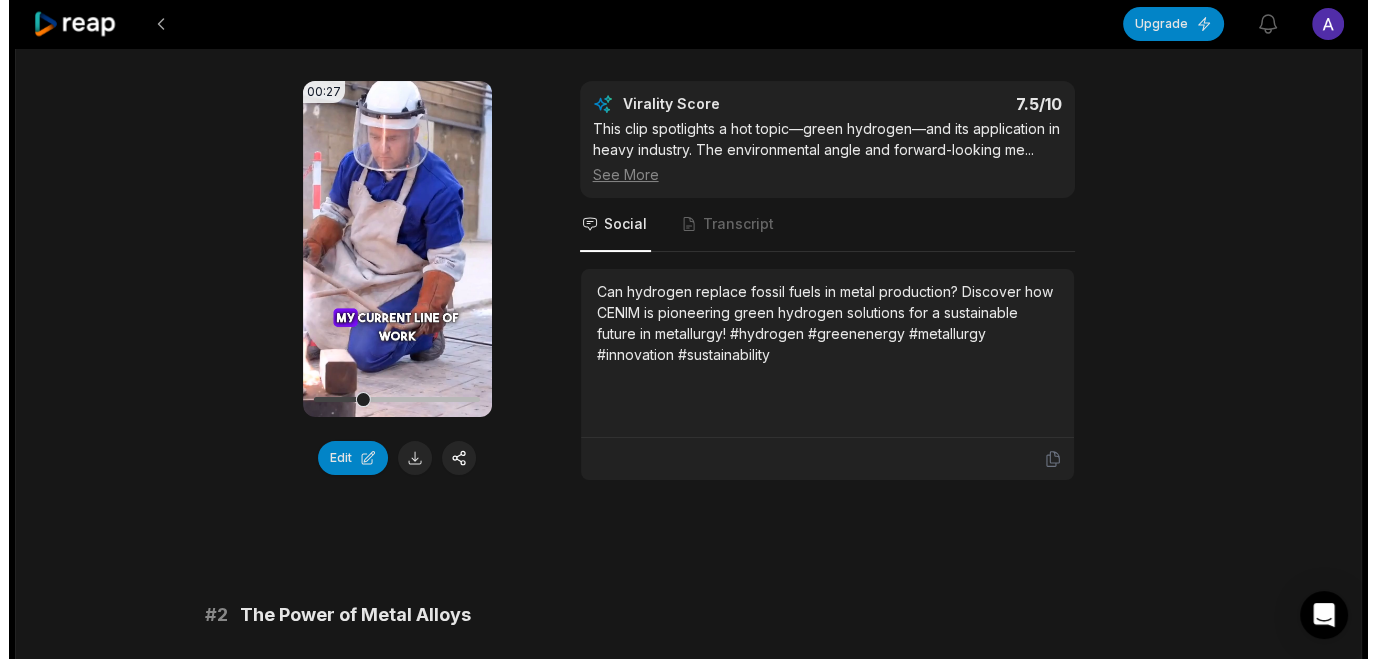 scroll, scrollTop: 0, scrollLeft: 0, axis: both 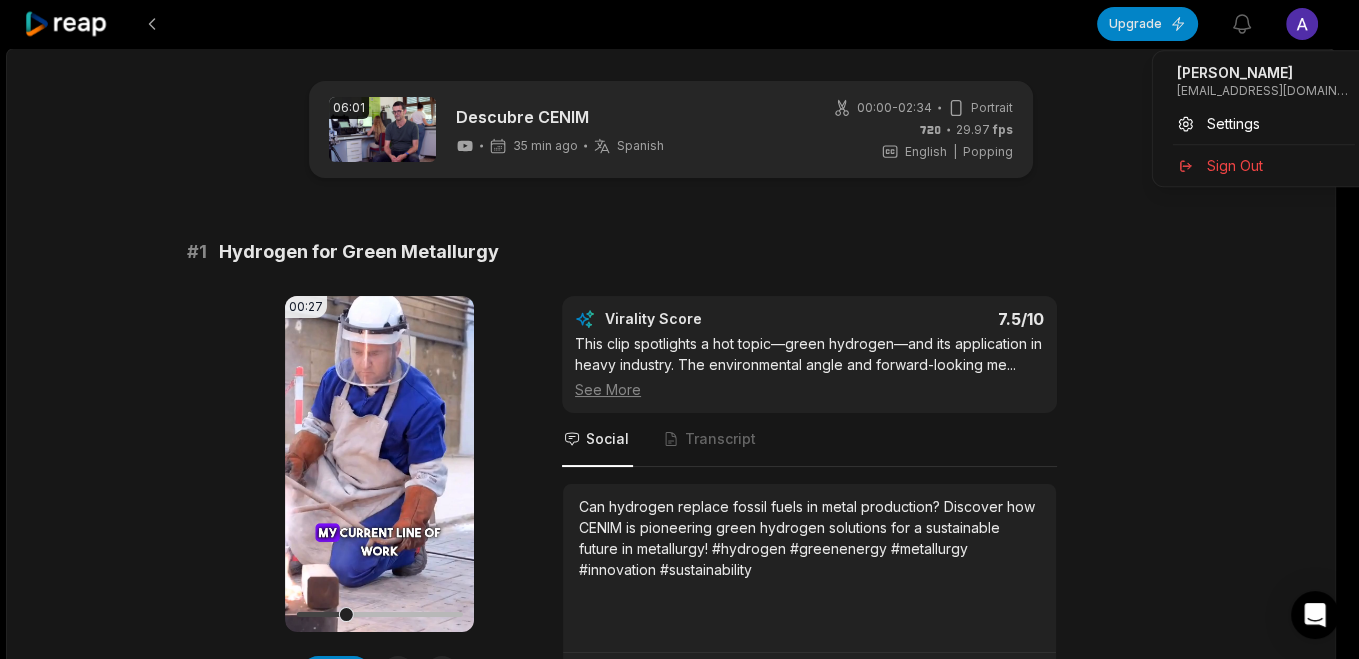 click on "Upgrade View notifications Open user menu 06:01 Descubre CENIM 35 min ago Spanish es 00:00  -  02:34 Portrait 29.97   fps English en | Popping # 1 Hydrogen for Green Metallurgy 00:27 Your browser does not support mp4 format. Edit Virality Score 7.5 /10 This clip spotlights a hot topic—green hydrogen—and its application in heavy industry. The environmental angle and forward-looking me ...   See More Social Transcript Can hydrogen replace fossil fuels in metal production? Discover how CENIM is pioneering green hydrogen solutions for a sustainable future in metallurgy! #hydrogen #greenenergy #metallurgy #innovation #sustainability # 2 The Power of Metal Alloys 00:25 Your browser does not support mp4 format. Edit Virality Score 7.2 /10 This clip hooks viewers with a sweeping historical perspective and connects it to modern industry, making it relatable and informativ ...   See More Social Transcript # 3 Recovering [PERSON_NAME] for the Future 00:33 Your browser does not support mp4 format. Edit 7 /10 ..." at bounding box center (679, 329) 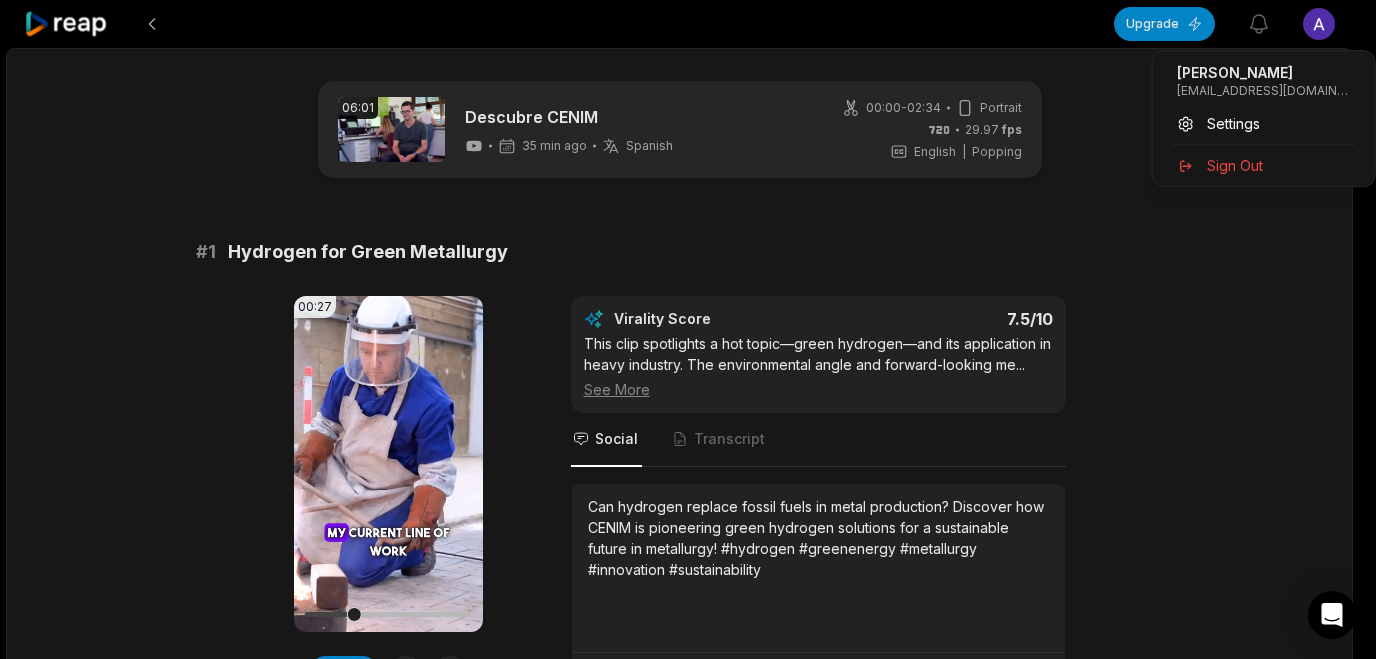 click on "Upgrade View notifications Open user menu 06:01 Descubre CENIM 35 min ago Spanish es 00:00  -  02:34 Portrait 29.97   fps English en | Popping # 1 Hydrogen for Green Metallurgy 00:27 Your browser does not support mp4 format. Edit Virality Score 7.5 /10 This clip spotlights a hot topic—green hydrogen—and its application in heavy industry. The environmental angle and forward-looking me ...   See More Social Transcript Can hydrogen replace fossil fuels in metal production? Discover how CENIM is pioneering green hydrogen solutions for a sustainable future in metallurgy! #hydrogen #greenenergy #metallurgy #innovation #sustainability # 2 The Power of Metal Alloys 00:25 Your browser does not support mp4 format. Edit Virality Score 7.2 /10 This clip hooks viewers with a sweeping historical perspective and connects it to modern industry, making it relatable and informativ ...   See More Social Transcript # 3 Recovering [PERSON_NAME] for the Future 00:33 Your browser does not support mp4 format. Edit 7 /10 ..." at bounding box center (688, 329) 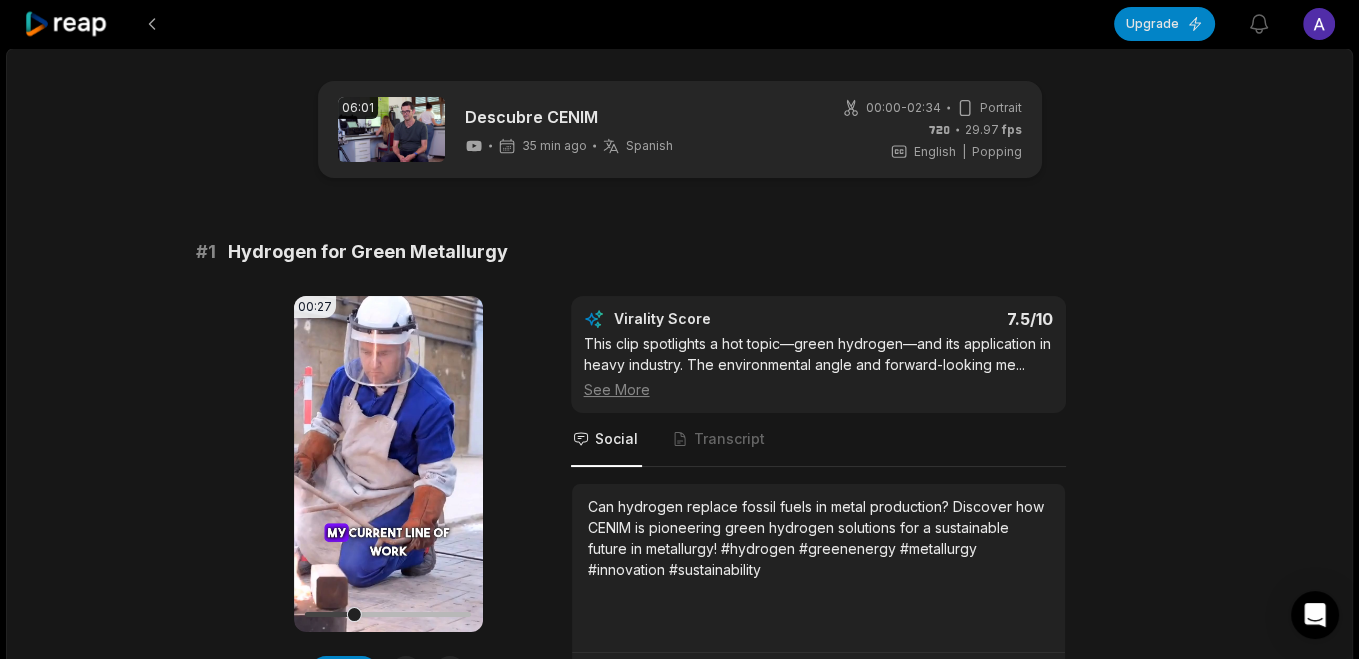 click on "Upgrade View notifications Open user menu 06:01 Descubre CENIM 35 min ago Spanish es 00:00  -  02:34 Portrait 29.97   fps English en | Popping # 1 Hydrogen for Green Metallurgy 00:27 Your browser does not support mp4 format. Edit Virality Score 7.5 /10 This clip spotlights a hot topic—green hydrogen—and its application in heavy industry. The environmental angle and forward-looking me ...   See More Social Transcript Can hydrogen replace fossil fuels in metal production? Discover how CENIM is pioneering green hydrogen solutions for a sustainable future in metallurgy! #hydrogen #greenenergy #metallurgy #innovation #sustainability # 2 The Power of Metal Alloys 00:25 Your browser does not support mp4 format. Edit Virality Score 7.2 /10 This clip hooks viewers with a sweeping historical perspective and connects it to modern industry, making it relatable and informativ ...   See More Social Transcript # 3 Recovering [PERSON_NAME] for the Future 00:33 Your browser does not support mp4 format. Edit 7 /10 ..." at bounding box center [679, 329] 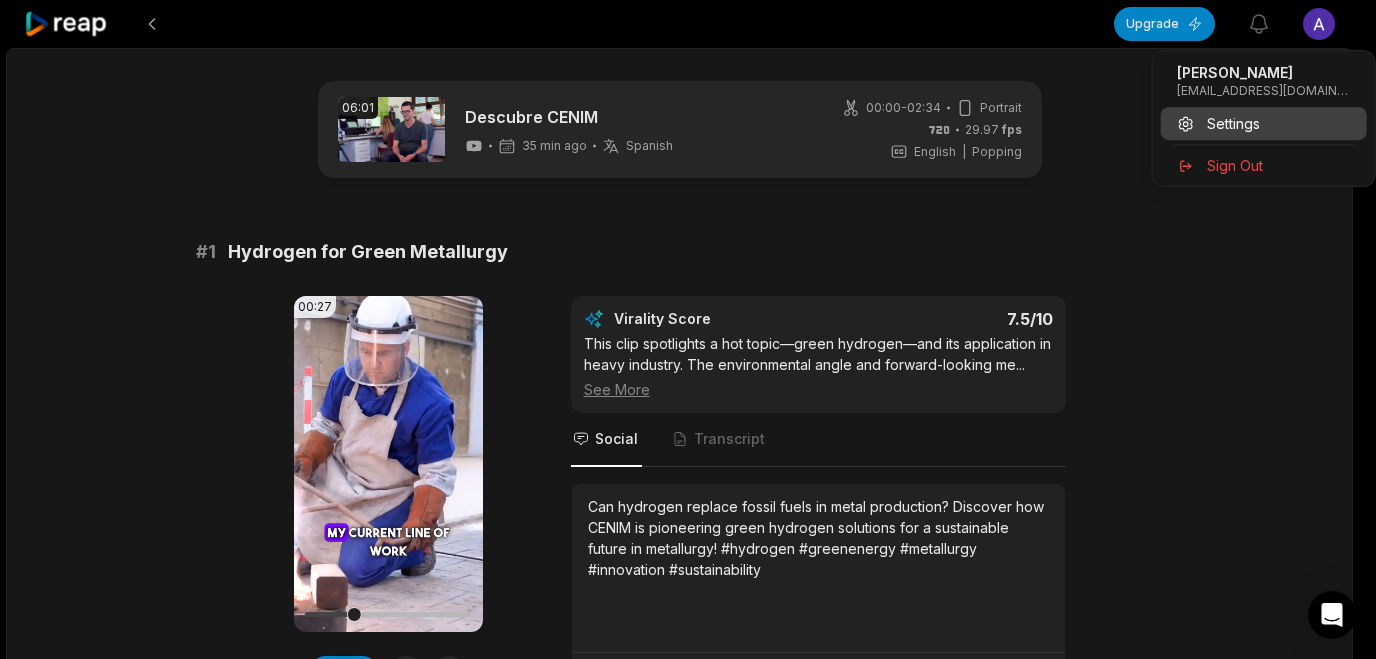 click on "Settings" at bounding box center [1233, 123] 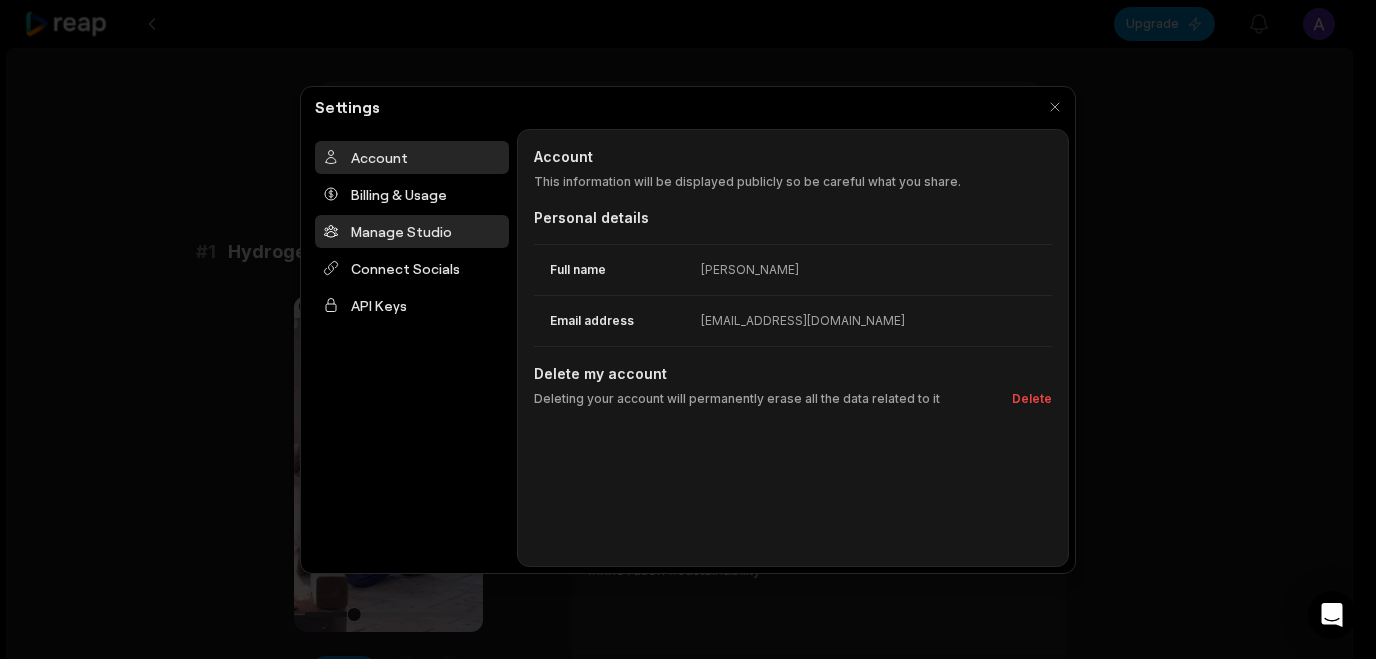 click on "Manage Studio" at bounding box center [412, 231] 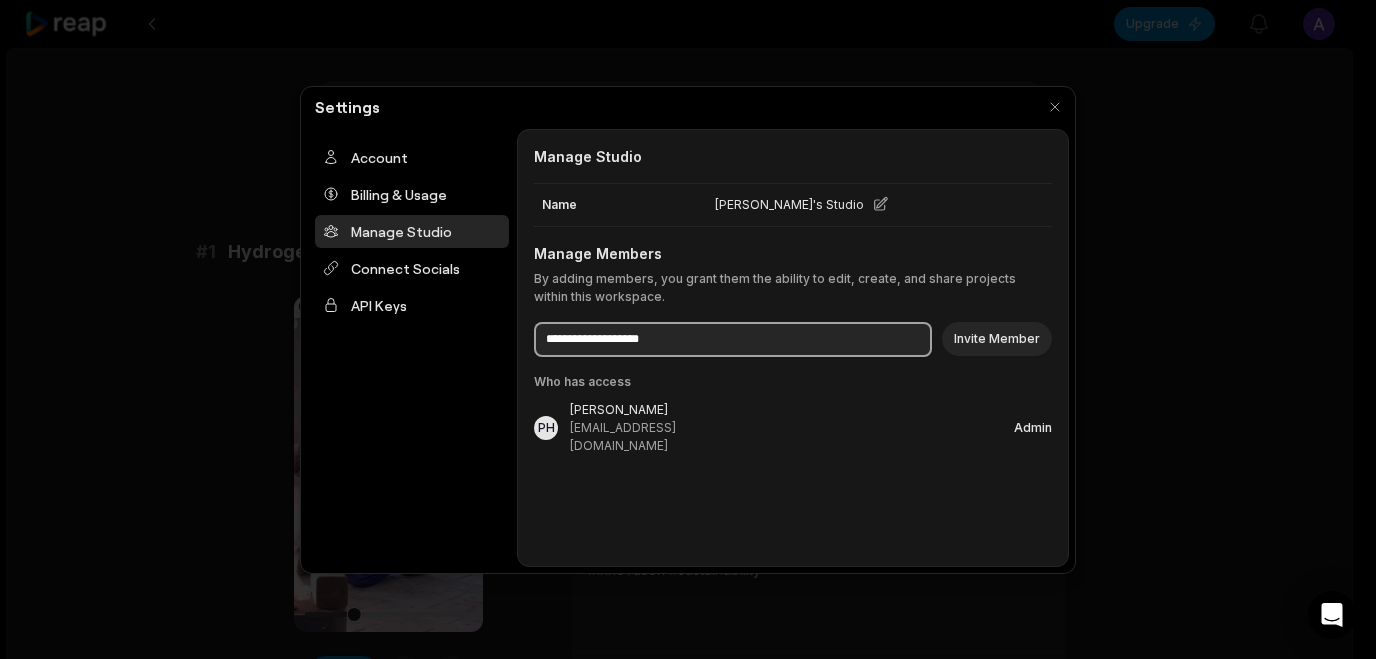 click at bounding box center [733, 339] 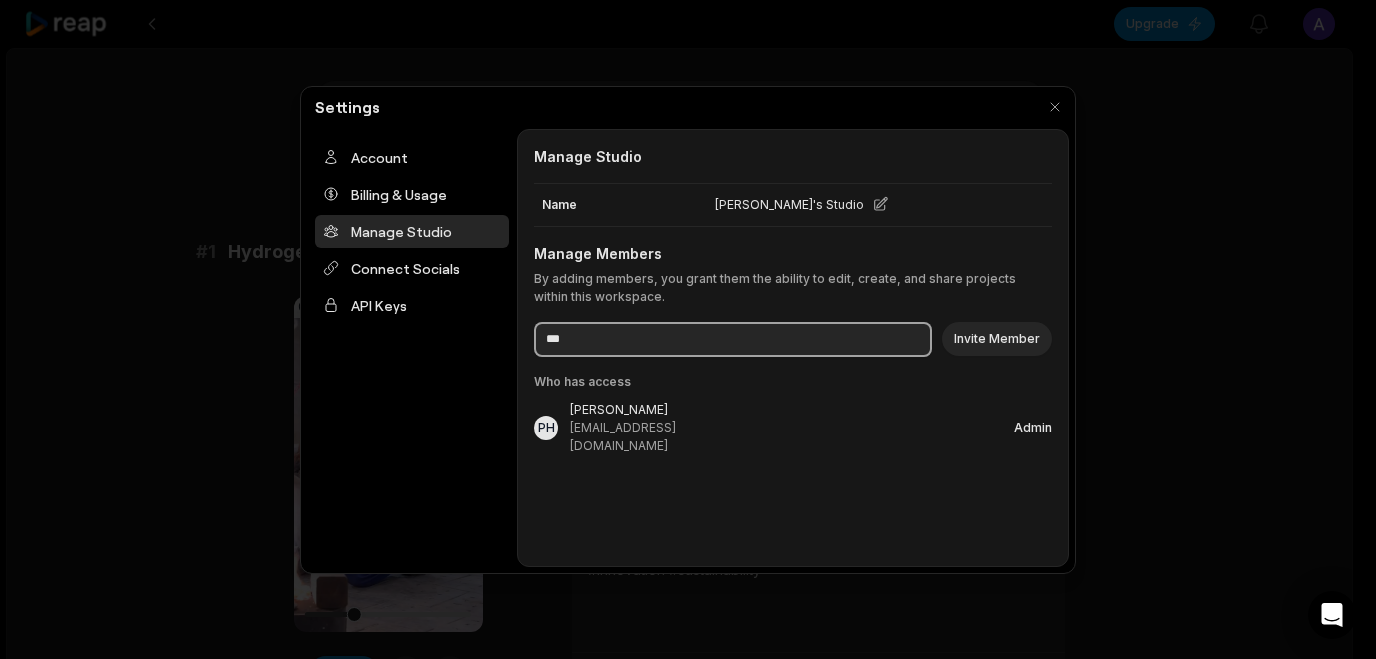drag, startPoint x: 593, startPoint y: 347, endPoint x: 304, endPoint y: 343, distance: 289.02768 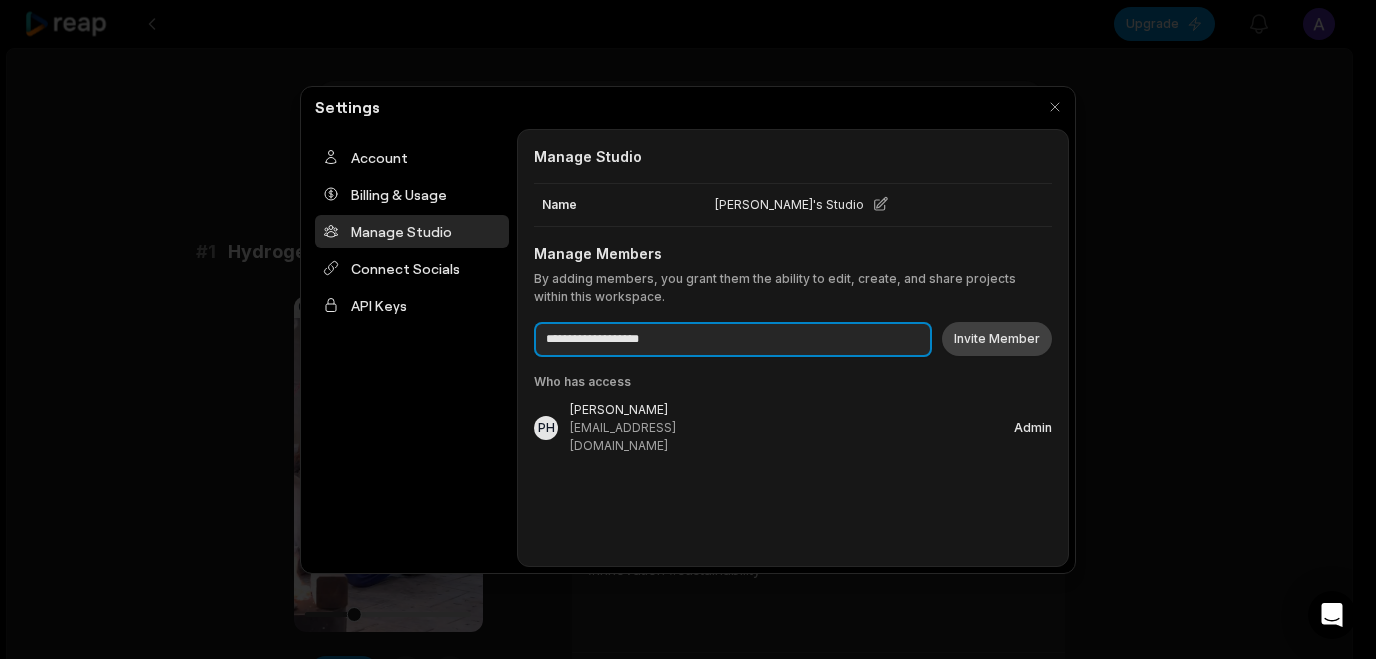 type on "**********" 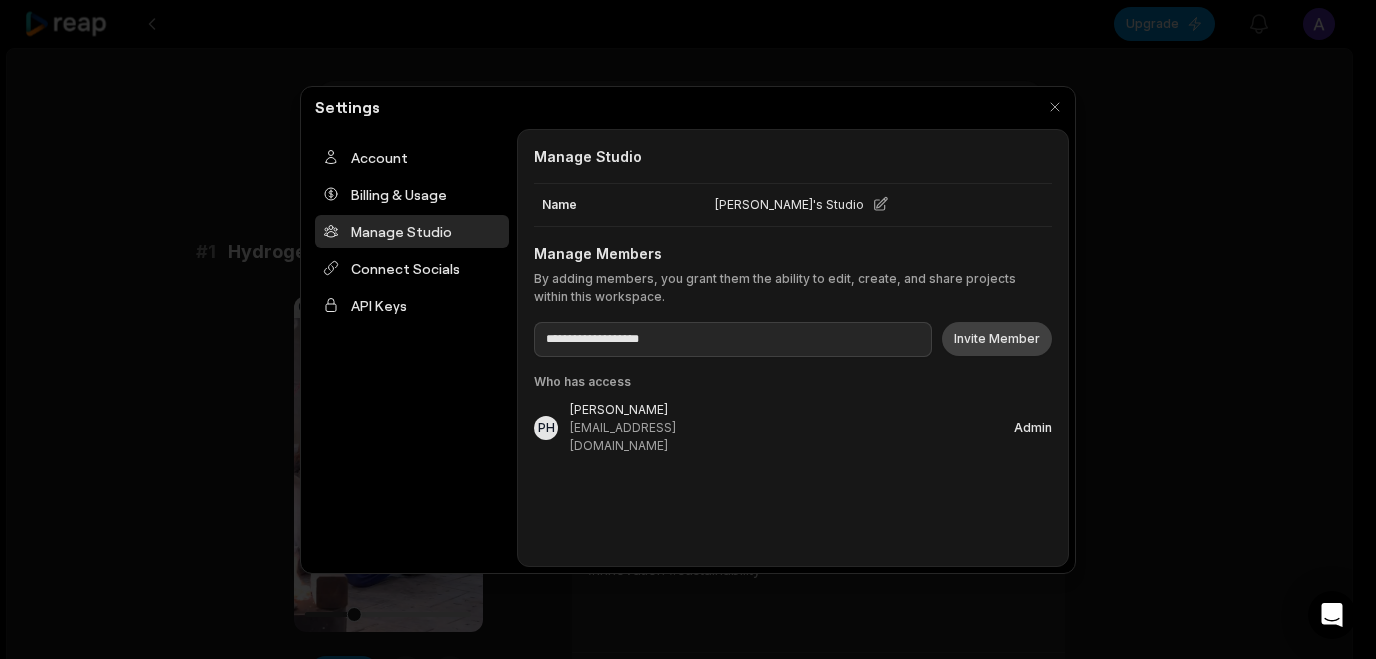 click on "Invite Member" at bounding box center (997, 339) 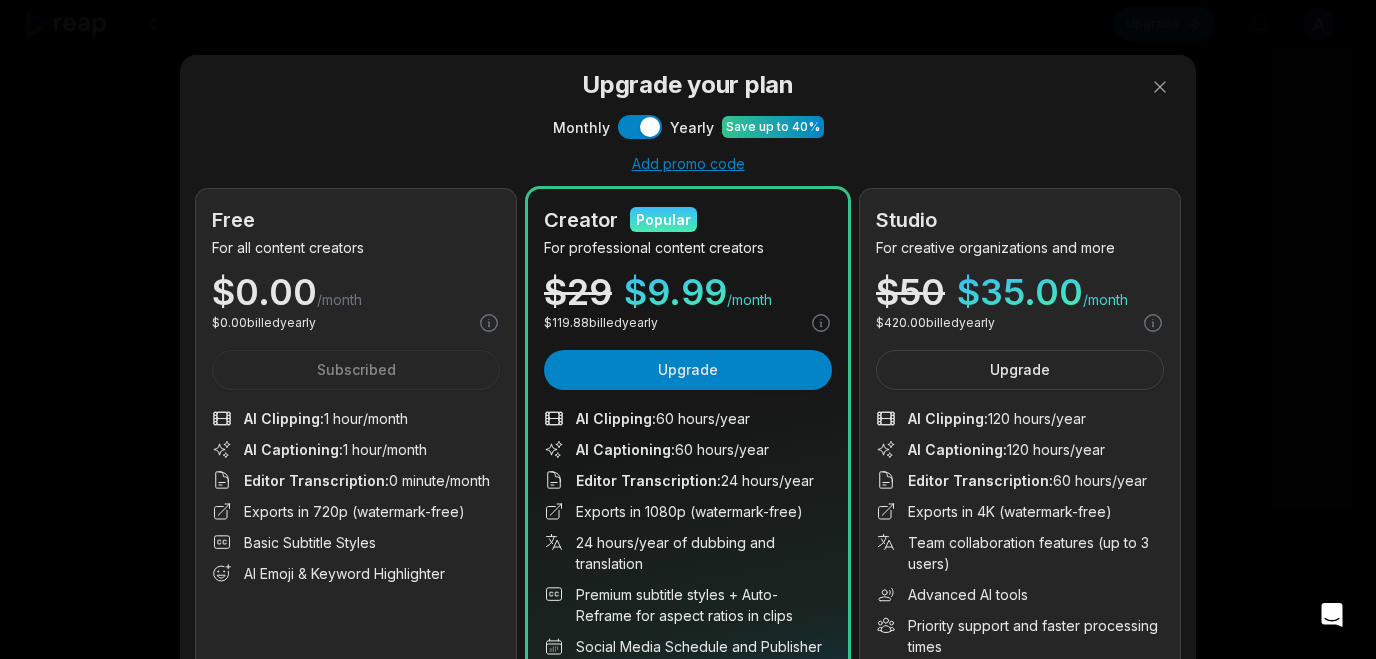 click on "**********" at bounding box center (688, 330) 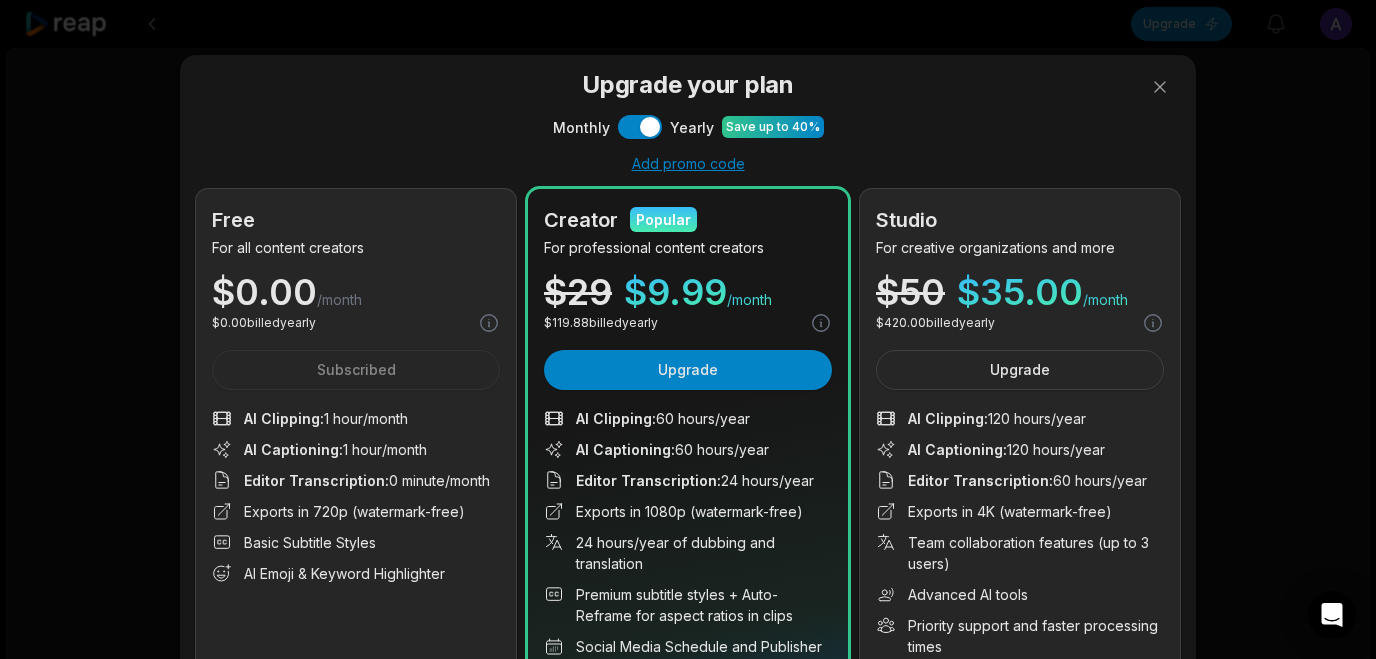 scroll, scrollTop: 184, scrollLeft: 0, axis: vertical 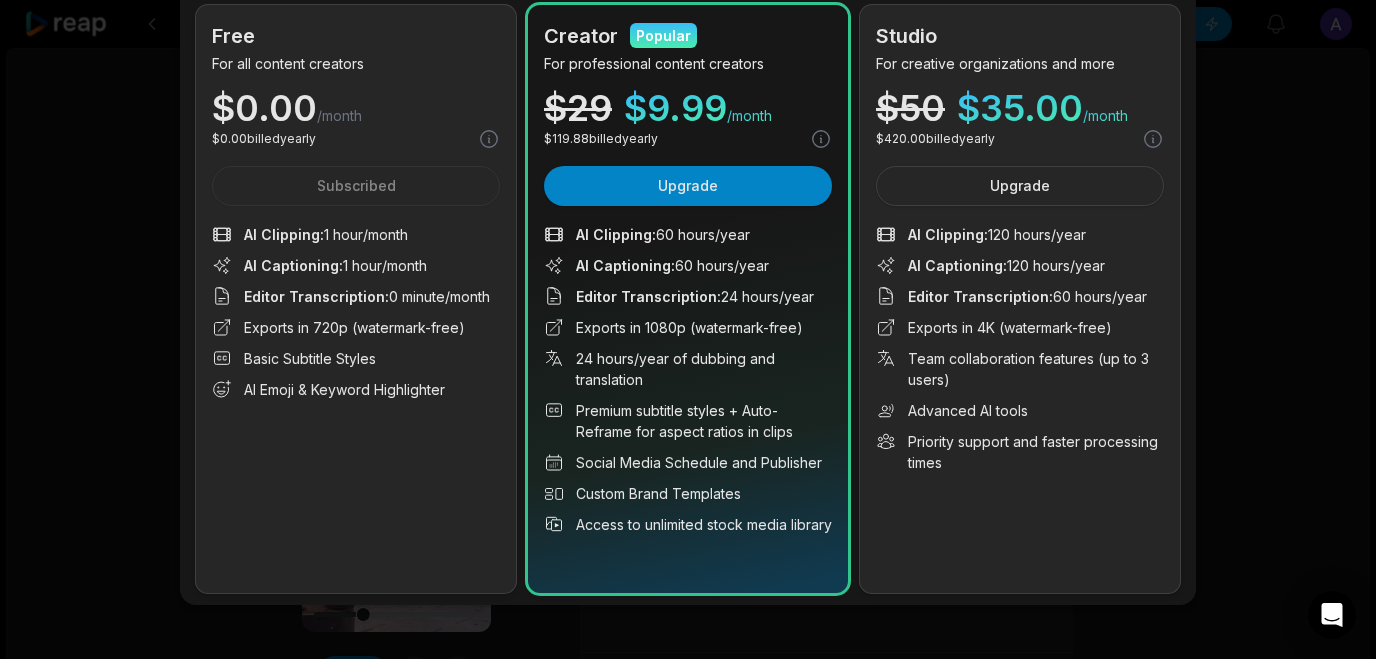 click on "AI Clipping :  1 hour/month AI Captioning :  1 hour/month Editor Transcription :  0 minute/month Exports in 720p (watermark-free) Basic Subtitle Styles AI Emoji & Keyword Highlighter" at bounding box center [356, 312] 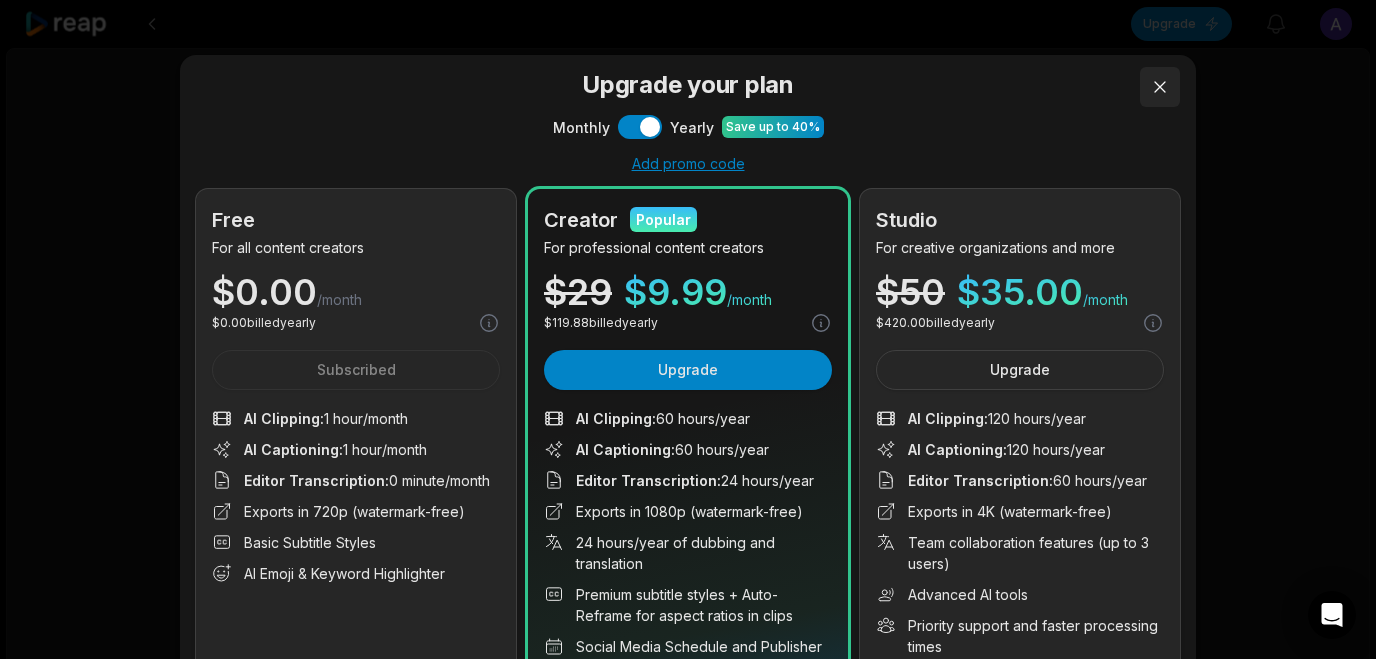 click at bounding box center (1160, 87) 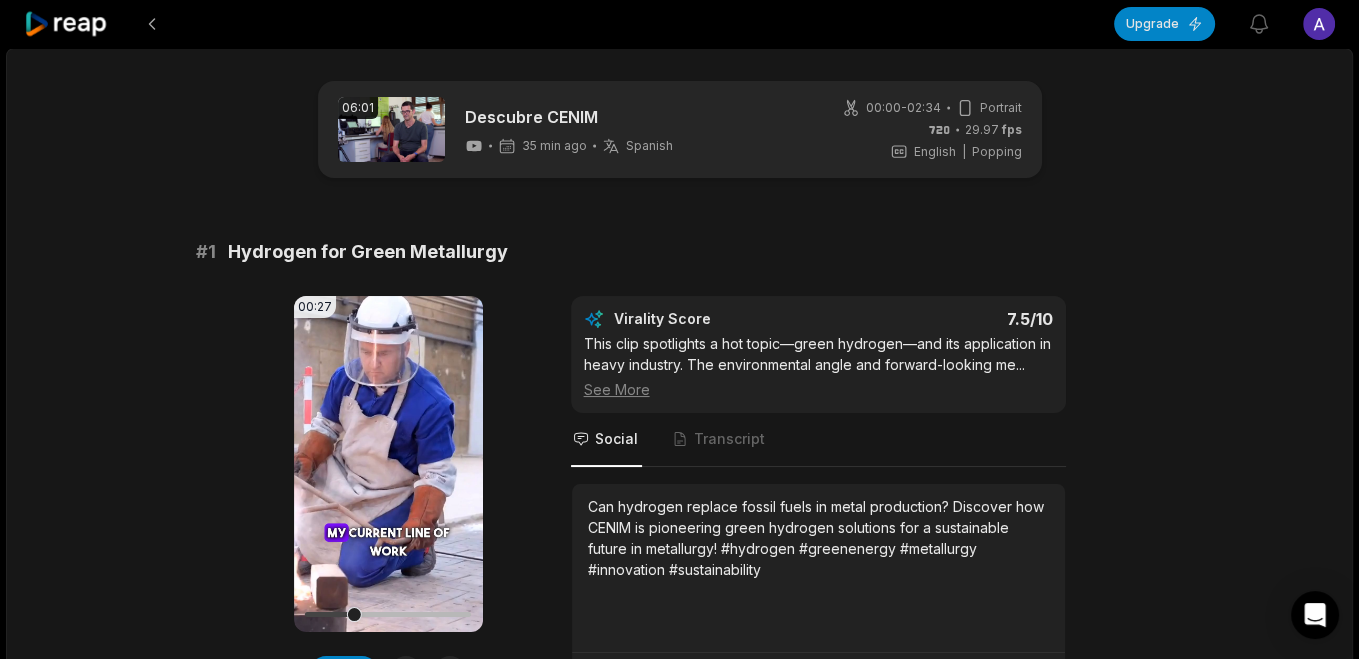 click on "Upgrade View notifications Open user menu 06:01 Descubre CENIM 35 min ago Spanish es 00:00  -  02:34 Portrait 29.97   fps English en | Popping # 1 Hydrogen for Green Metallurgy 00:27 Your browser does not support mp4 format. Edit Virality Score 7.5 /10 This clip spotlights a hot topic—green hydrogen—and its application in heavy industry. The environmental angle and forward-looking me ...   See More Social Transcript Can hydrogen replace fossil fuels in metal production? Discover how CENIM is pioneering green hydrogen solutions for a sustainable future in metallurgy! #hydrogen #greenenergy #metallurgy #innovation #sustainability # 2 The Power of Metal Alloys 00:25 Your browser does not support mp4 format. Edit Virality Score 7.2 /10 This clip hooks viewers with a sweeping historical perspective and connects it to modern industry, making it relatable and informativ ...   See More Social Transcript # 3 Recovering [PERSON_NAME] for the Future 00:33 Your browser does not support mp4 format. Edit 7 /10 ..." at bounding box center [679, 329] 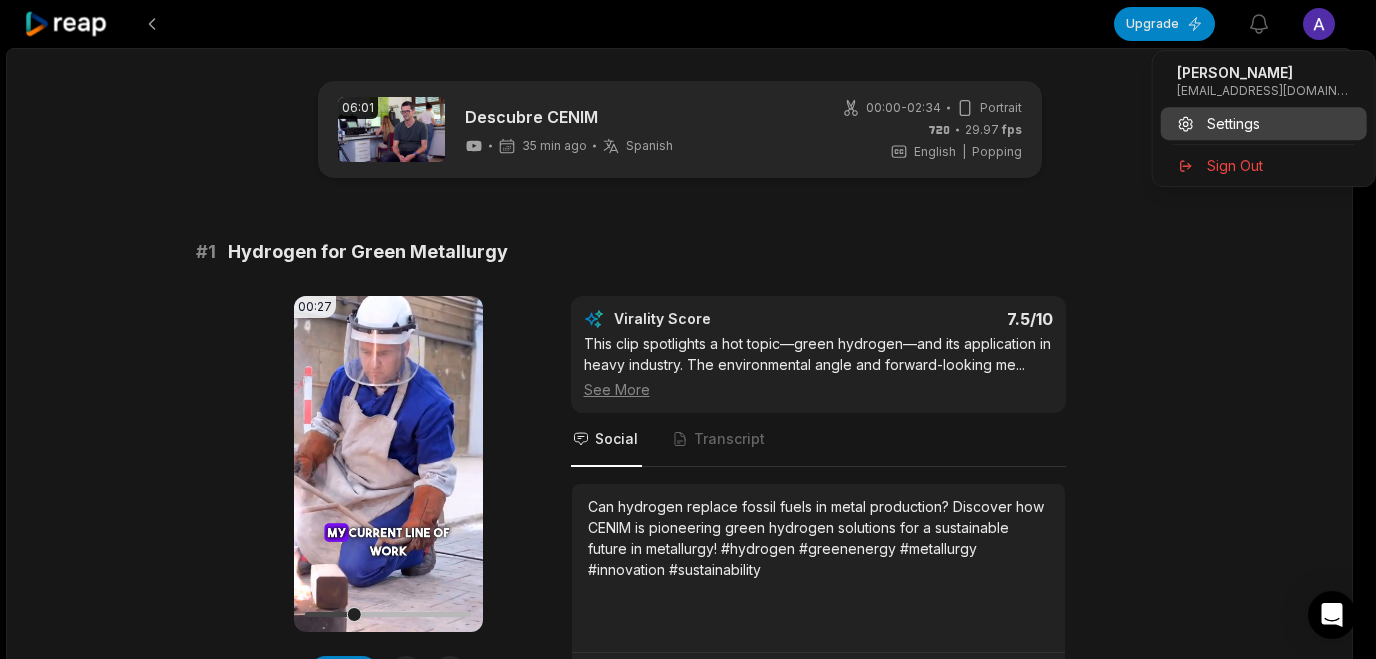 click on "Settings" at bounding box center (1233, 123) 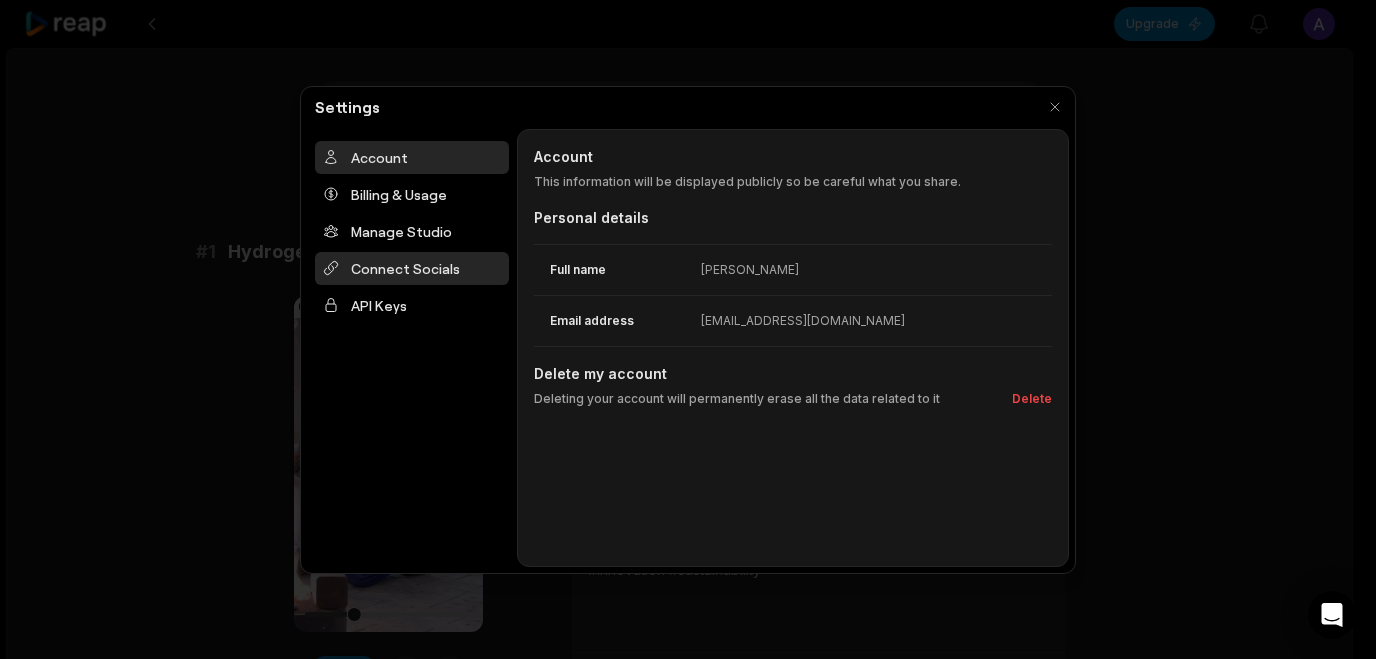 click on "Connect Socials" at bounding box center [412, 268] 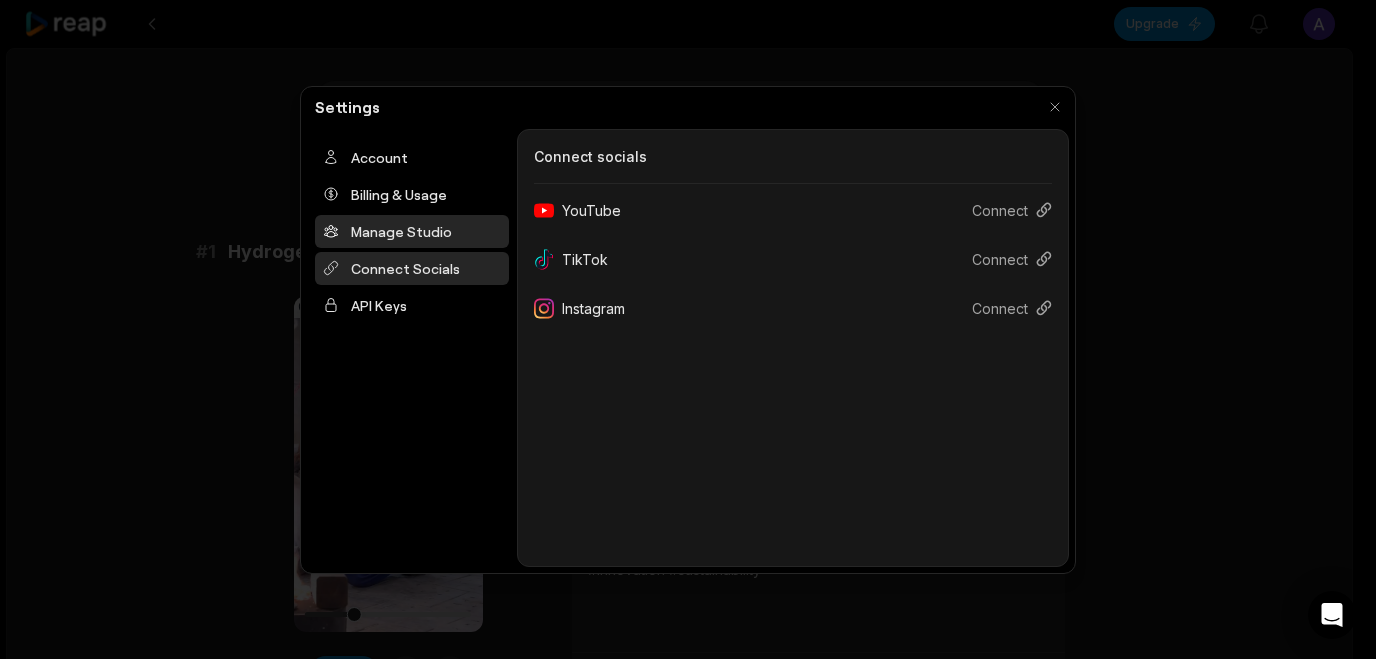 click on "Manage Studio" at bounding box center [412, 231] 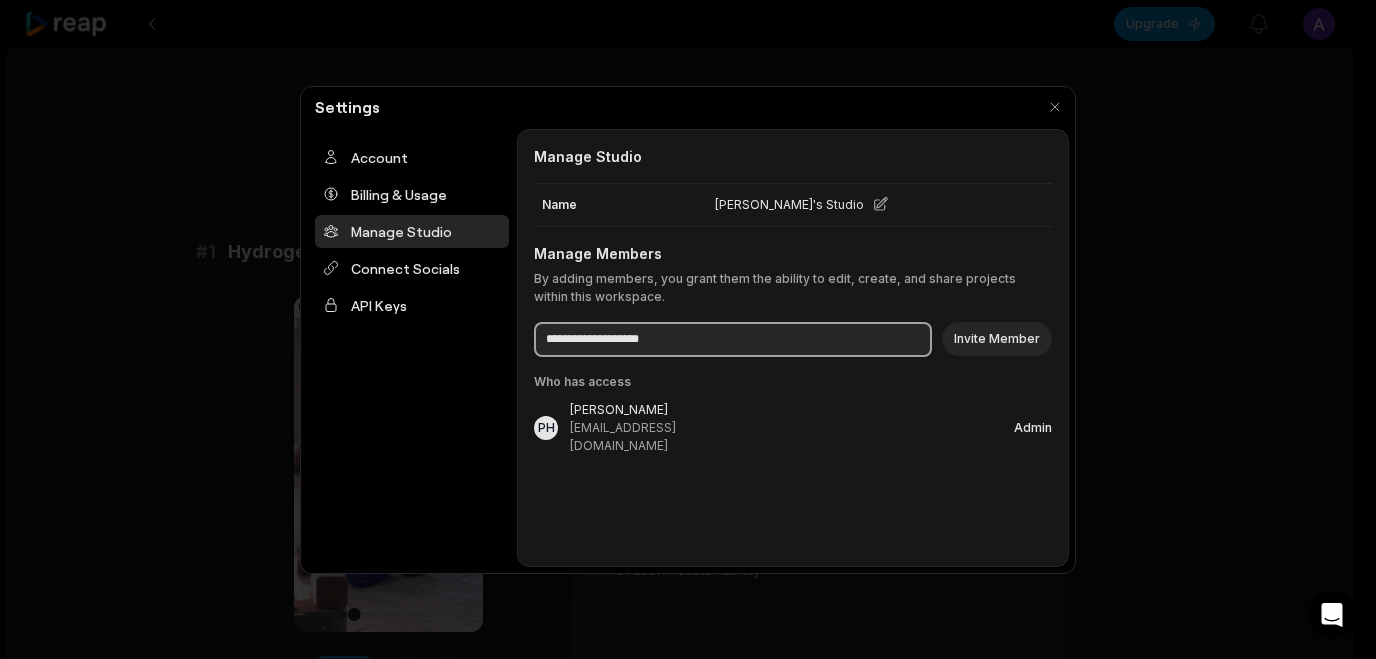 click on "**********" at bounding box center (733, 339) 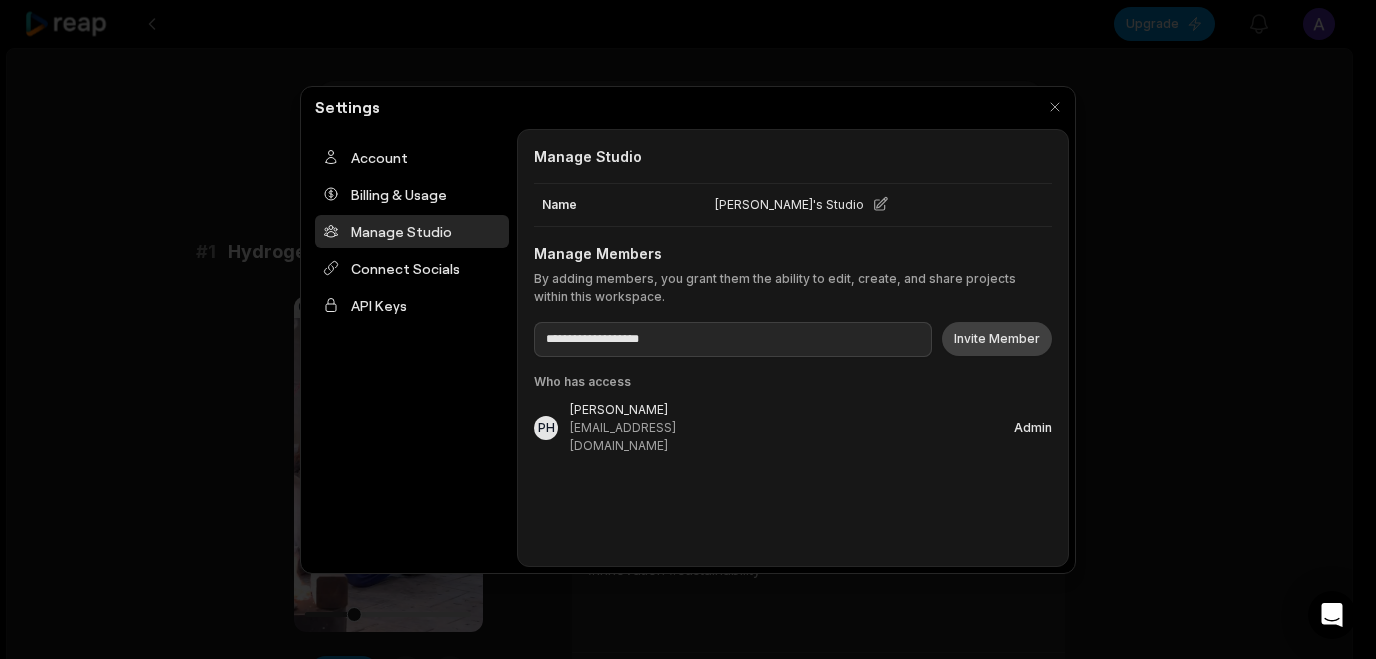 click on "Invite Member" at bounding box center (997, 339) 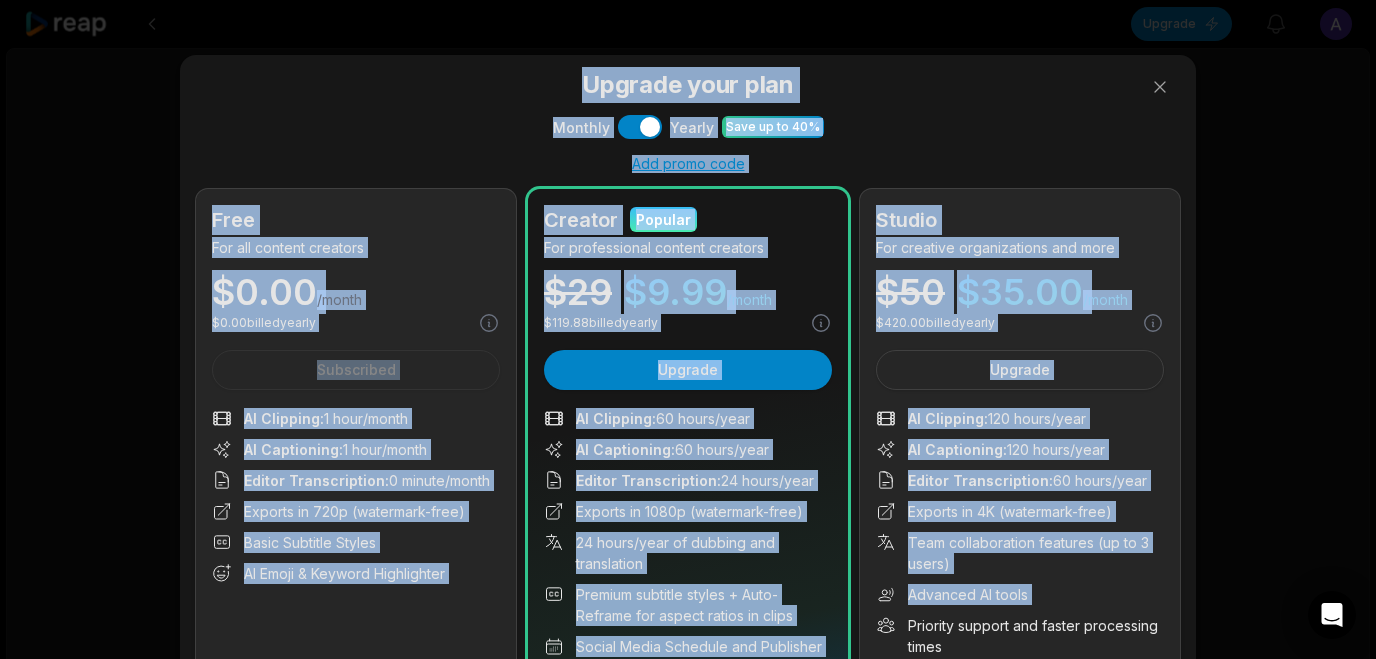 drag, startPoint x: 1369, startPoint y: 127, endPoint x: 1372, endPoint y: 333, distance: 206.02185 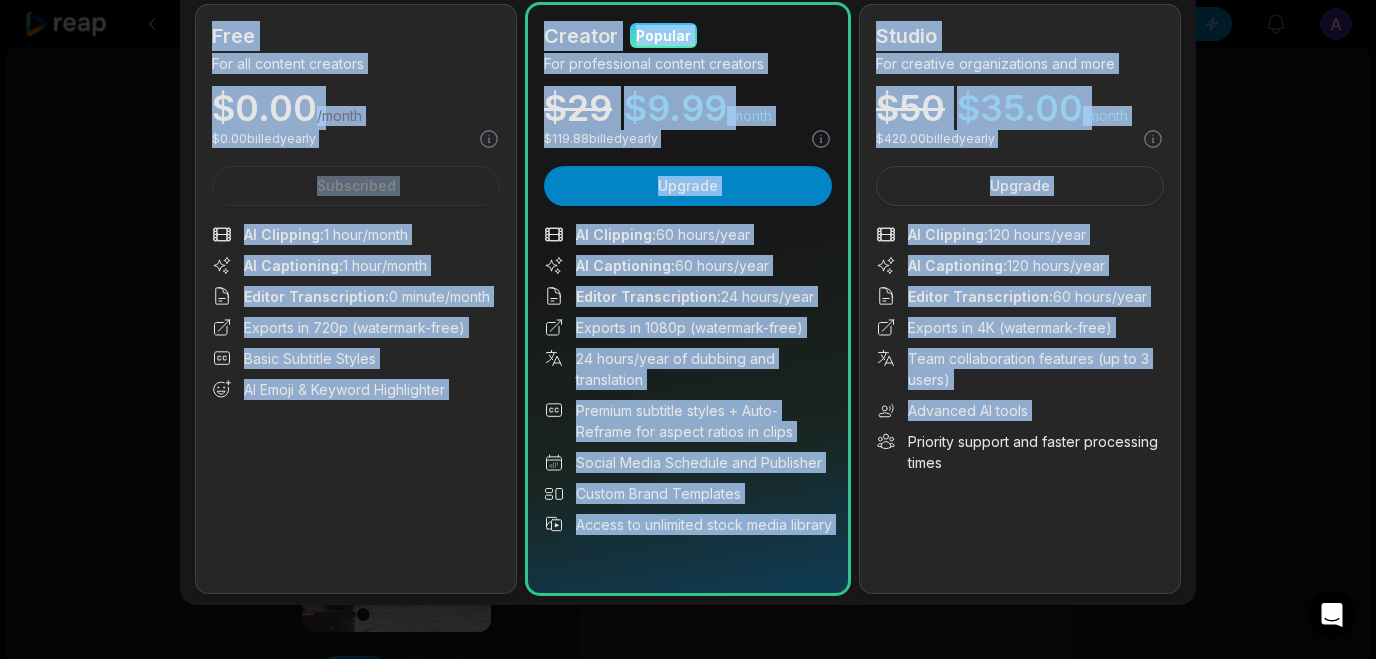 scroll, scrollTop: 97, scrollLeft: 0, axis: vertical 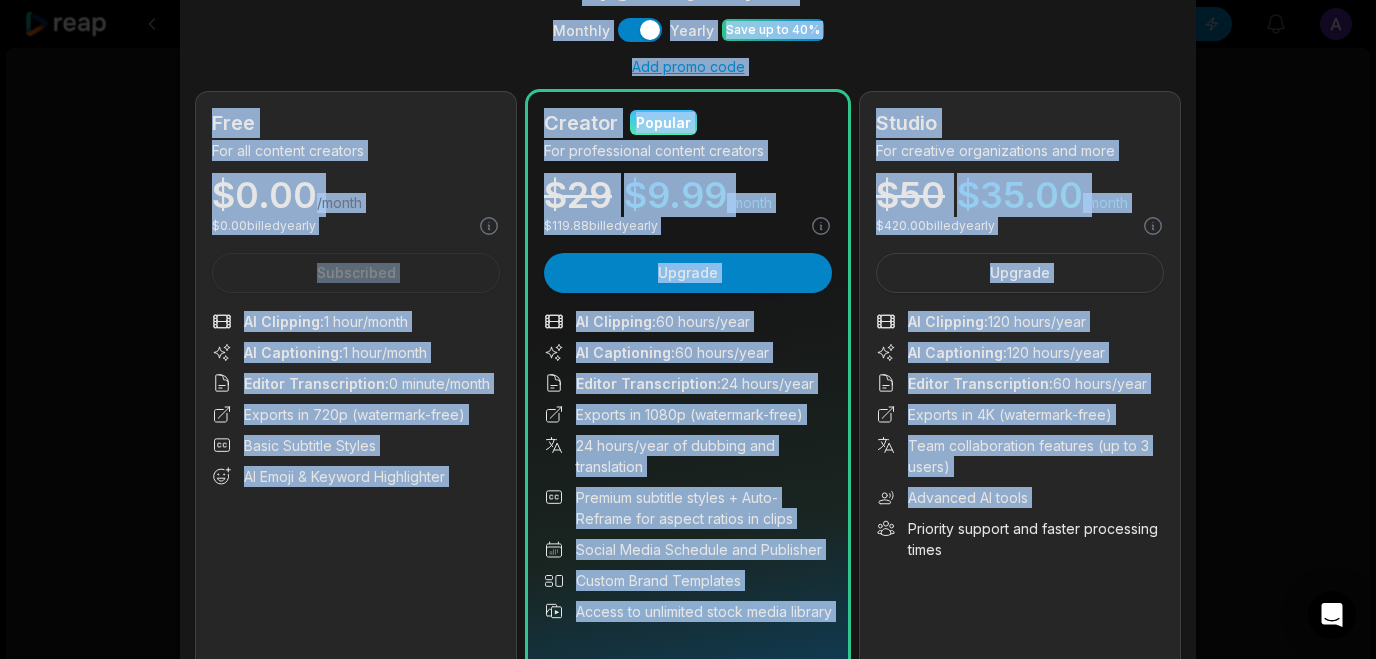 click on "Free For all content creators $ 0.00 /month $ 0.00  billed  yearly Subscribed AI Clipping :  1 hour/month AI Captioning :  1 hour/month Editor Transcription :  0 minute/month Exports in 720p (watermark-free) Basic Subtitle Styles AI Emoji & Keyword Highlighter   1 hours of clipping,      1 hours of captions and more" at bounding box center (356, 386) 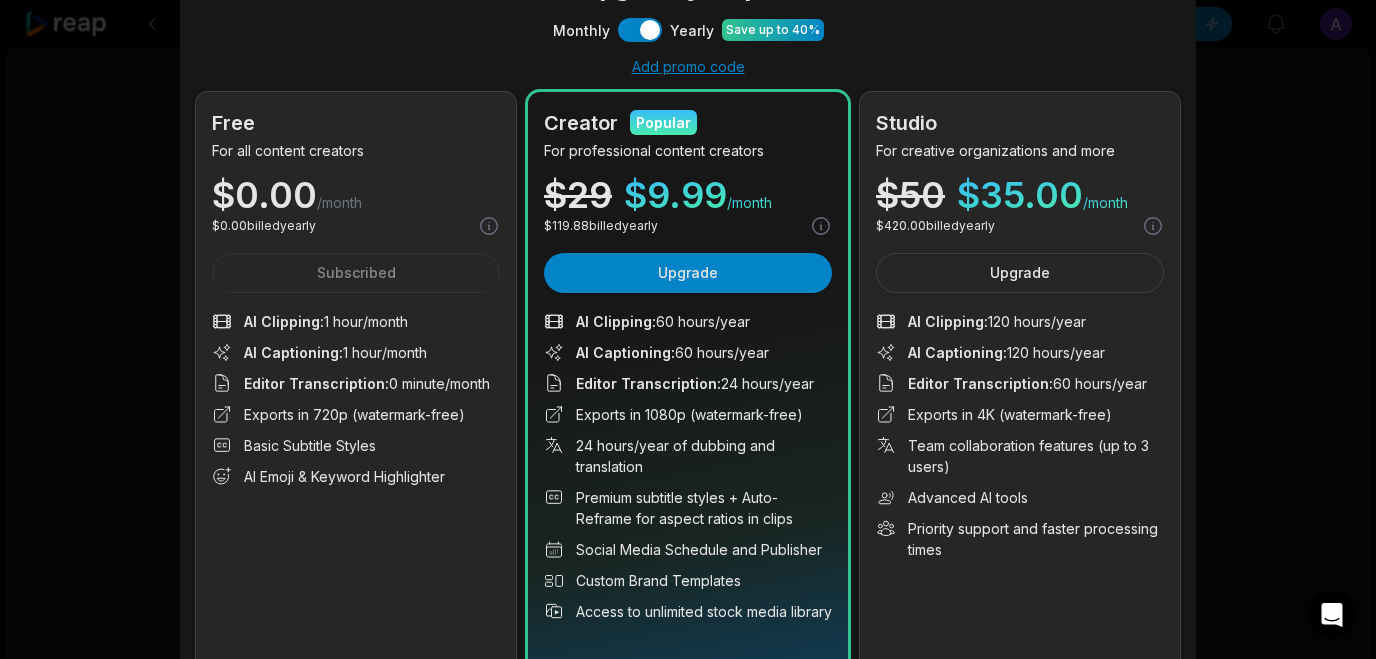 click on "Free For all content creators $ 0.00 /month $ 0.00  billed  yearly Subscribed AI Clipping :  1 hour/month AI Captioning :  1 hour/month Editor Transcription :  0 minute/month Exports in 720p (watermark-free) Basic Subtitle Styles AI Emoji & Keyword Highlighter   1 hours of clipping,      1 hours of captions and more" at bounding box center (356, 386) 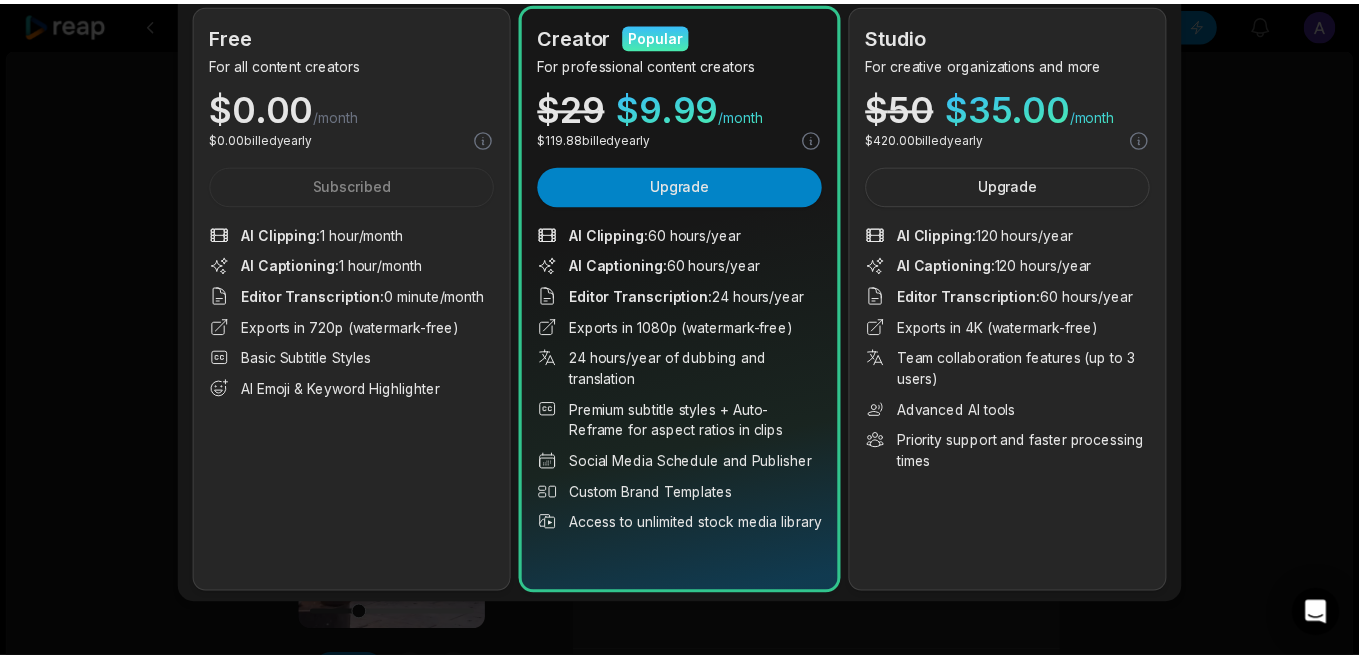 scroll, scrollTop: 0, scrollLeft: 0, axis: both 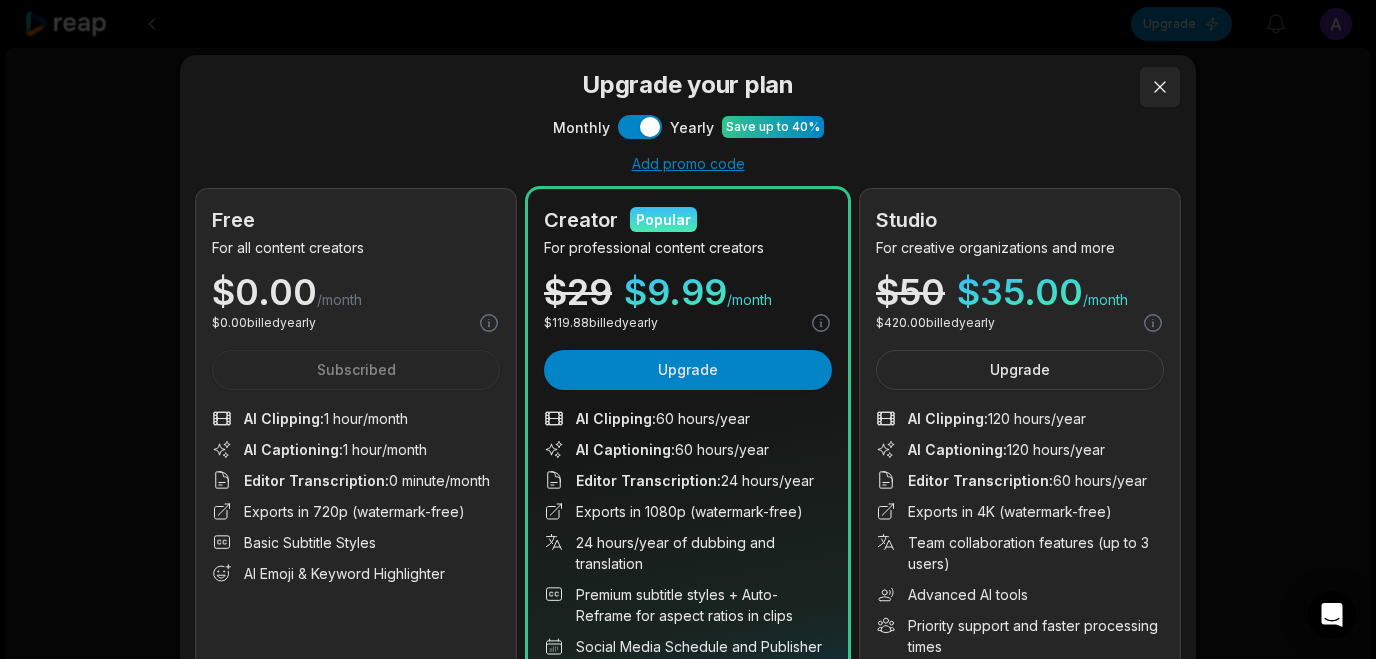 click at bounding box center (1160, 87) 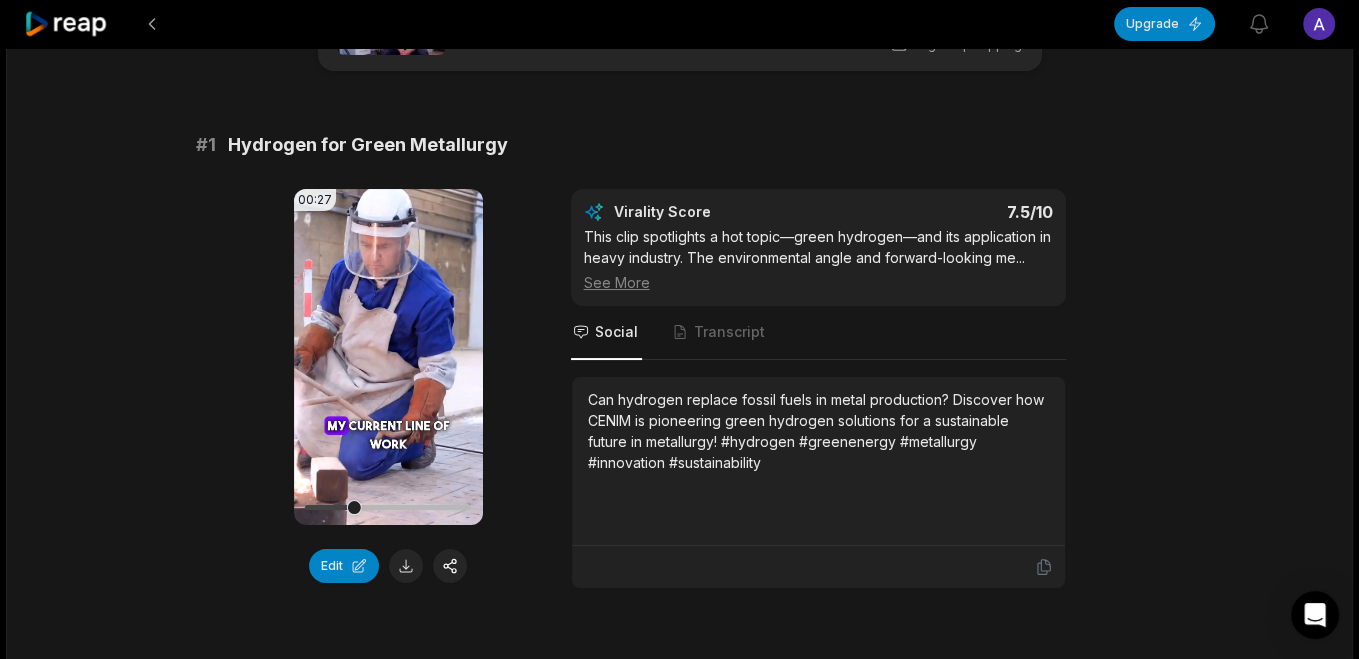 scroll, scrollTop: 322, scrollLeft: 0, axis: vertical 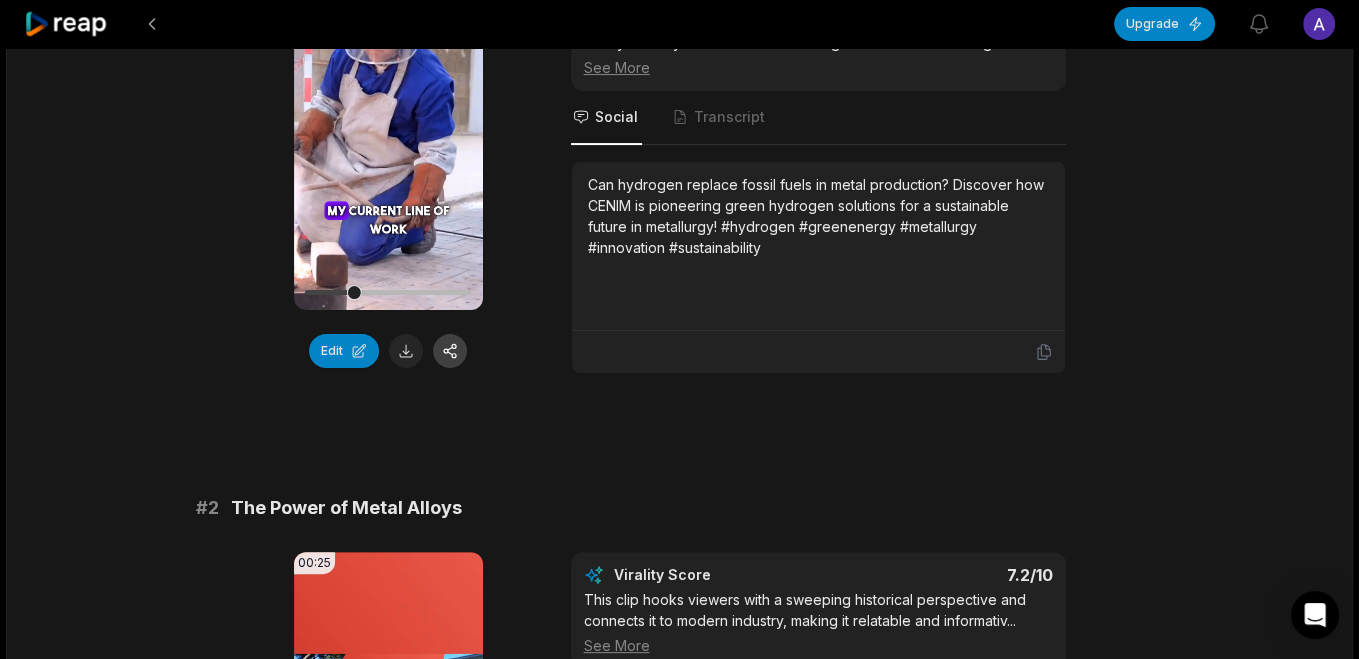 click at bounding box center [450, 351] 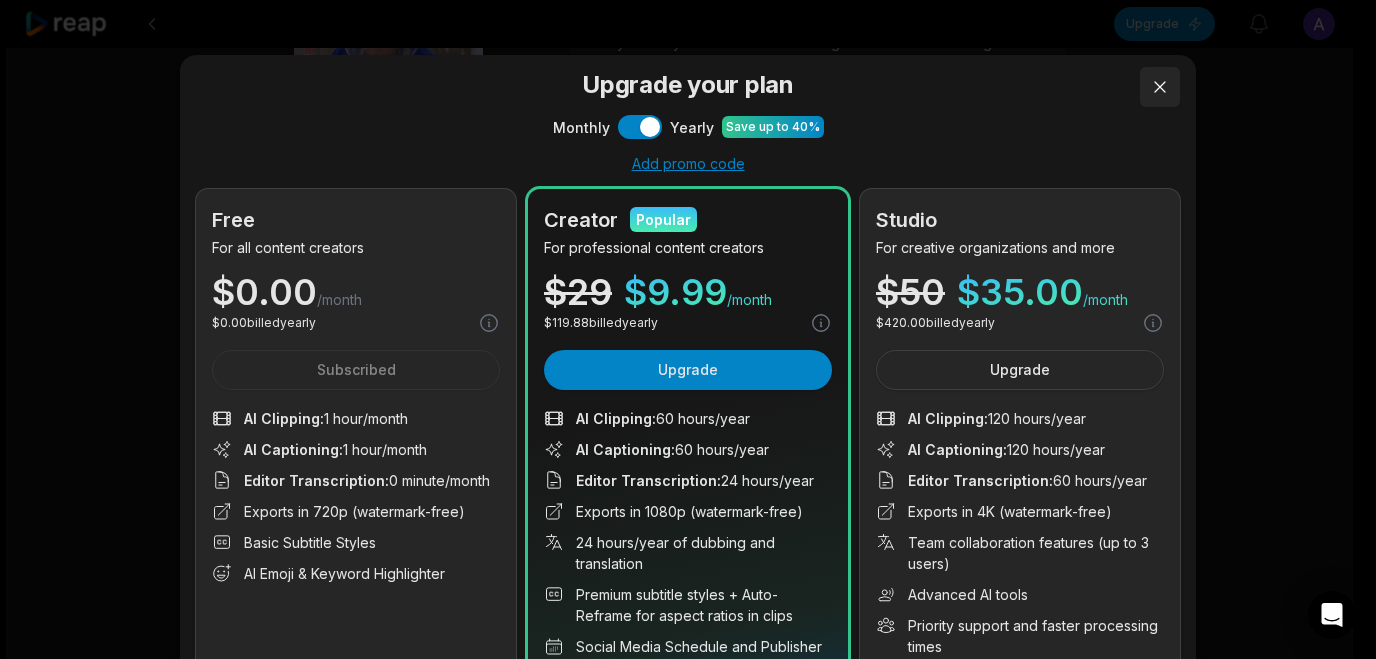 click at bounding box center [1160, 87] 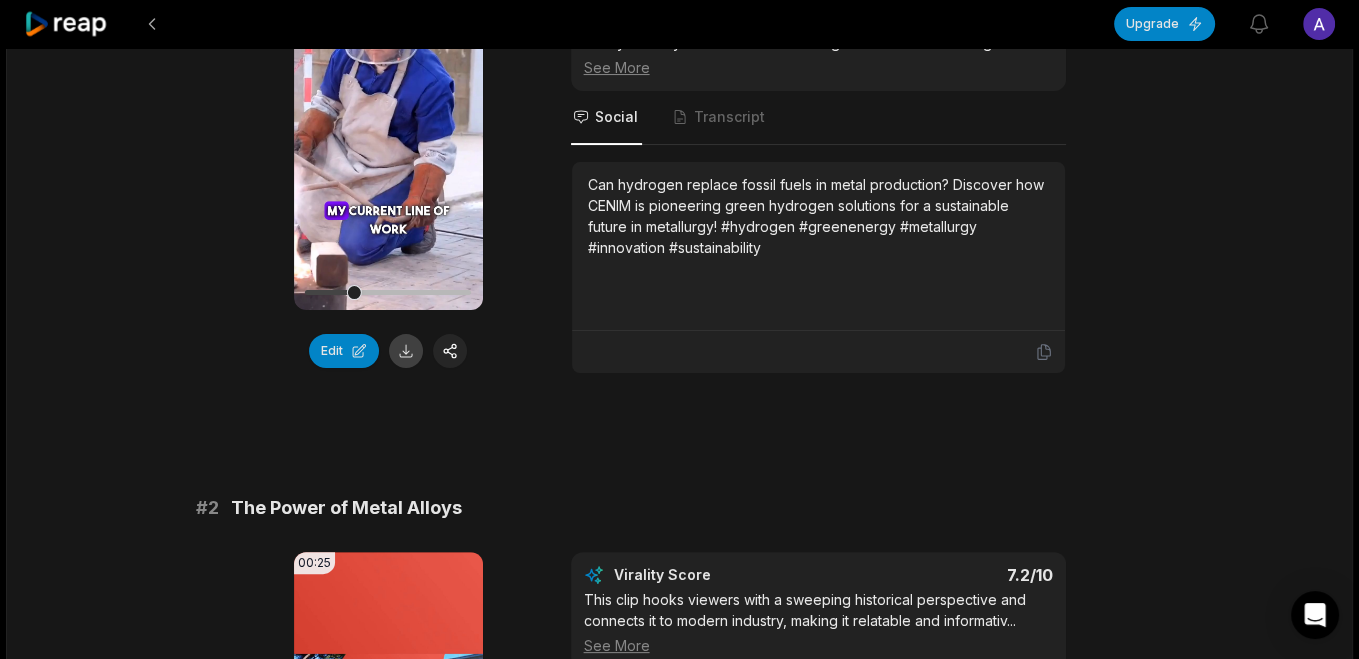 click at bounding box center [406, 351] 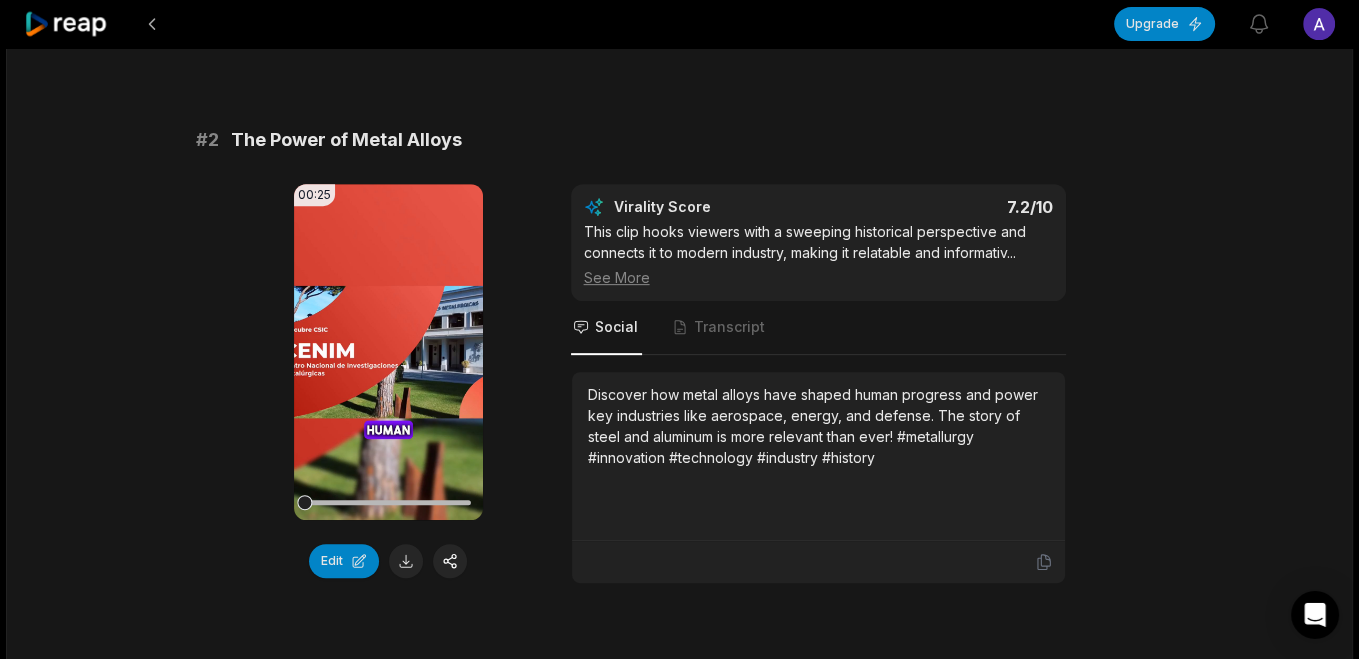 scroll, scrollTop: 752, scrollLeft: 0, axis: vertical 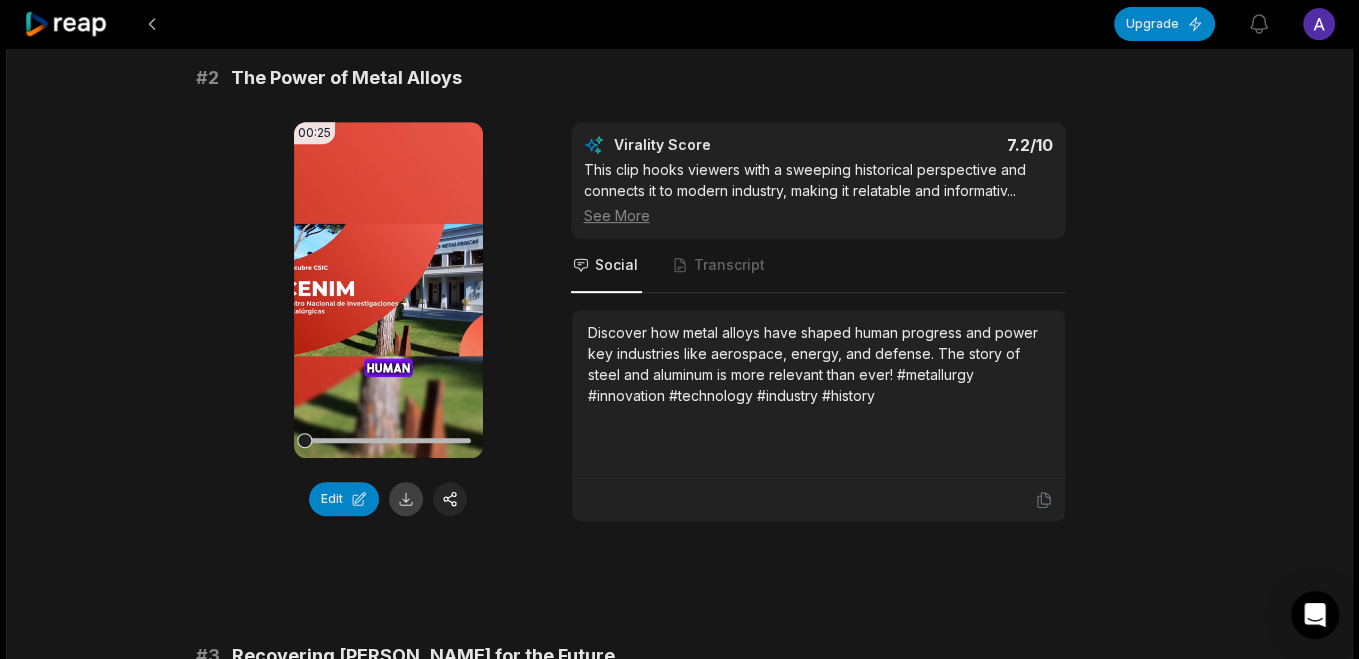 click at bounding box center (406, 499) 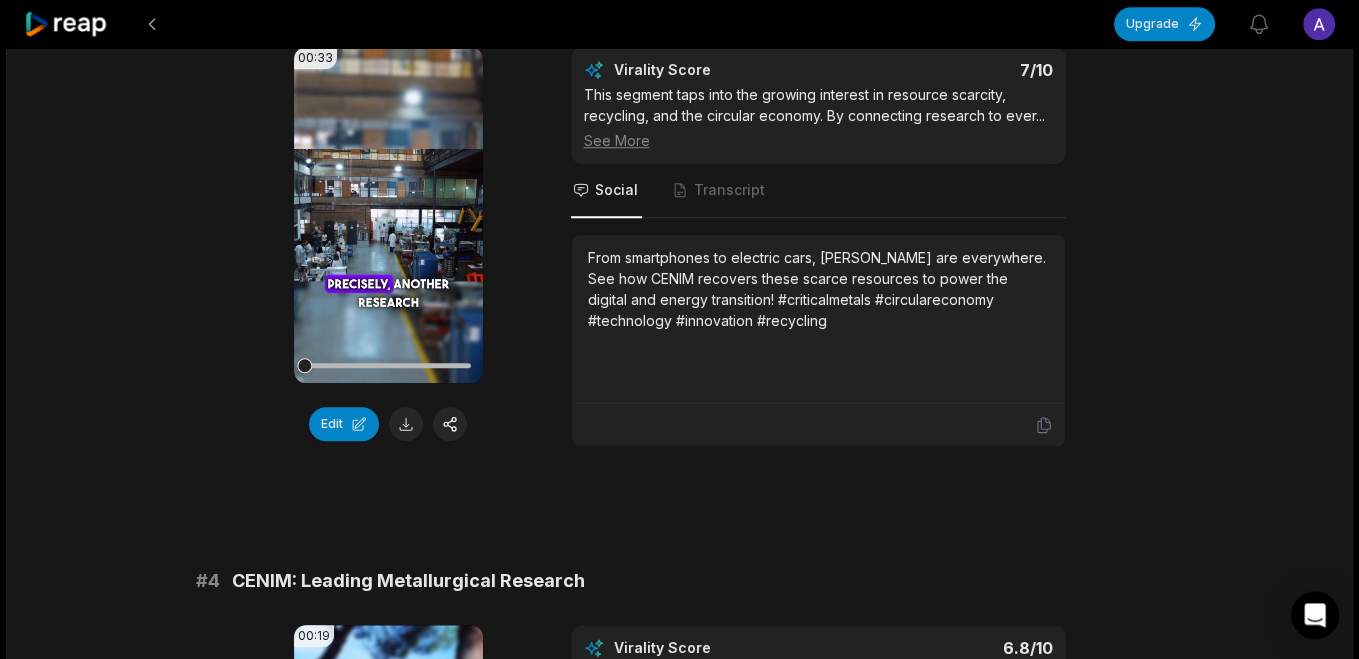 scroll, scrollTop: 1505, scrollLeft: 0, axis: vertical 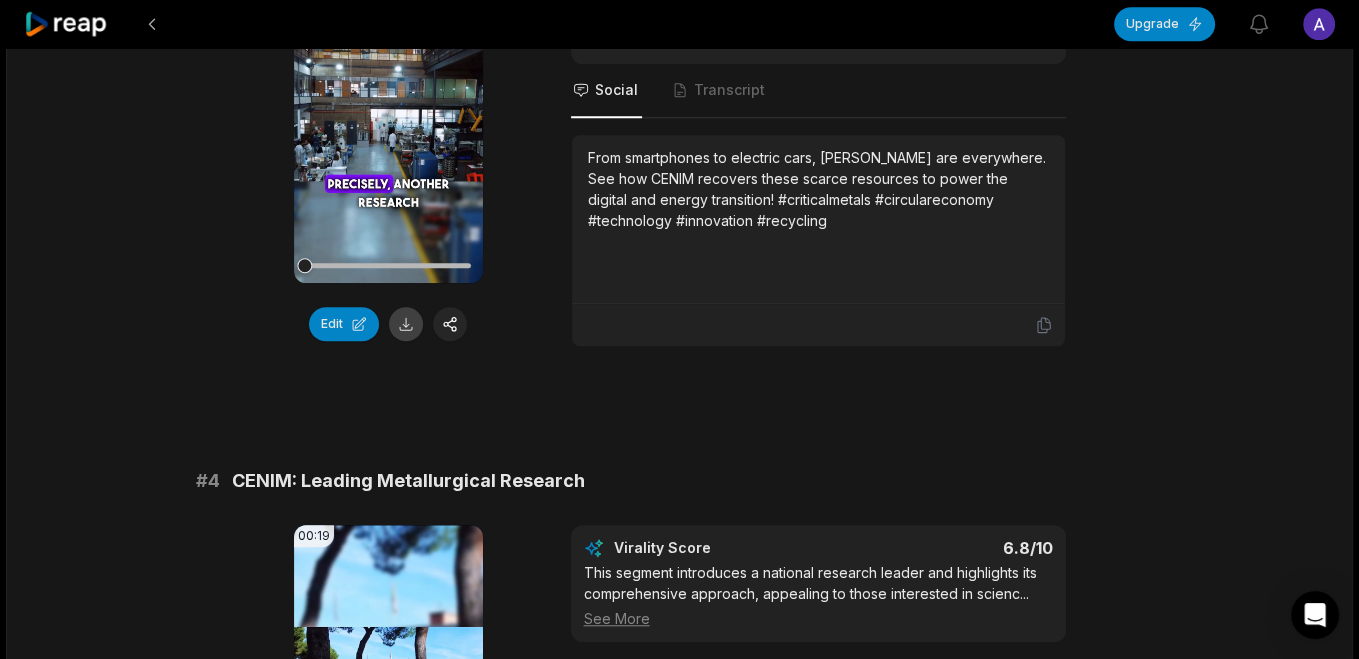 click at bounding box center (406, 324) 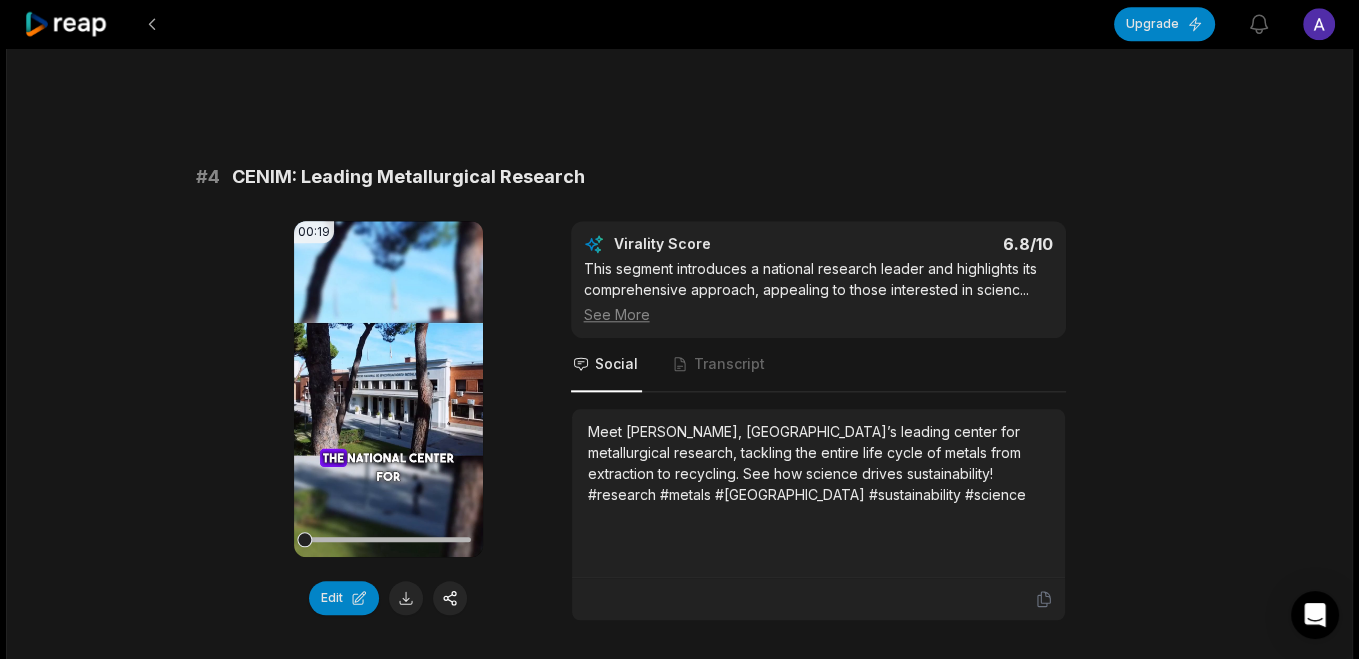 scroll, scrollTop: 1827, scrollLeft: 0, axis: vertical 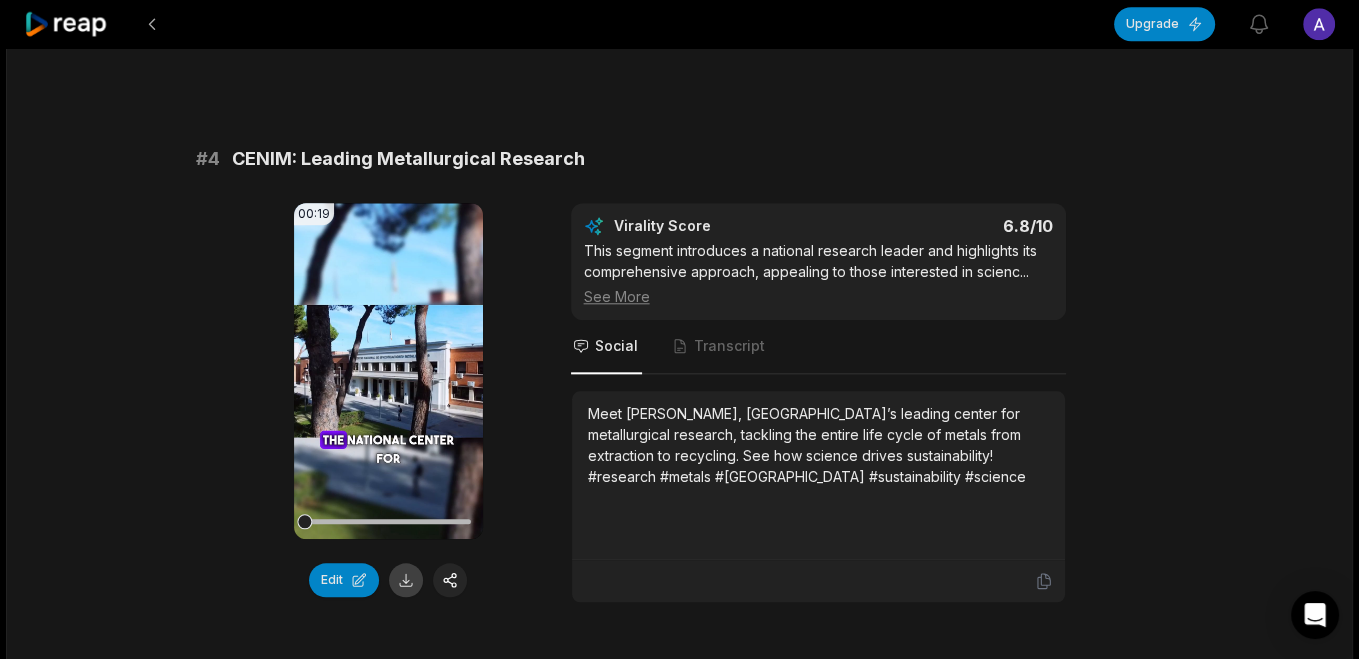 click at bounding box center [406, 580] 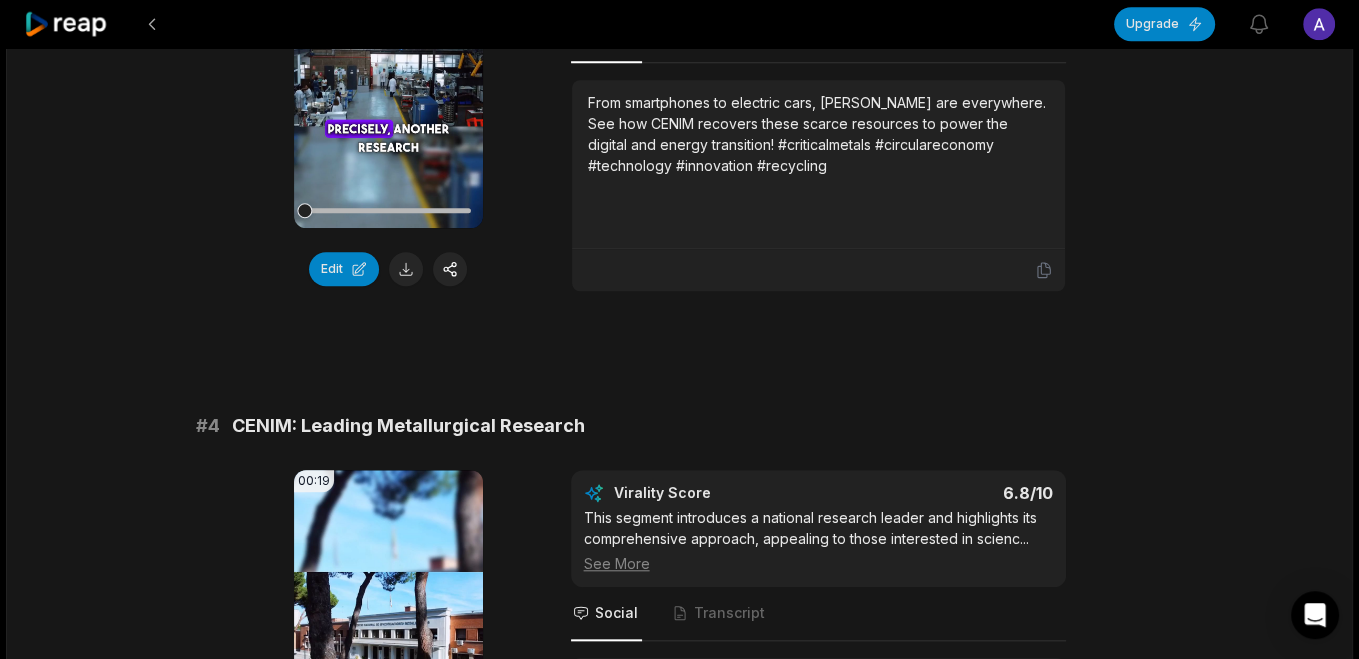 scroll, scrollTop: 1182, scrollLeft: 0, axis: vertical 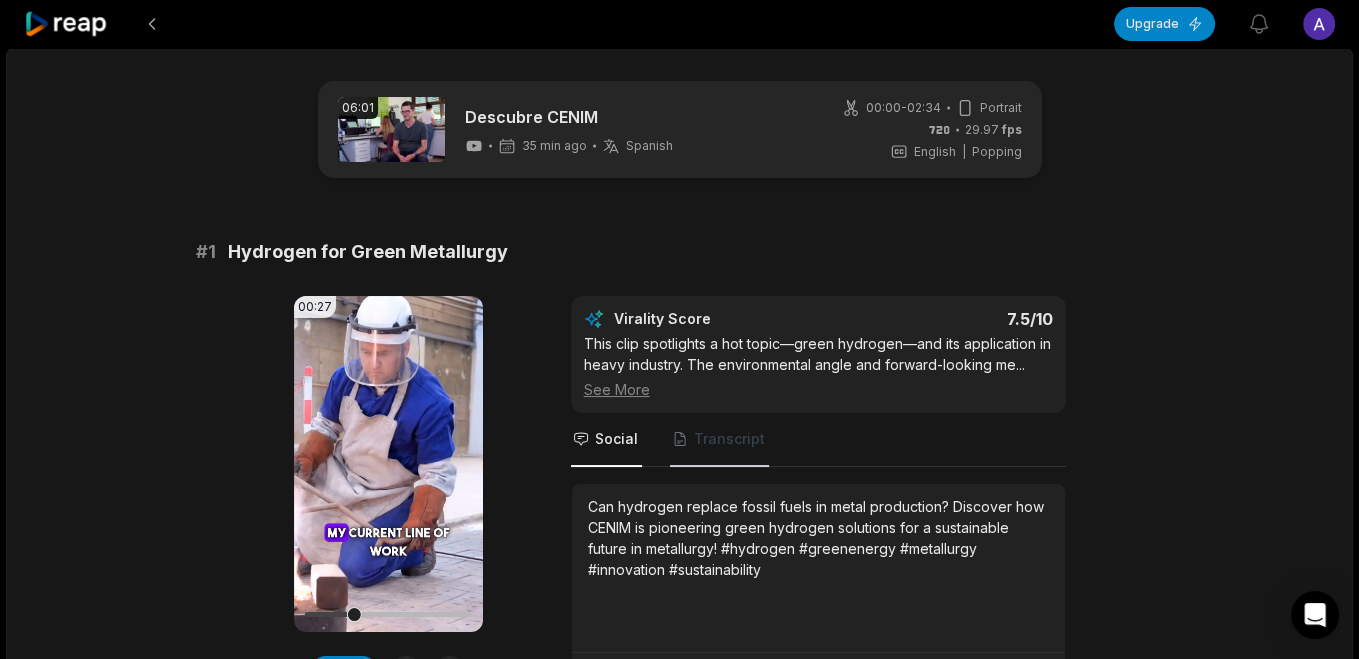 click on "Transcript" at bounding box center [729, 439] 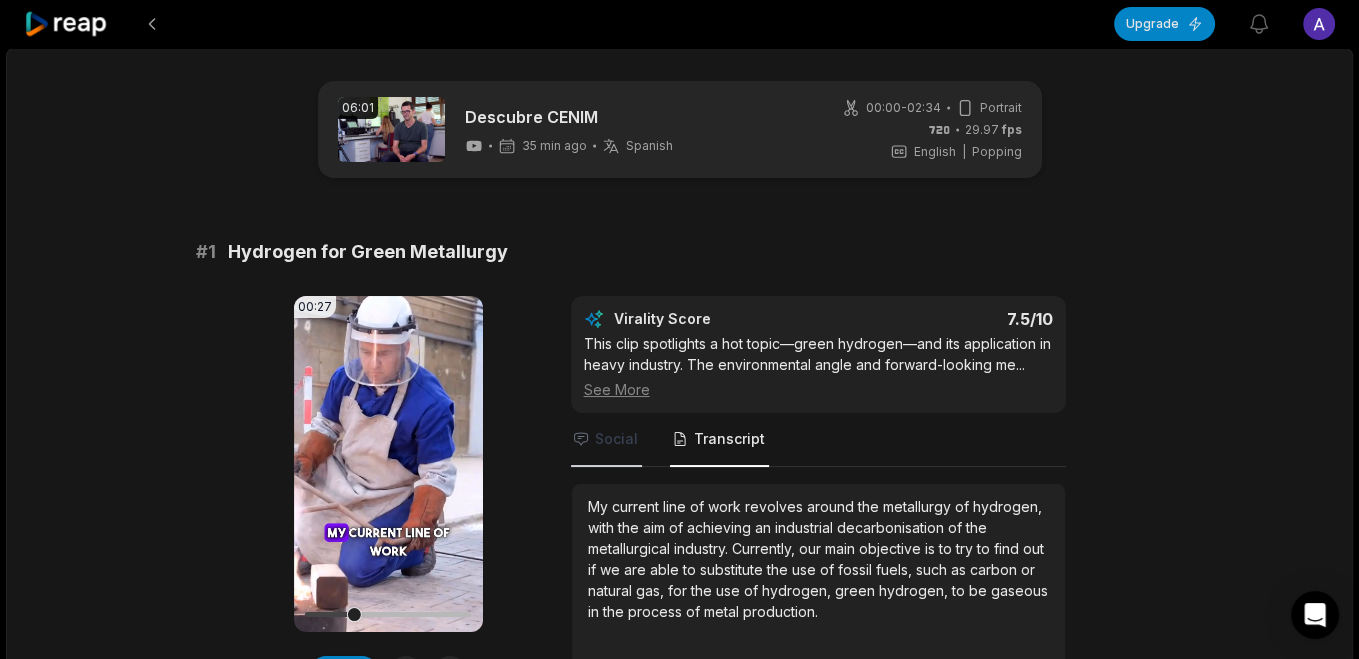 click on "Social" at bounding box center [616, 439] 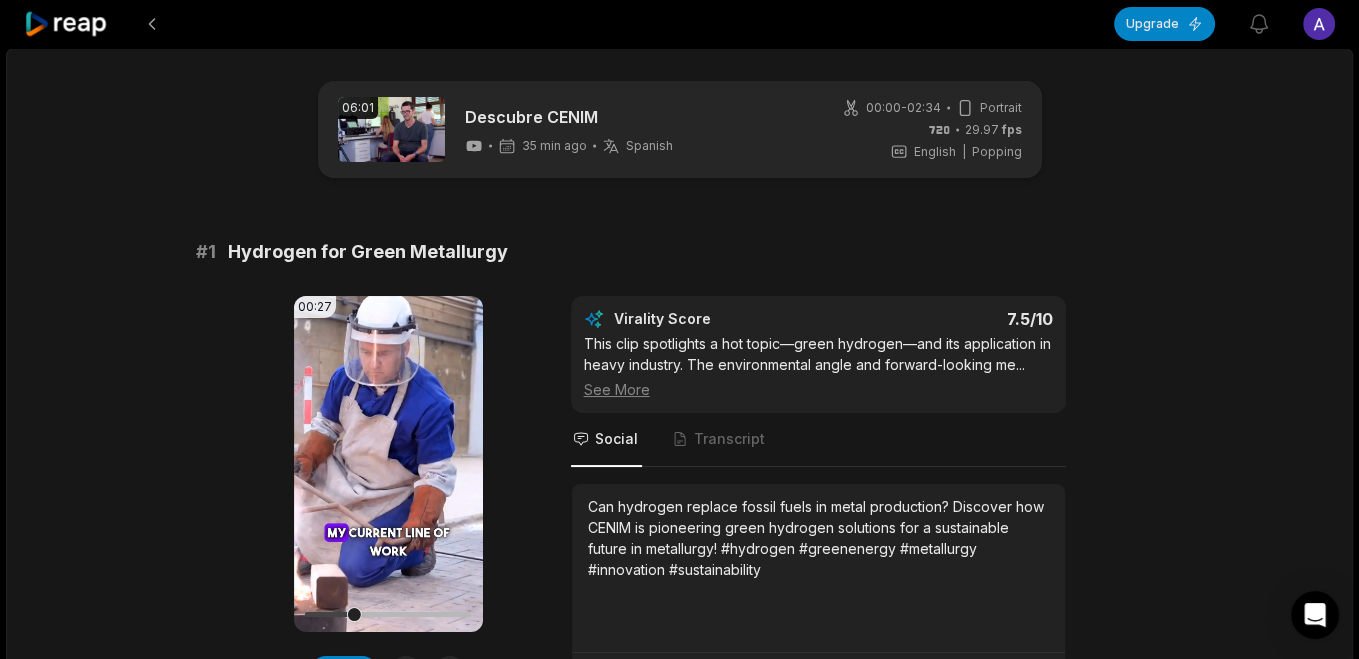 scroll, scrollTop: 107, scrollLeft: 0, axis: vertical 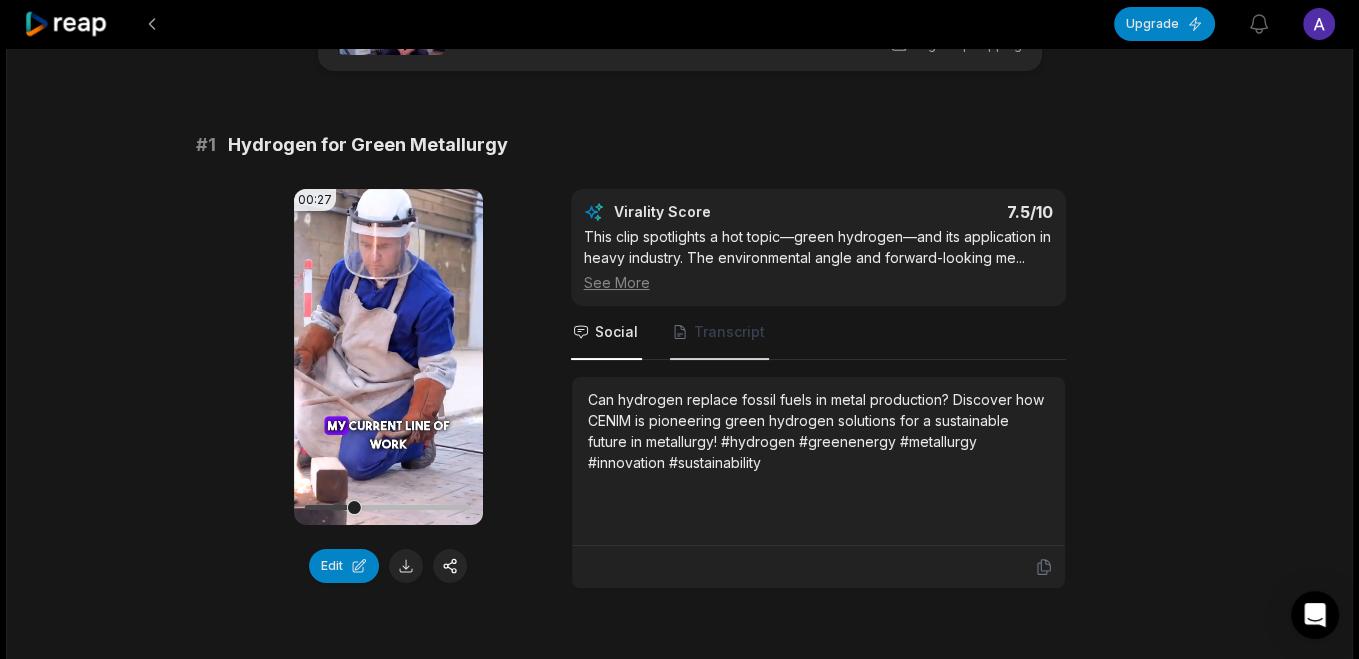 drag, startPoint x: 717, startPoint y: 324, endPoint x: 692, endPoint y: 355, distance: 39.824615 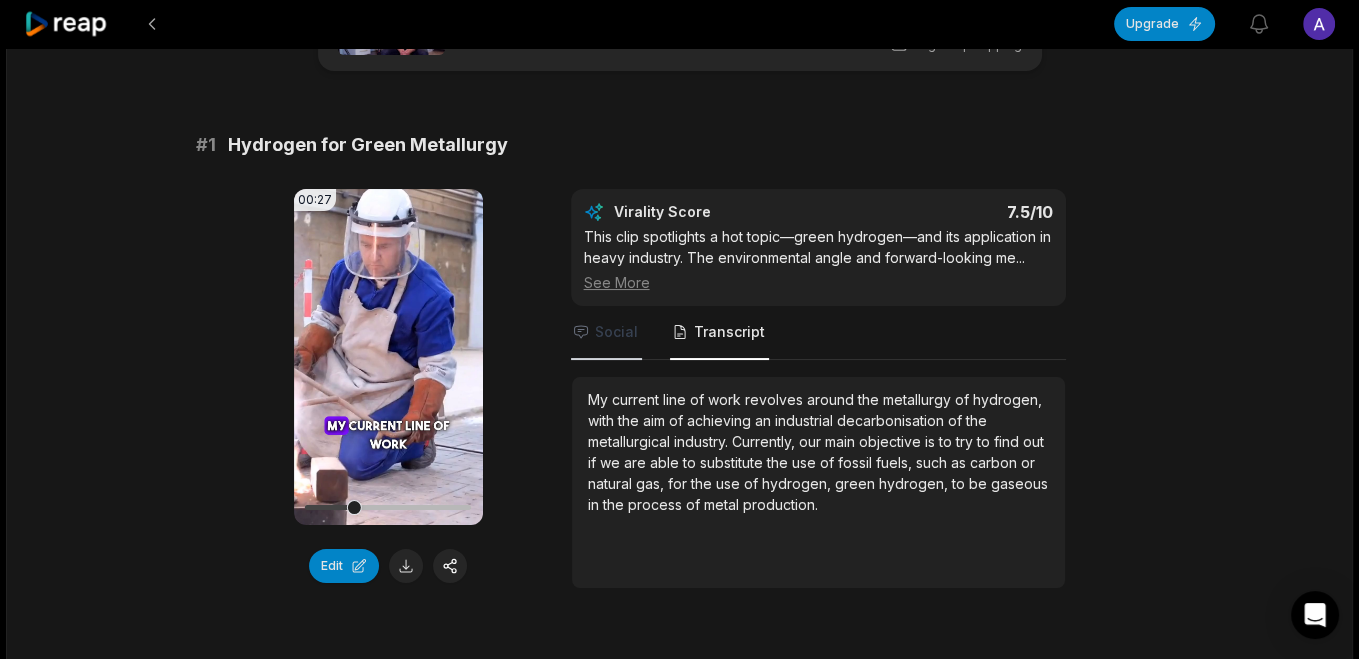 click on "Social" at bounding box center [616, 332] 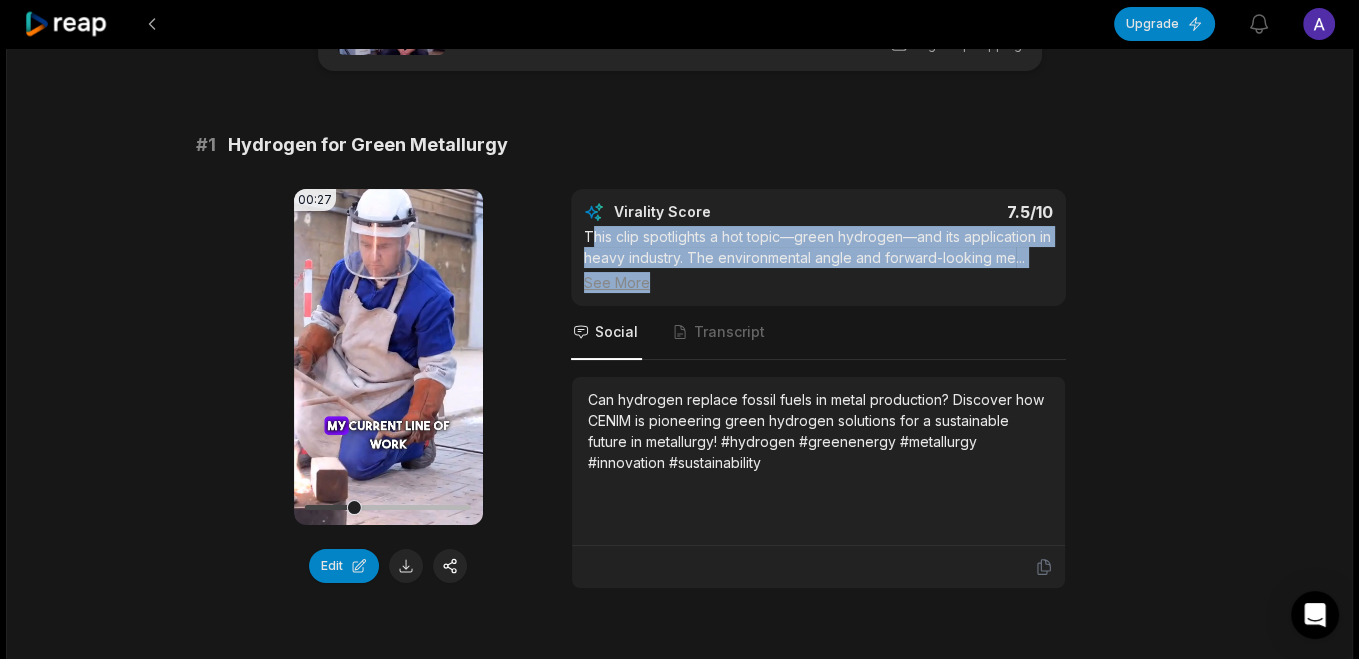 drag, startPoint x: 674, startPoint y: 284, endPoint x: 593, endPoint y: 235, distance: 94.66784 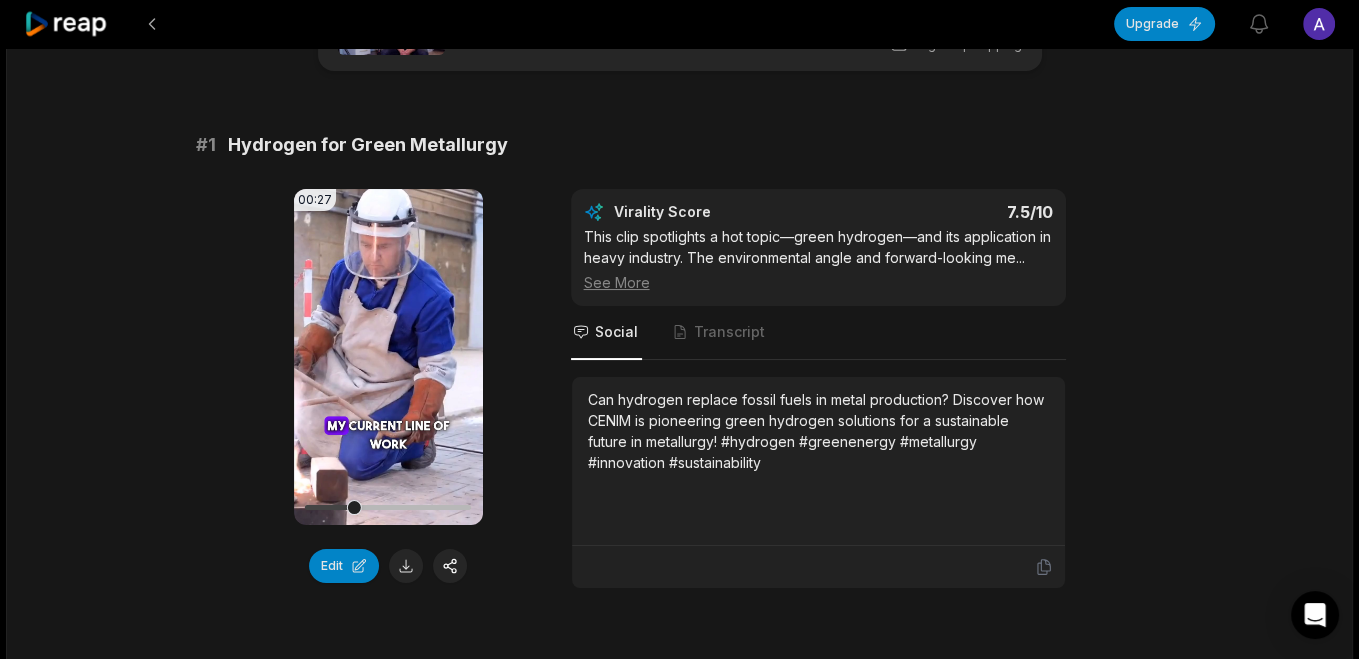click on "Can hydrogen replace fossil fuels in metal production? Discover how CENIM is pioneering green hydrogen solutions for a sustainable future in metallurgy! #hydrogen #greenenergy #metallurgy #innovation #sustainability" at bounding box center (818, 461) 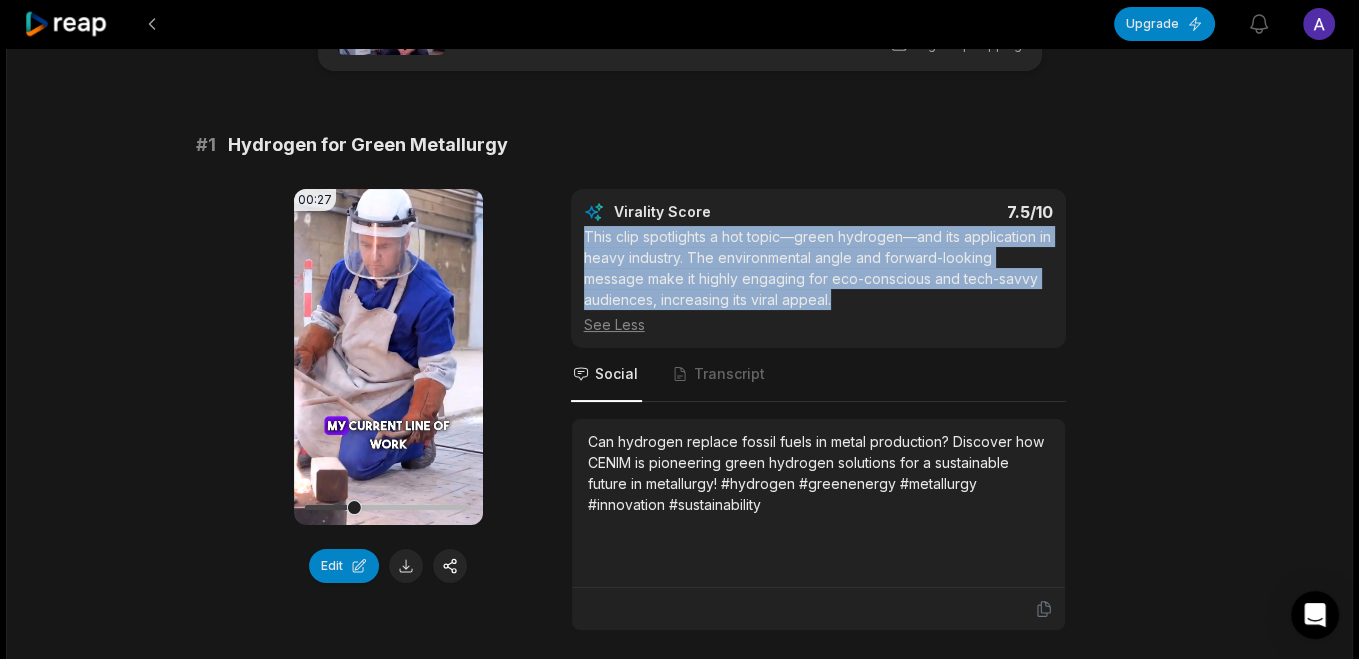 drag, startPoint x: 856, startPoint y: 307, endPoint x: 568, endPoint y: 224, distance: 299.72153 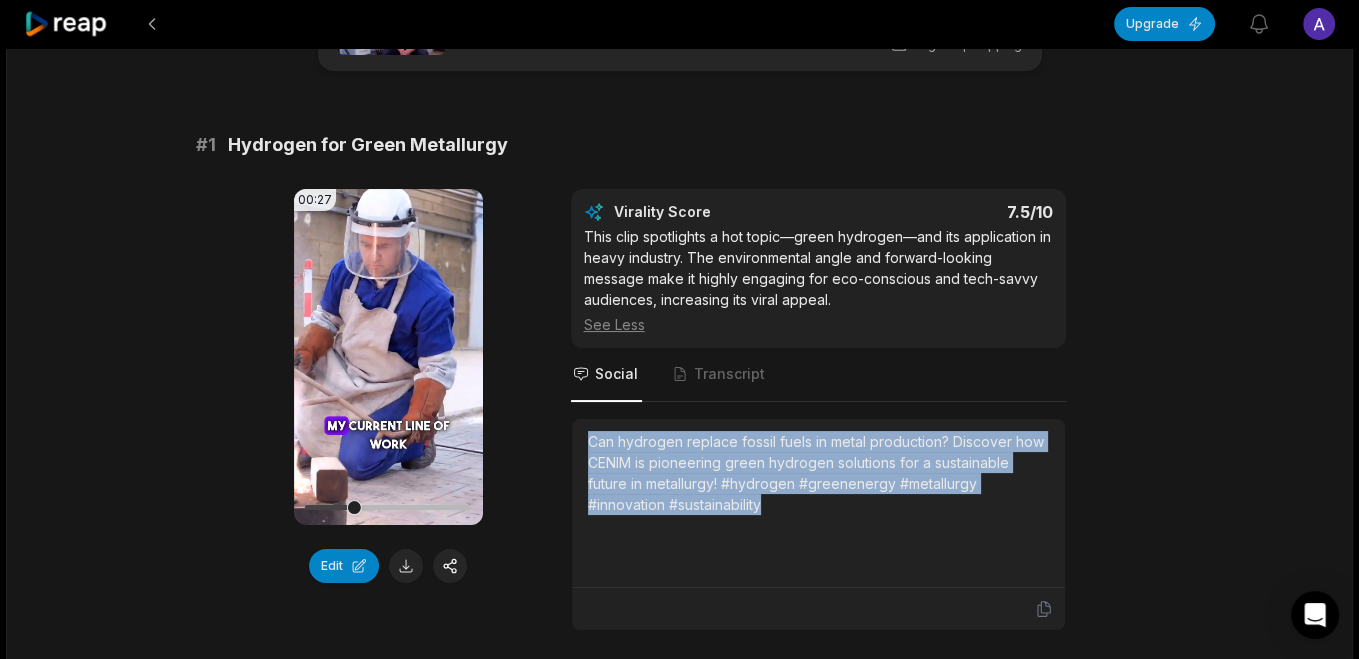drag, startPoint x: 914, startPoint y: 512, endPoint x: 575, endPoint y: 438, distance: 346.9827 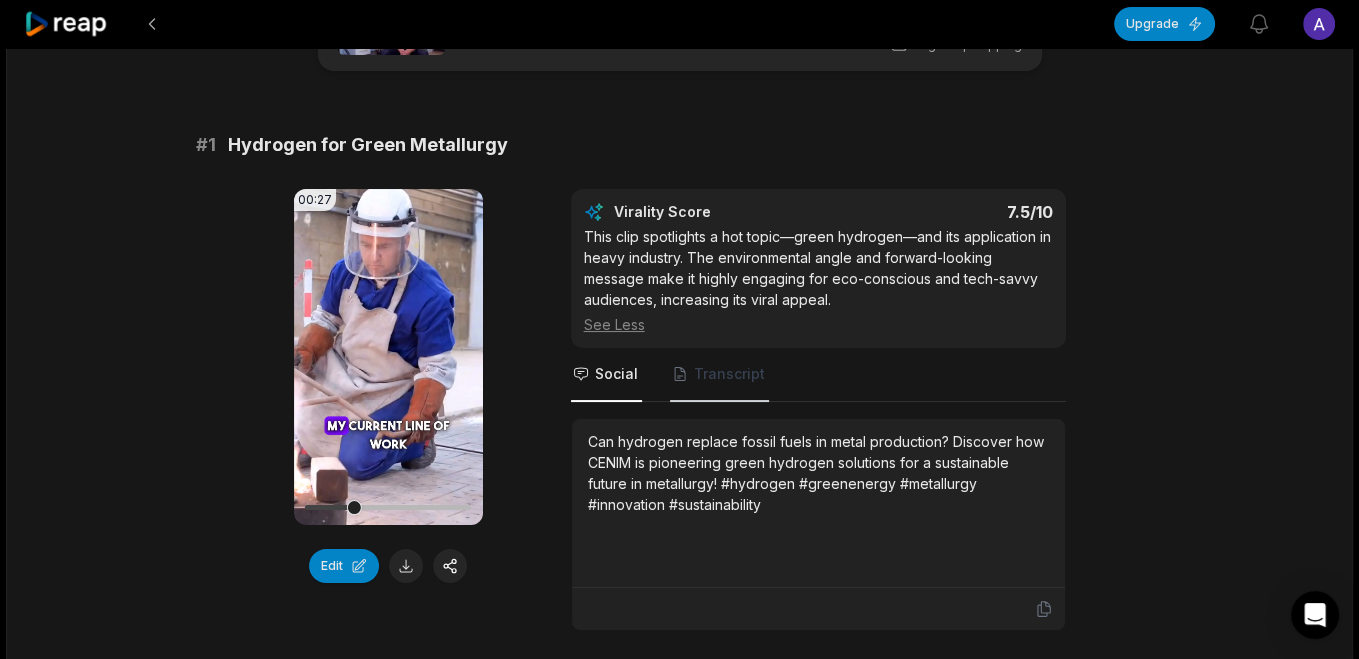 click on "Transcript" at bounding box center [729, 374] 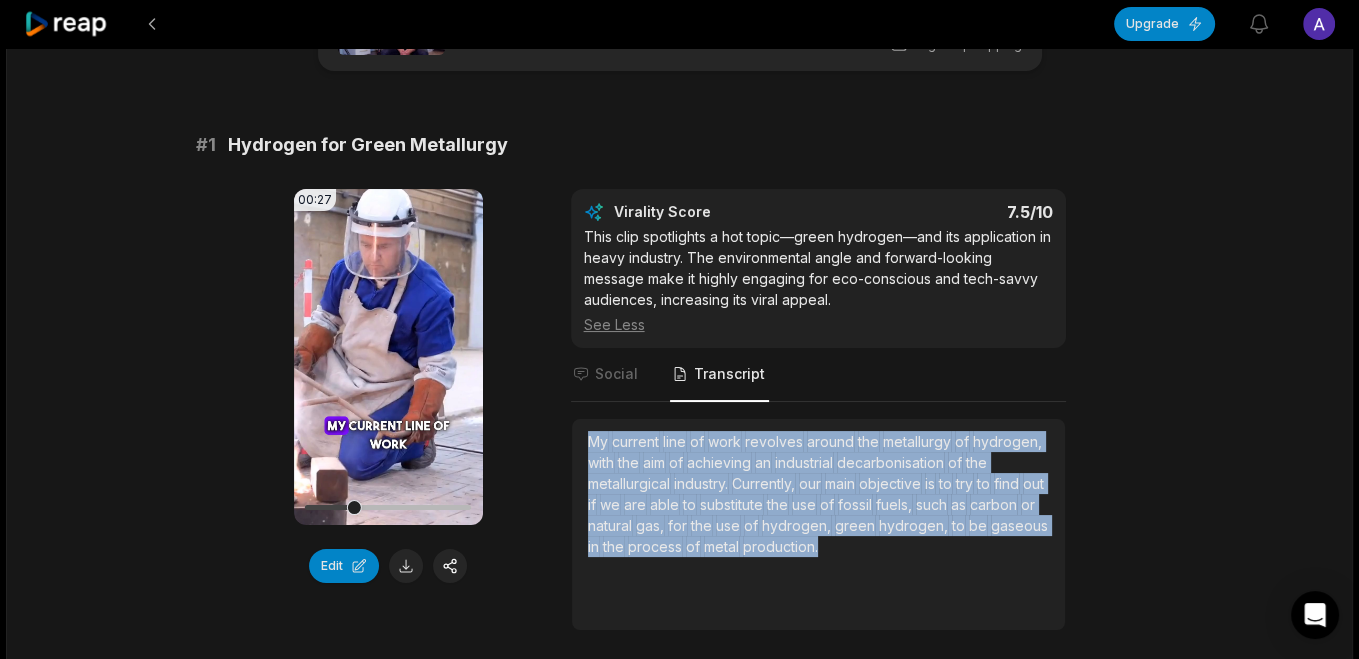 drag, startPoint x: 910, startPoint y: 550, endPoint x: 570, endPoint y: 432, distance: 359.89444 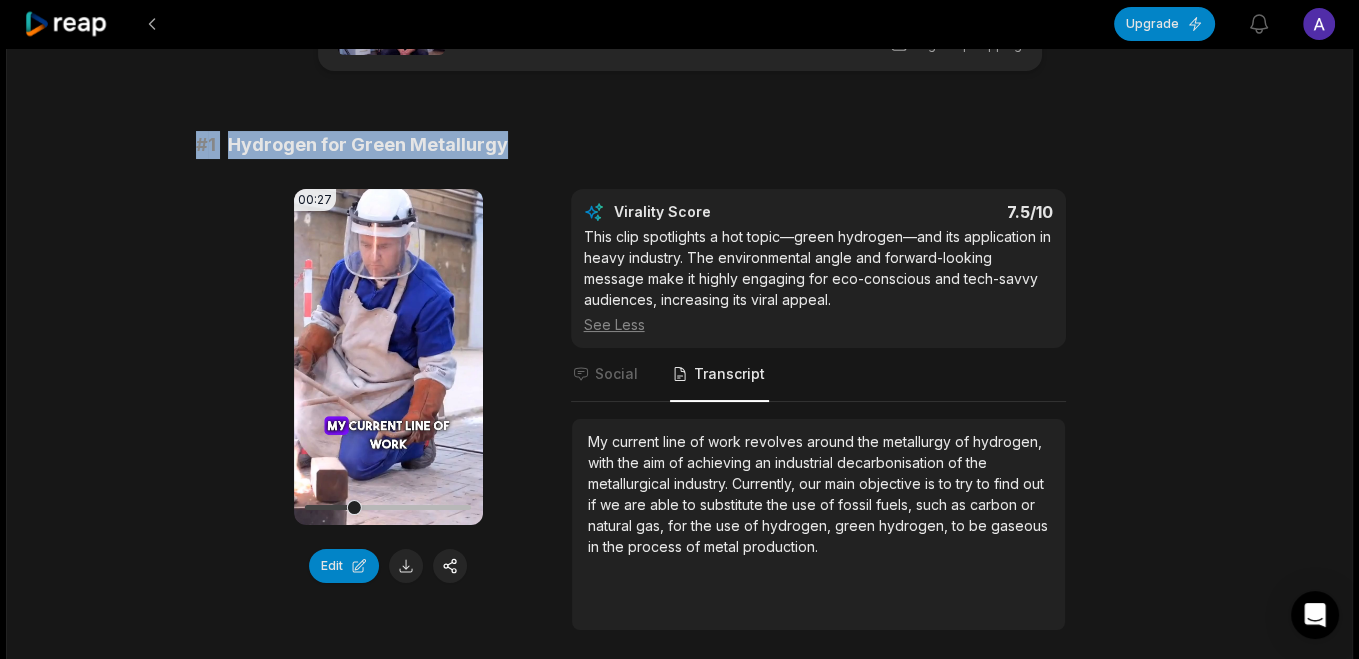 drag, startPoint x: 510, startPoint y: 148, endPoint x: 172, endPoint y: 151, distance: 338.0133 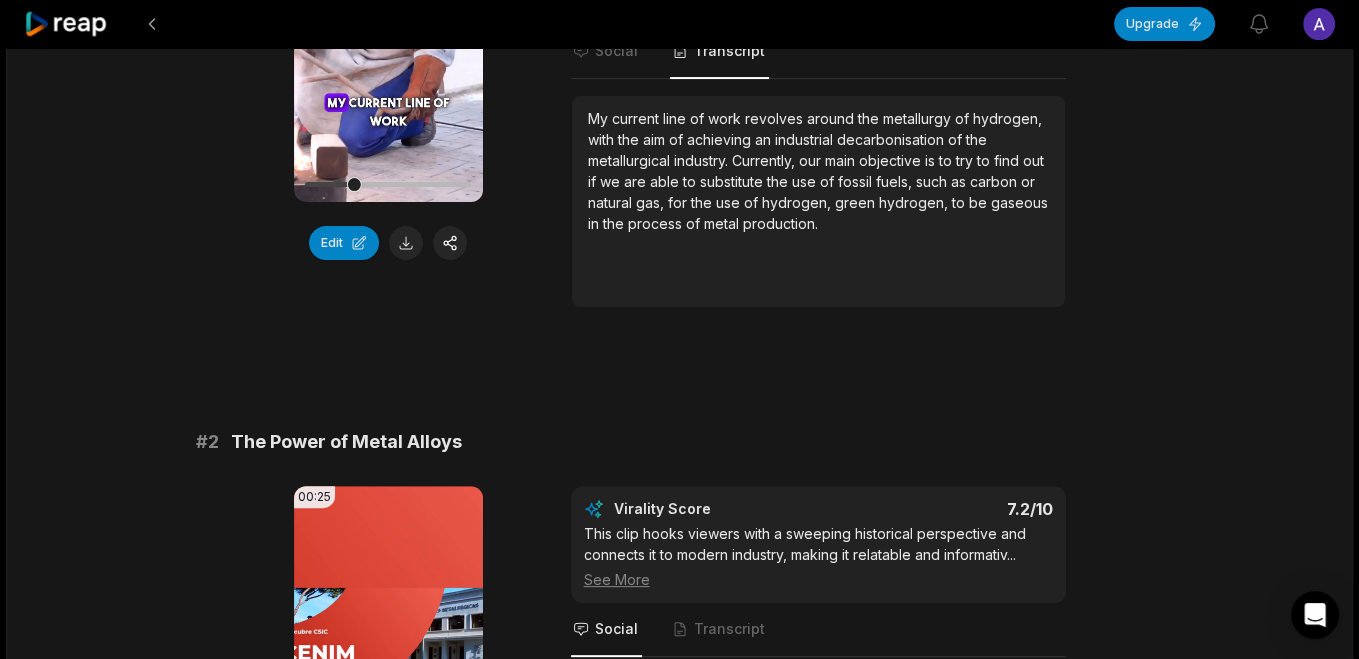 scroll, scrollTop: 752, scrollLeft: 0, axis: vertical 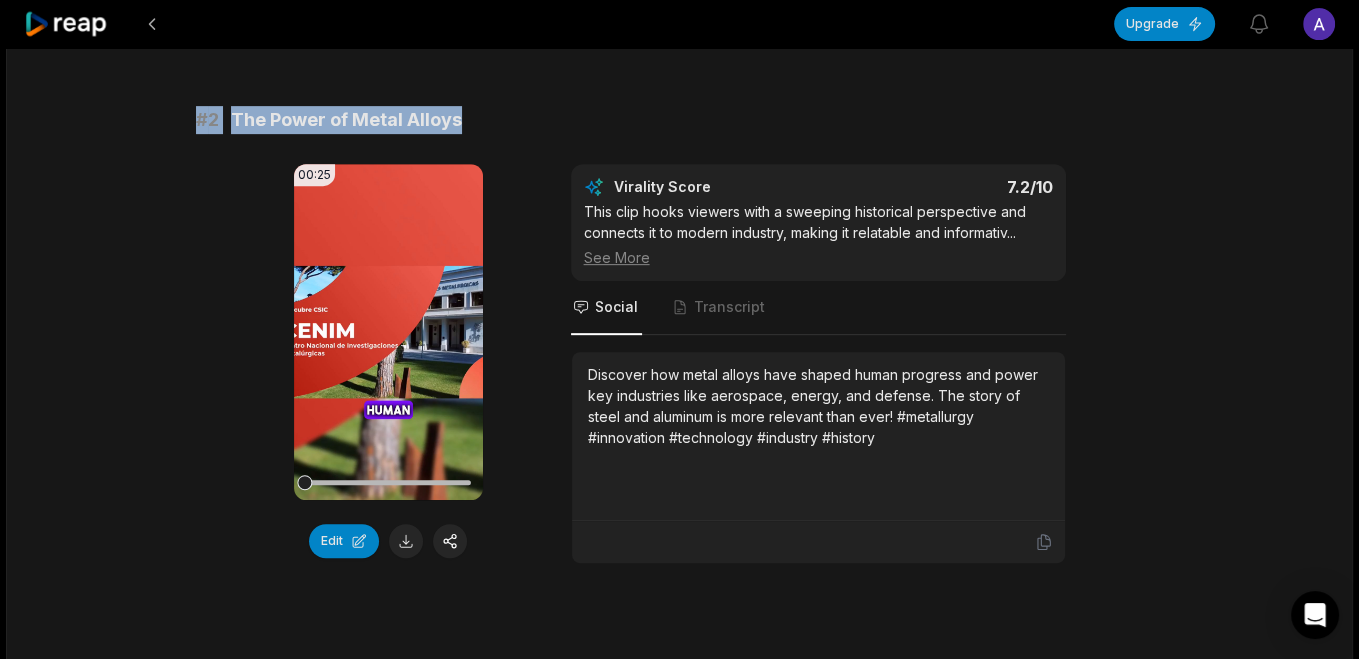 drag, startPoint x: 228, startPoint y: 113, endPoint x: 102, endPoint y: 109, distance: 126.06348 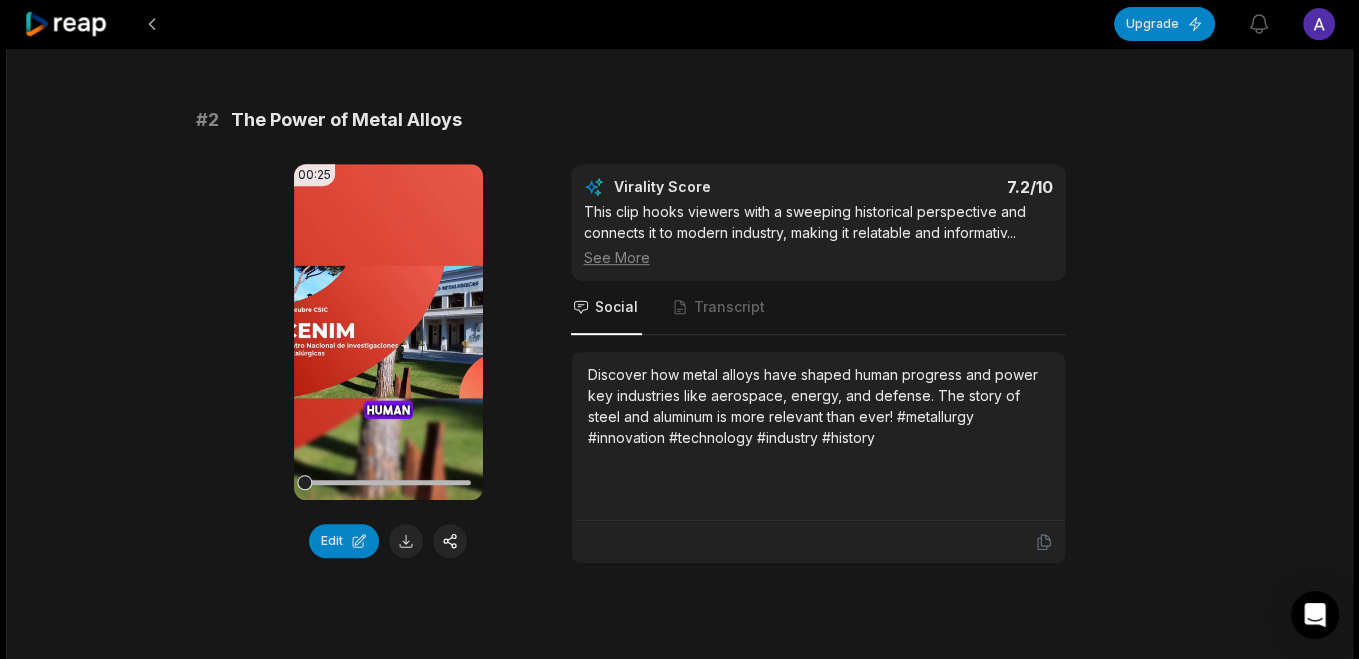 click on "See More" at bounding box center [818, 257] 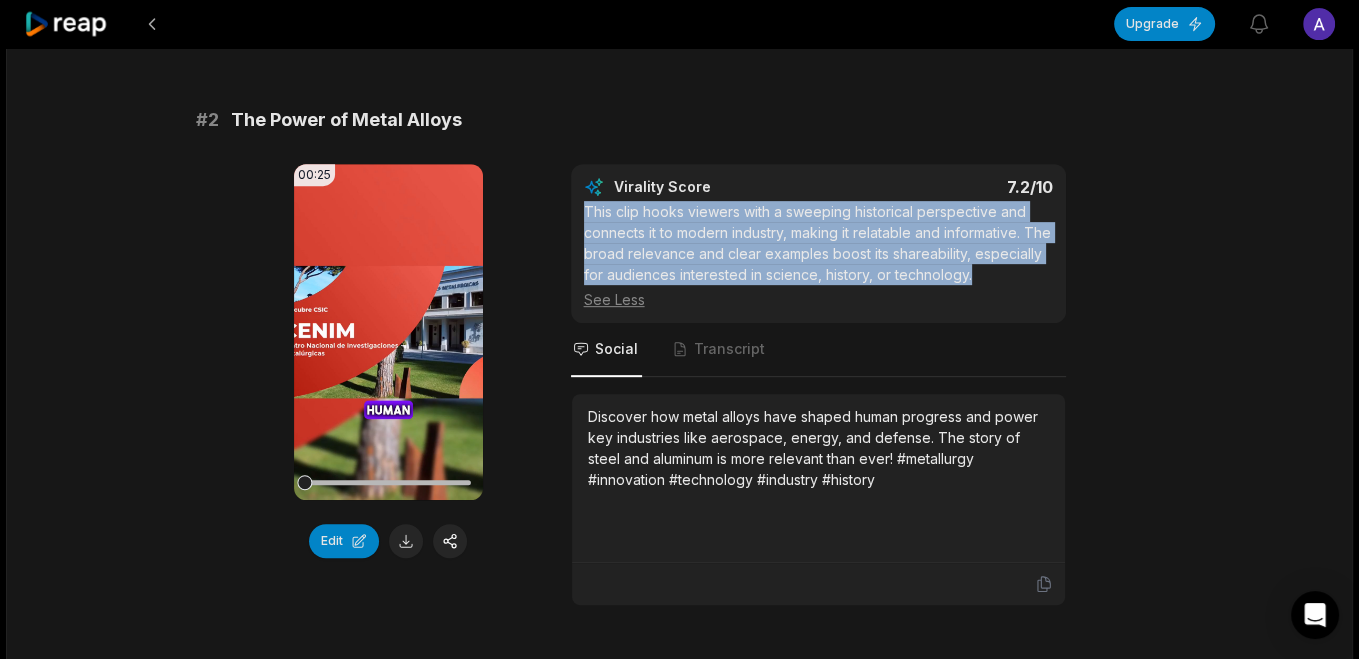 drag, startPoint x: 1050, startPoint y: 278, endPoint x: 570, endPoint y: 204, distance: 485.6707 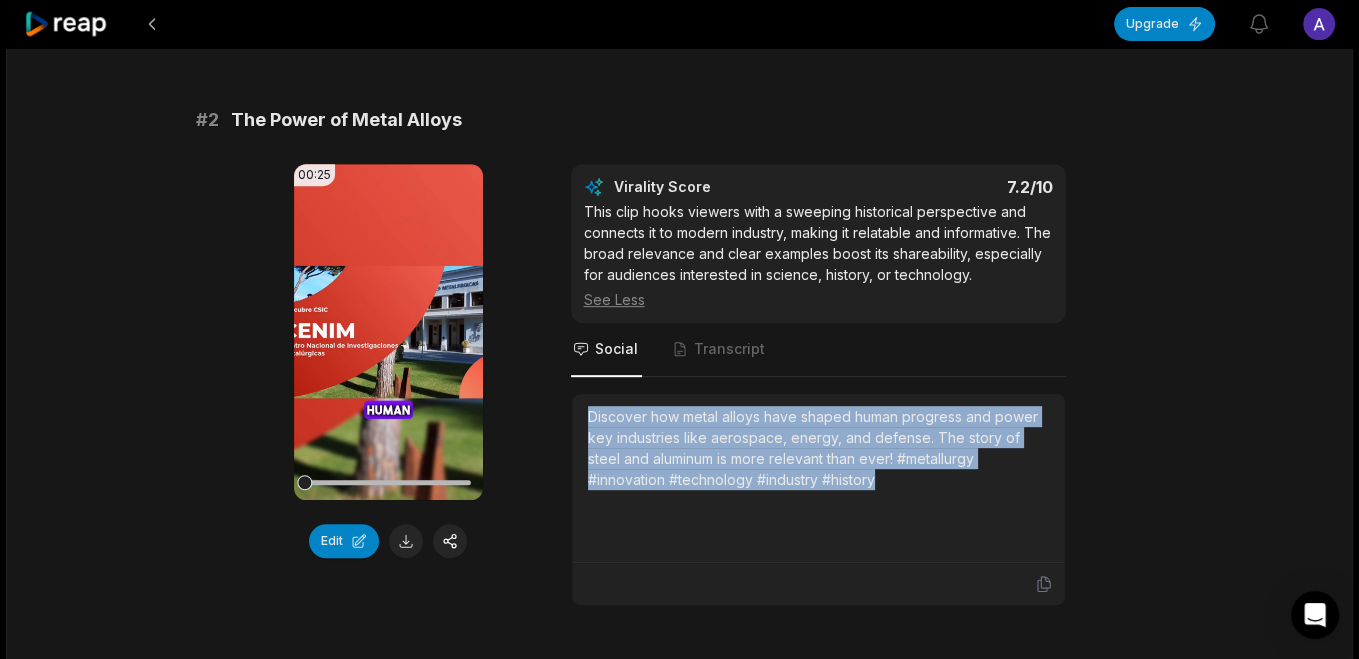 drag, startPoint x: 703, startPoint y: 435, endPoint x: 558, endPoint y: 401, distance: 148.93288 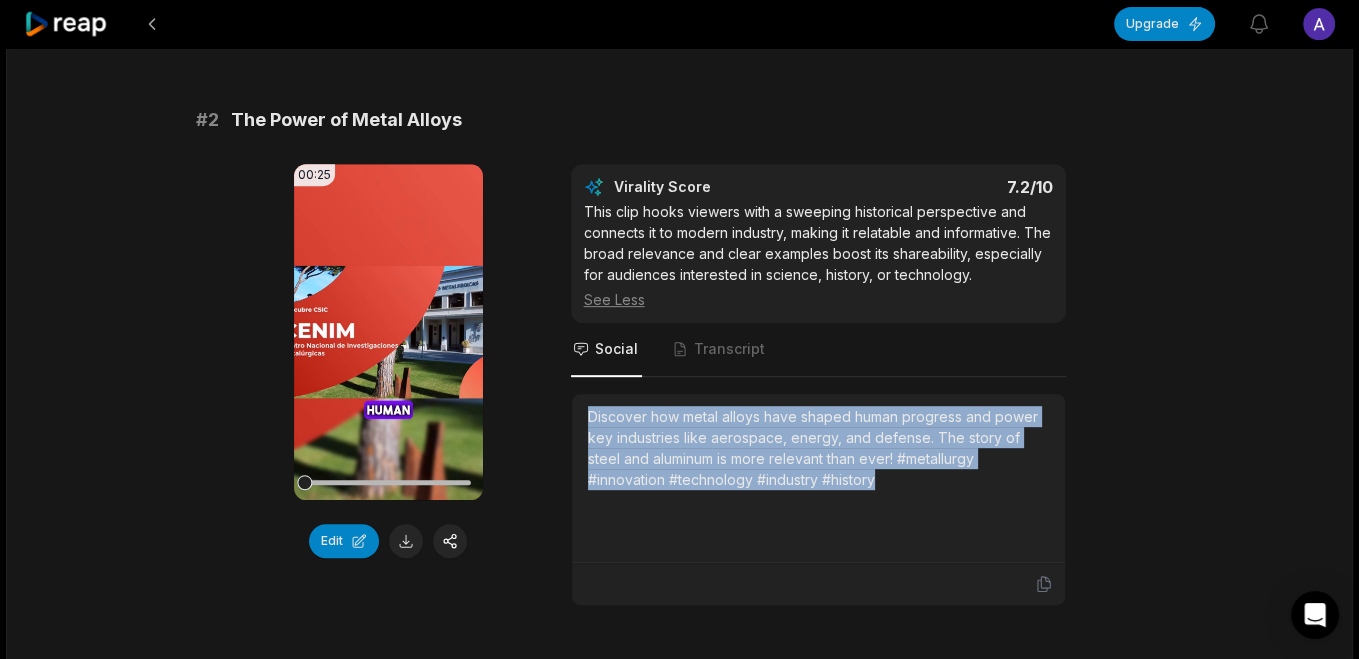 copy on "Discover how metal alloys have shaped human progress and power key industries like aerospace, energy, and defense. The story of steel and aluminum is more relevant than ever! #metallurgy #innovation #technology #industry #history" 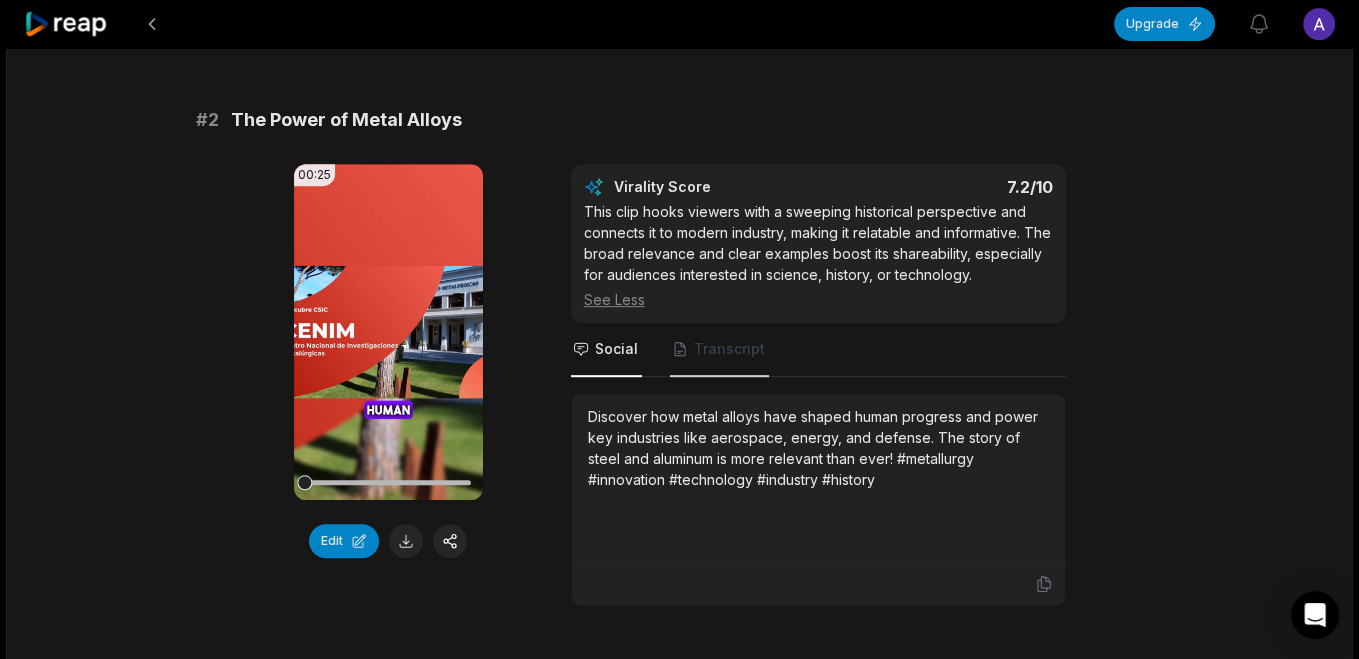 click on "Transcript" at bounding box center (729, 349) 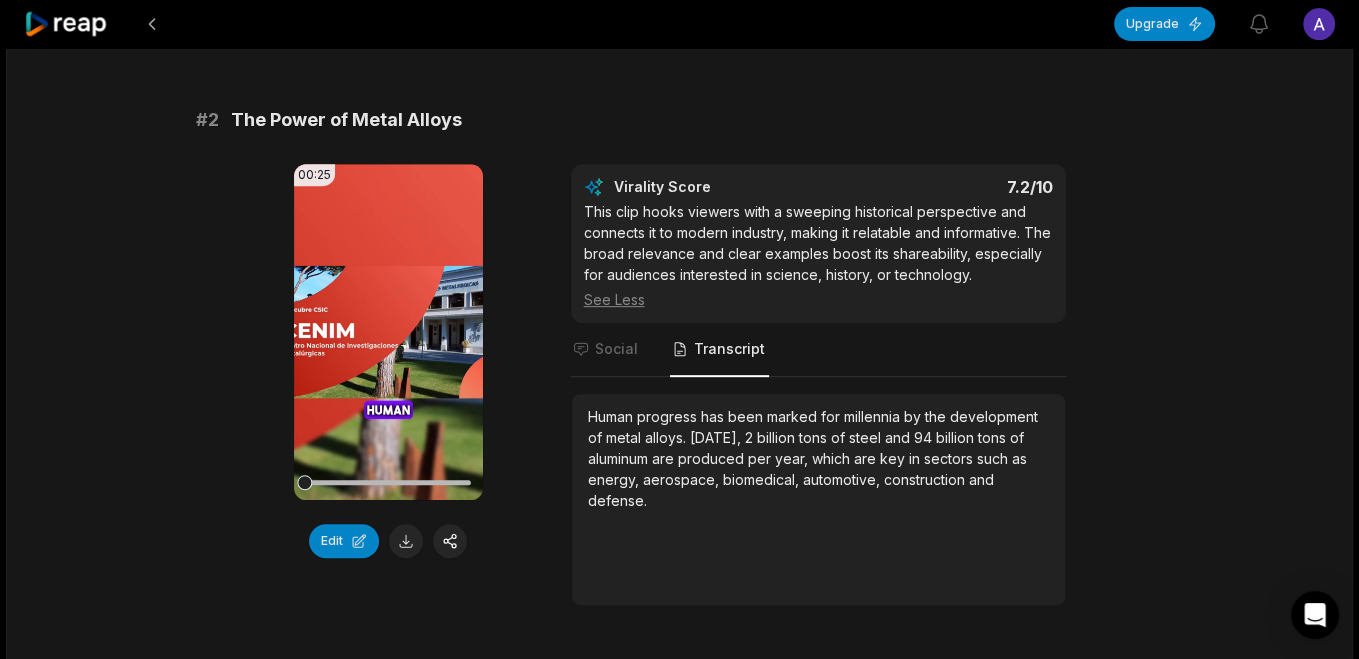 scroll, scrollTop: 1075, scrollLeft: 0, axis: vertical 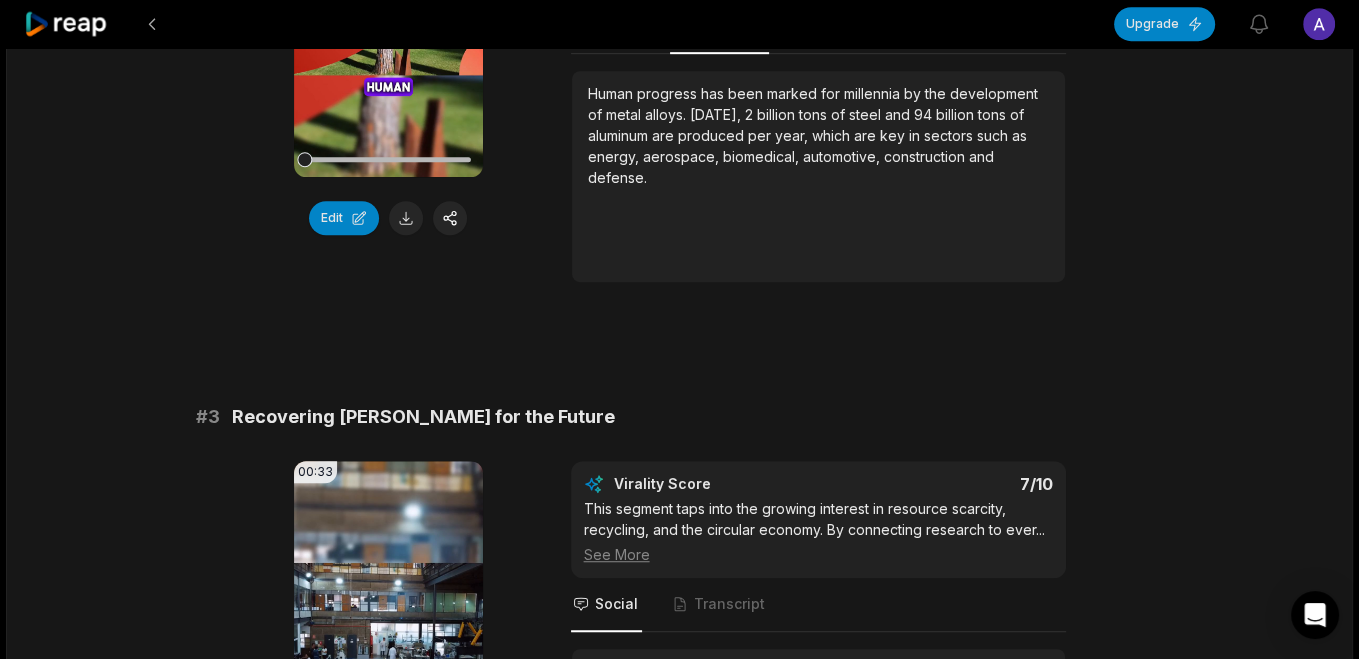 drag, startPoint x: 656, startPoint y: 161, endPoint x: 477, endPoint y: 66, distance: 202.64748 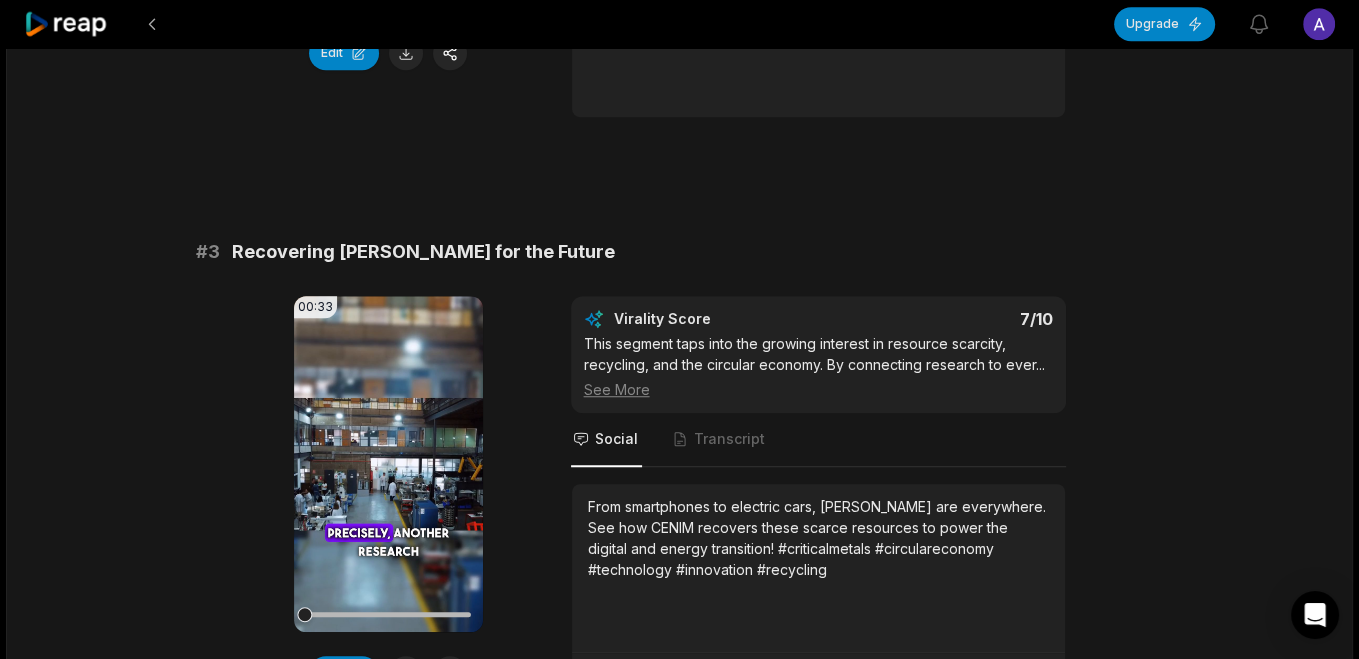 scroll, scrollTop: 1075, scrollLeft: 0, axis: vertical 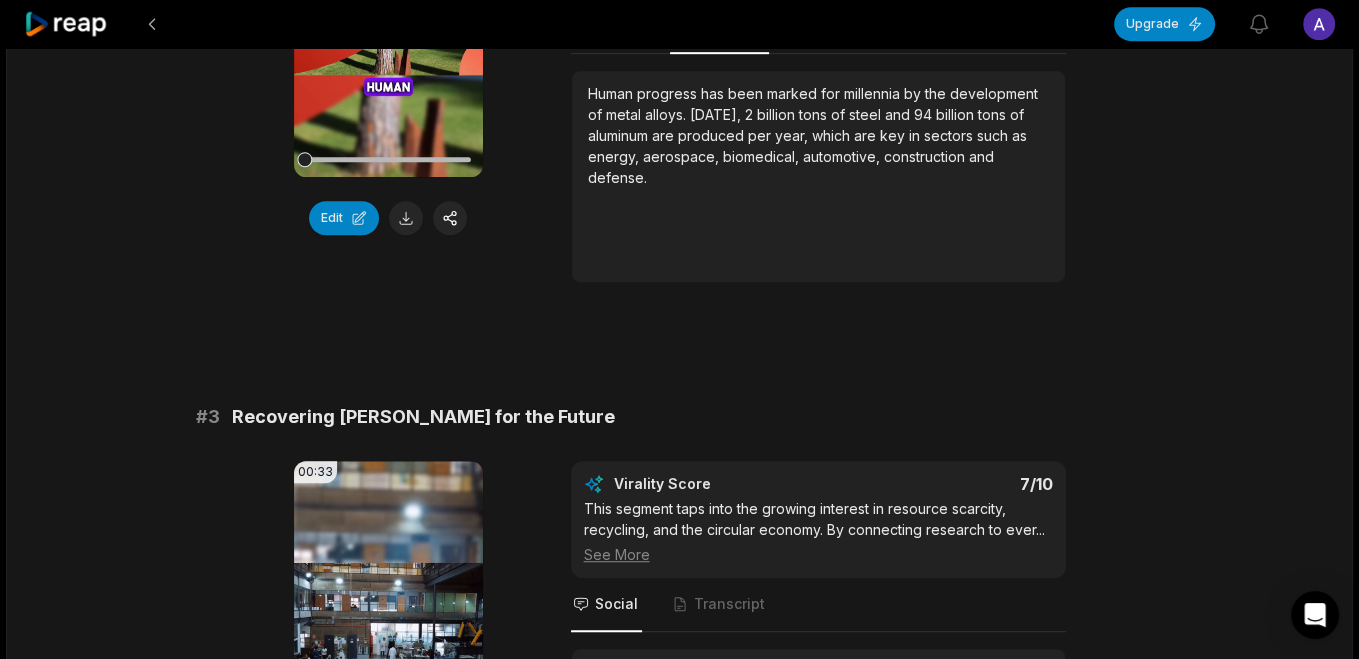 drag, startPoint x: 465, startPoint y: 422, endPoint x: 158, endPoint y: 412, distance: 307.1628 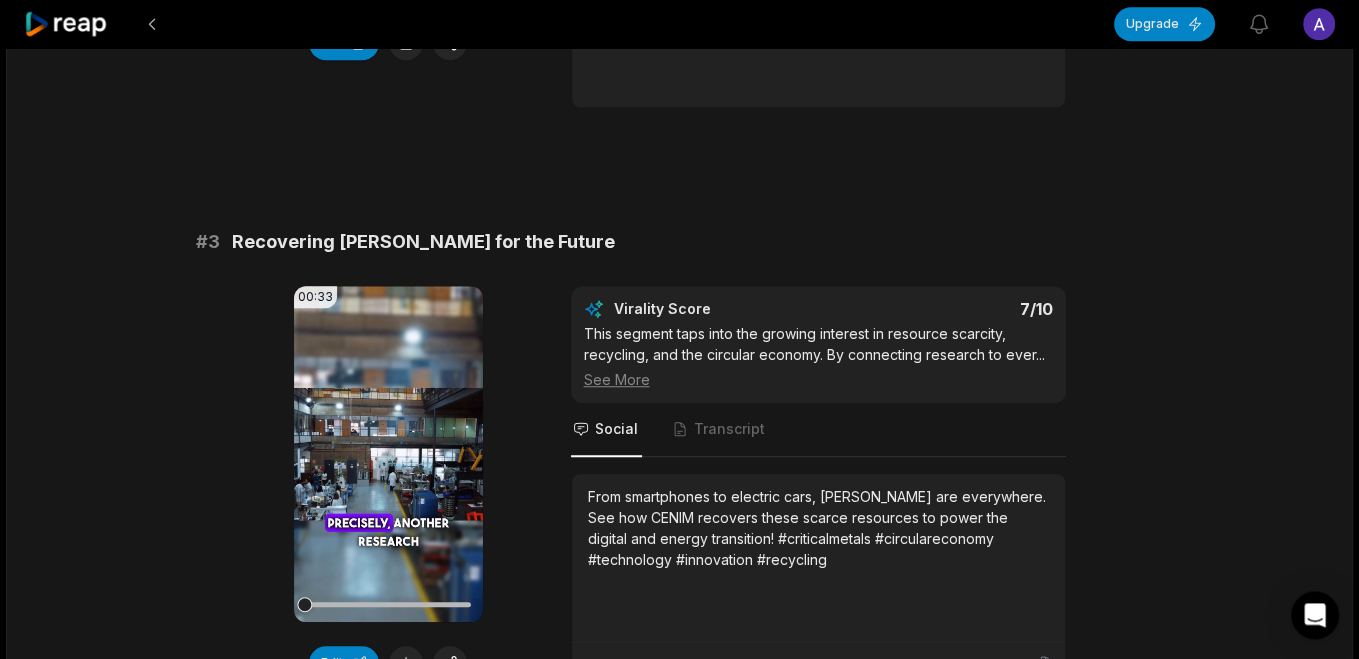 scroll, scrollTop: 1397, scrollLeft: 0, axis: vertical 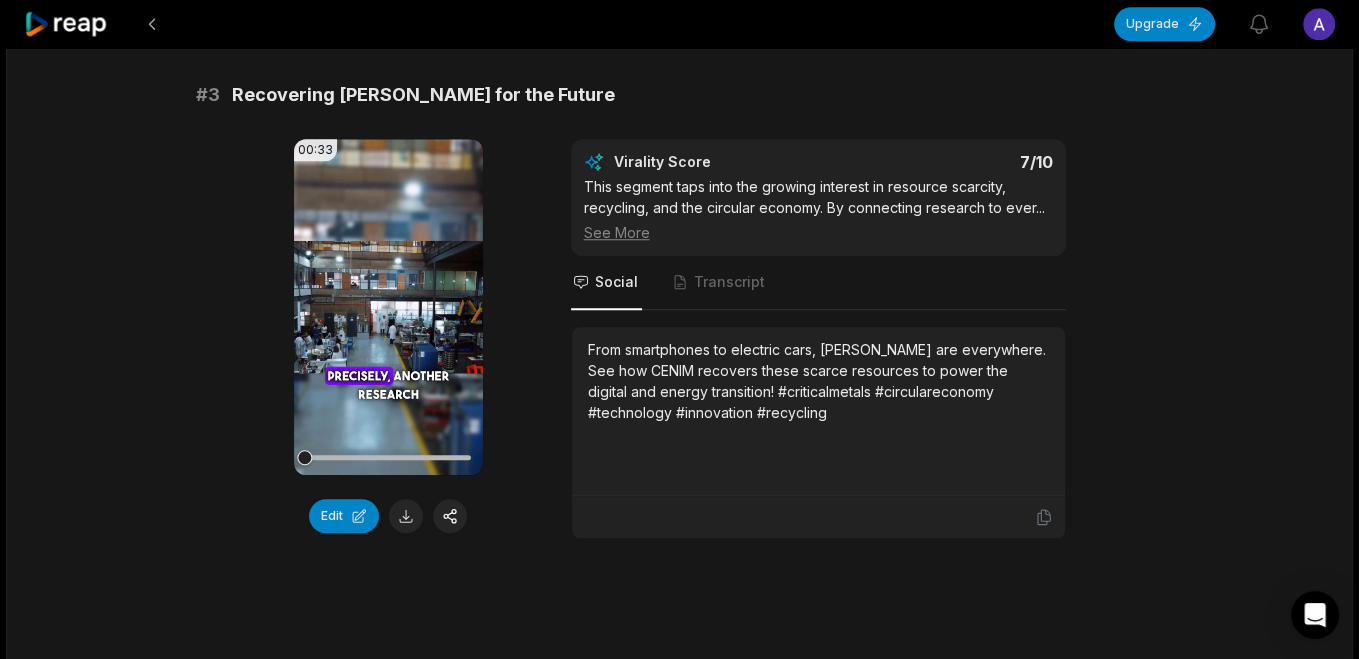 click on "See More" at bounding box center [818, 232] 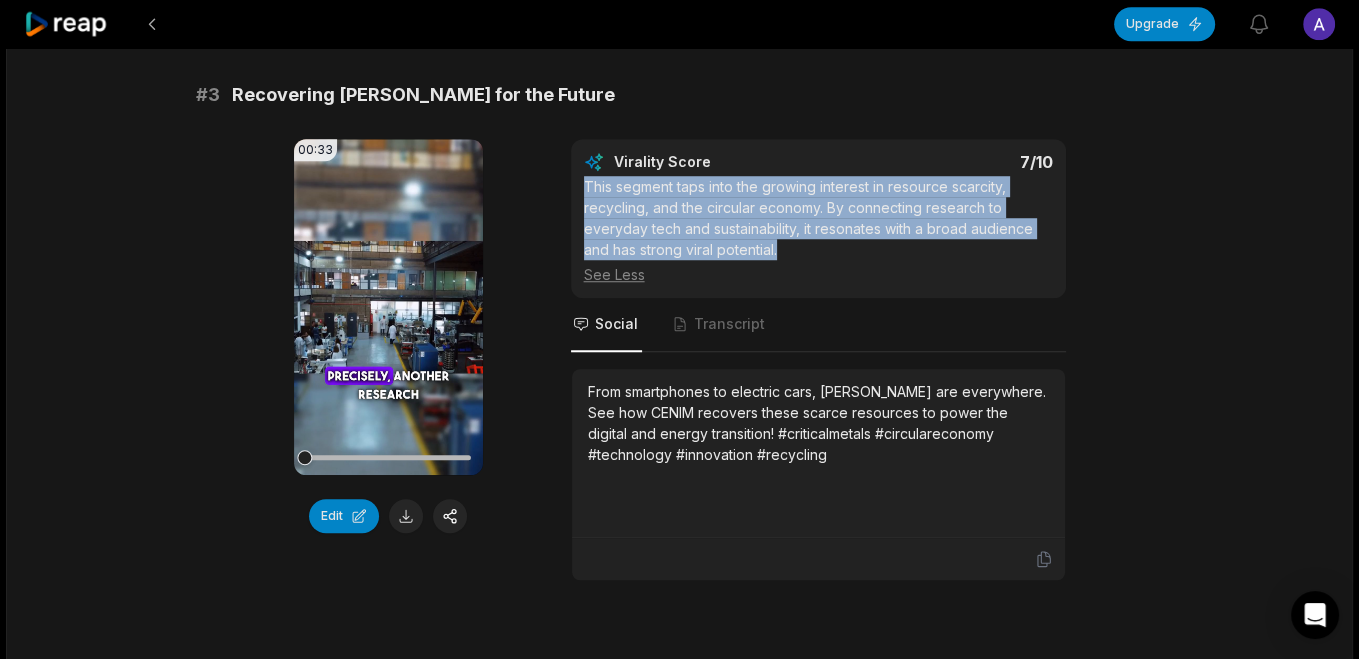 drag, startPoint x: 656, startPoint y: 209, endPoint x: 550, endPoint y: 173, distance: 111.94642 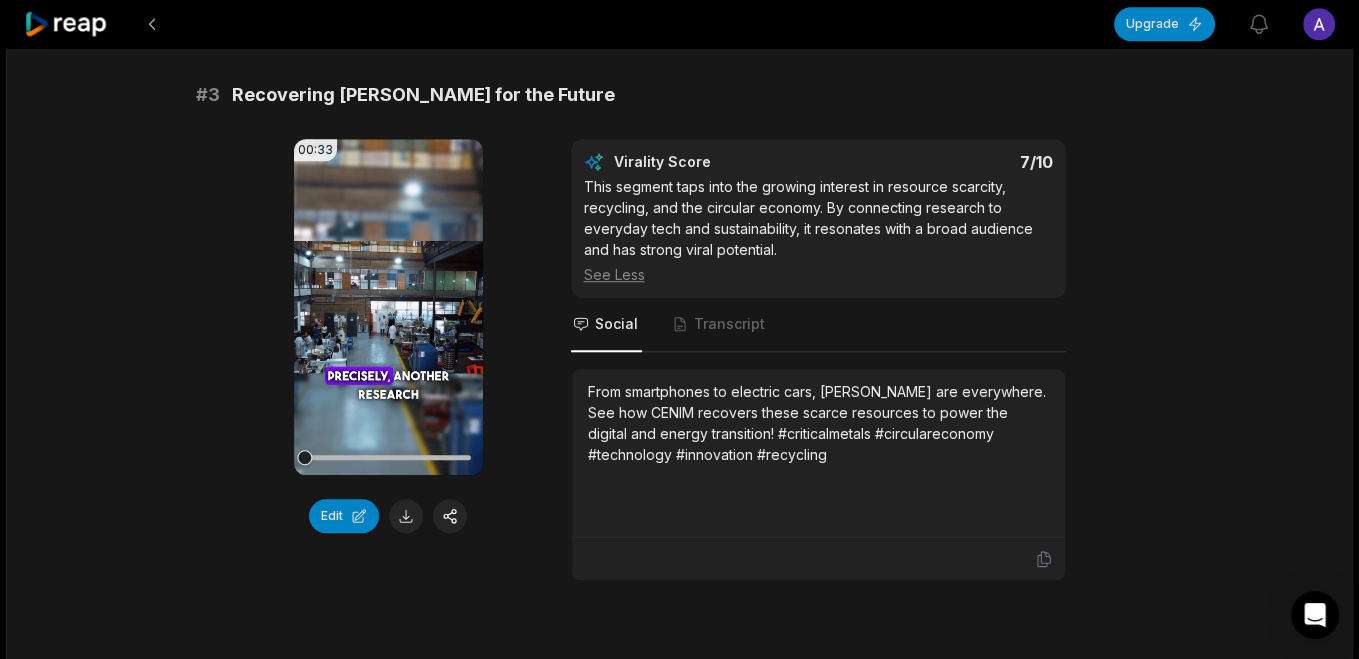 drag, startPoint x: 797, startPoint y: 452, endPoint x: 503, endPoint y: 357, distance: 308.96762 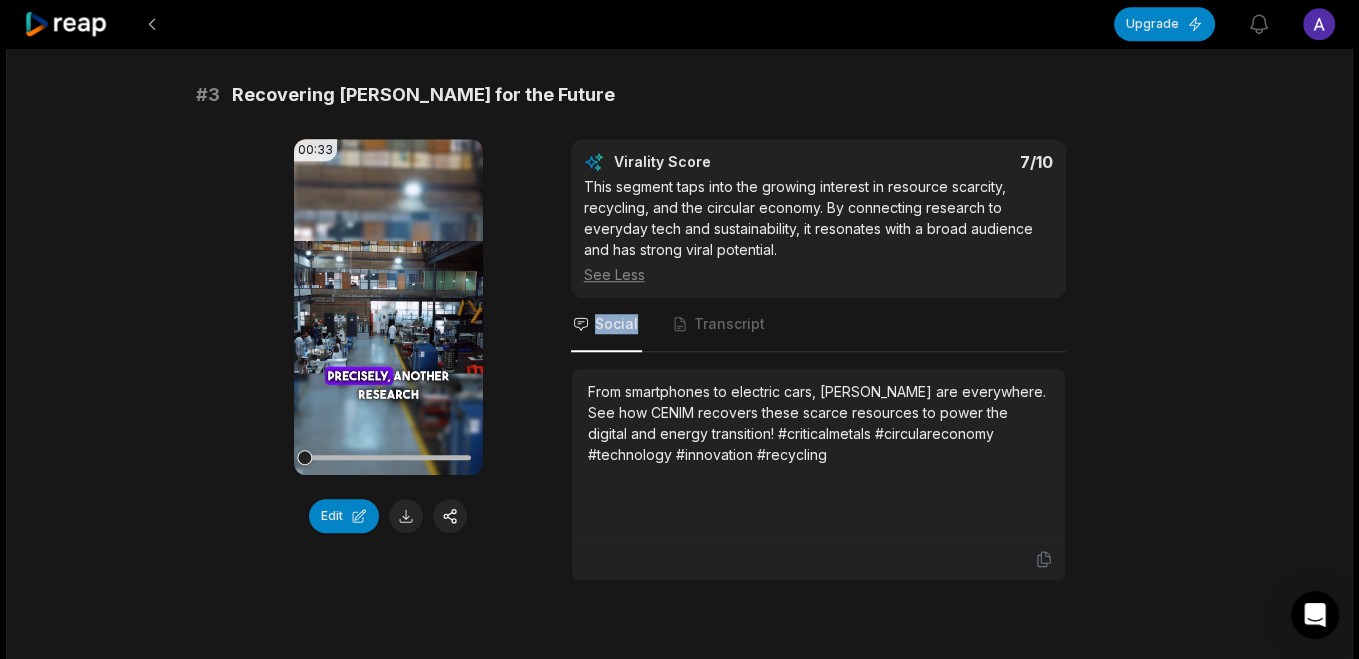 drag, startPoint x: 826, startPoint y: 457, endPoint x: 583, endPoint y: 333, distance: 272.80945 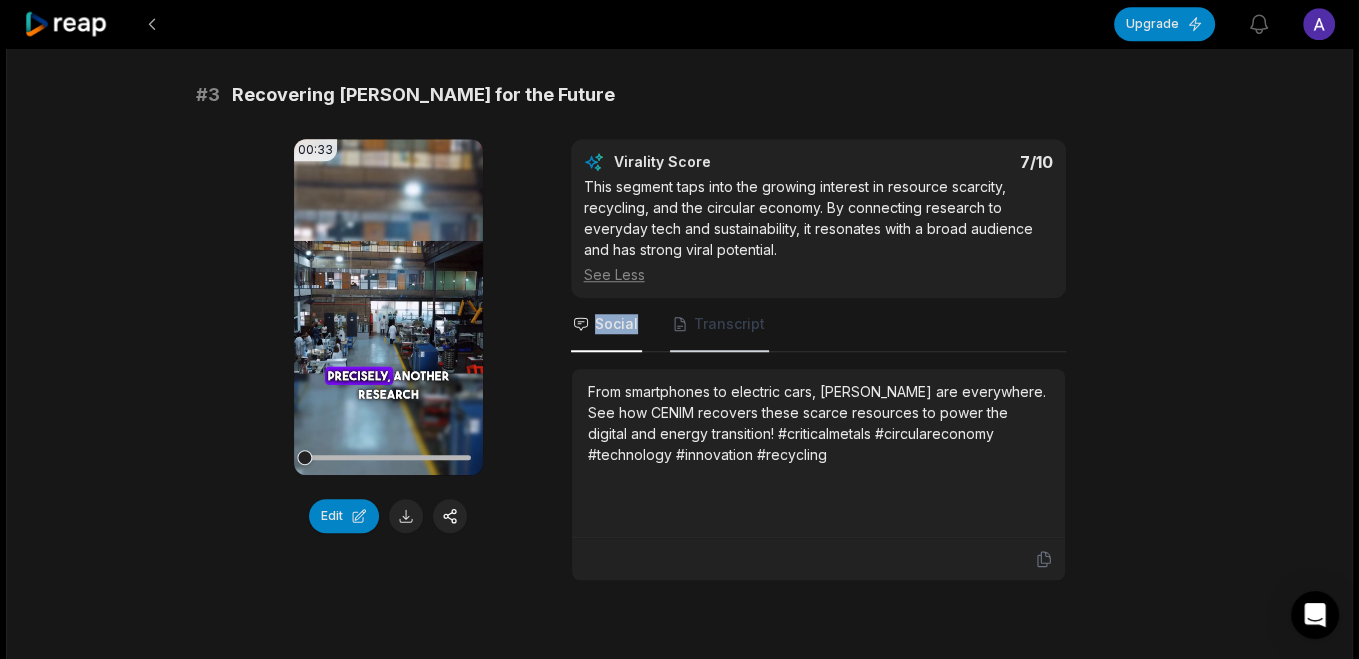 click on "Transcript" at bounding box center (729, 324) 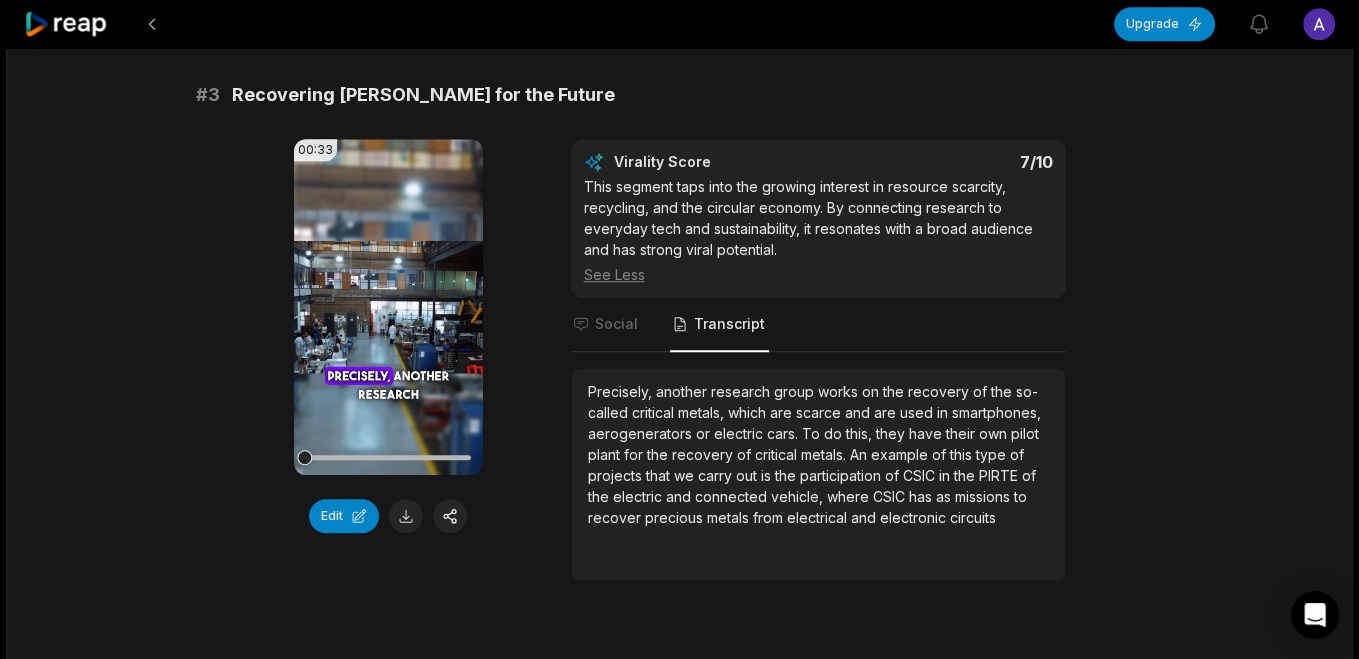 drag, startPoint x: 1014, startPoint y: 513, endPoint x: 522, endPoint y: 350, distance: 518.29816 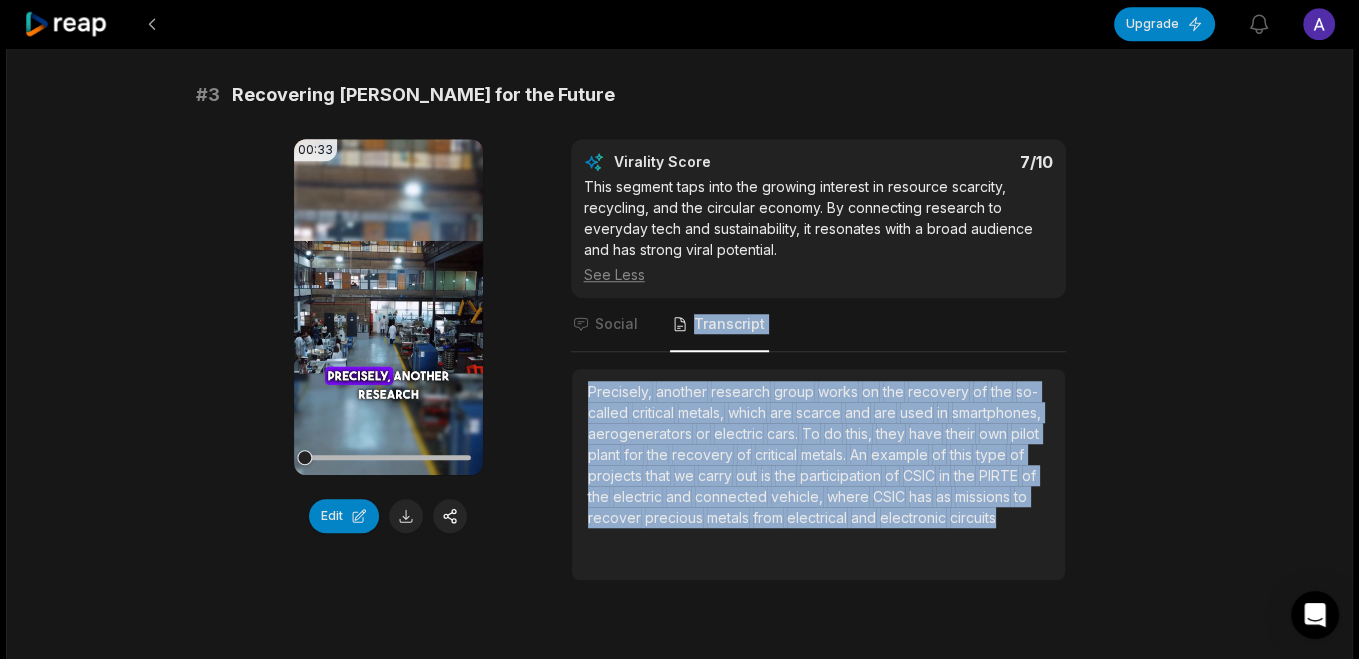 drag, startPoint x: 1025, startPoint y: 507, endPoint x: 671, endPoint y: 323, distance: 398.96365 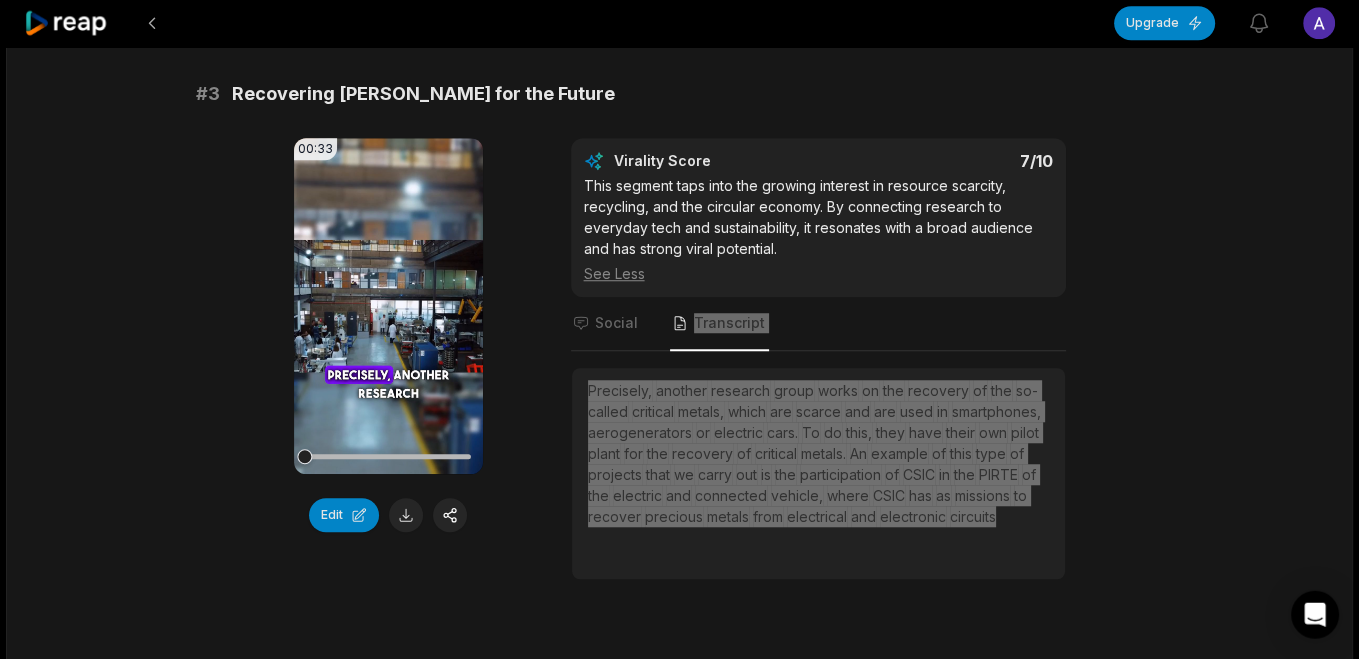 scroll, scrollTop: 1720, scrollLeft: 0, axis: vertical 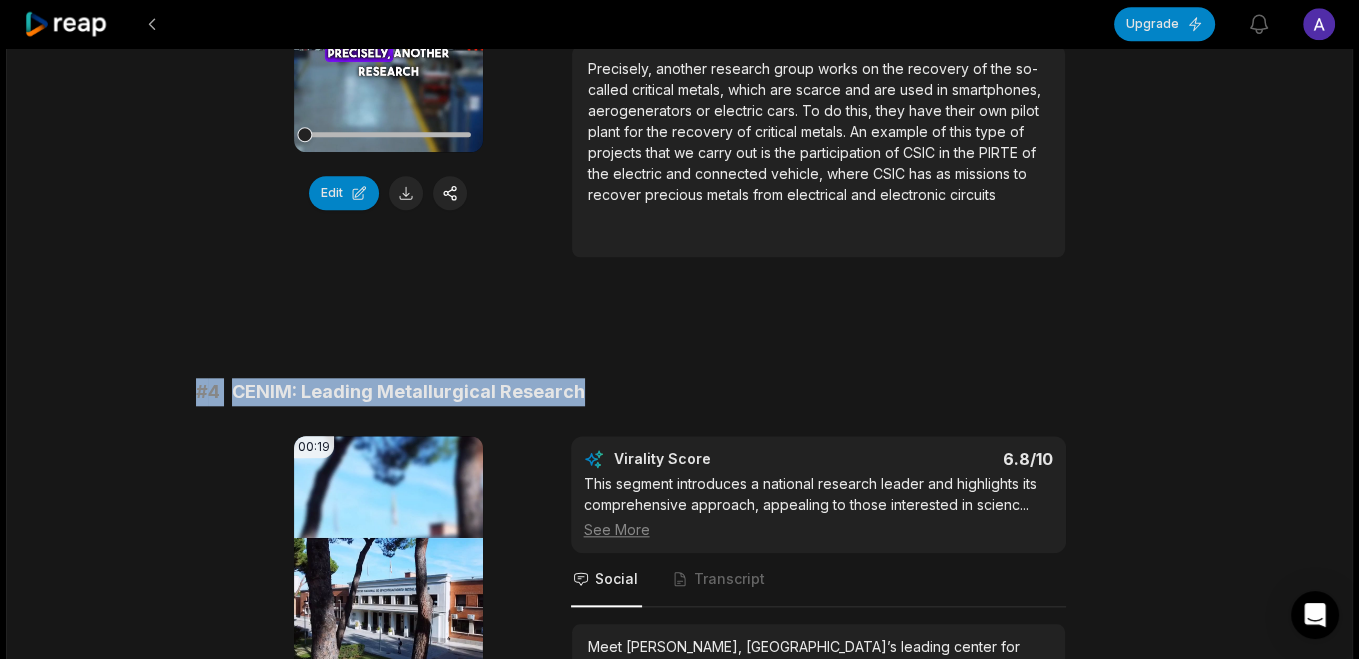 drag, startPoint x: 590, startPoint y: 392, endPoint x: 190, endPoint y: 378, distance: 400.24493 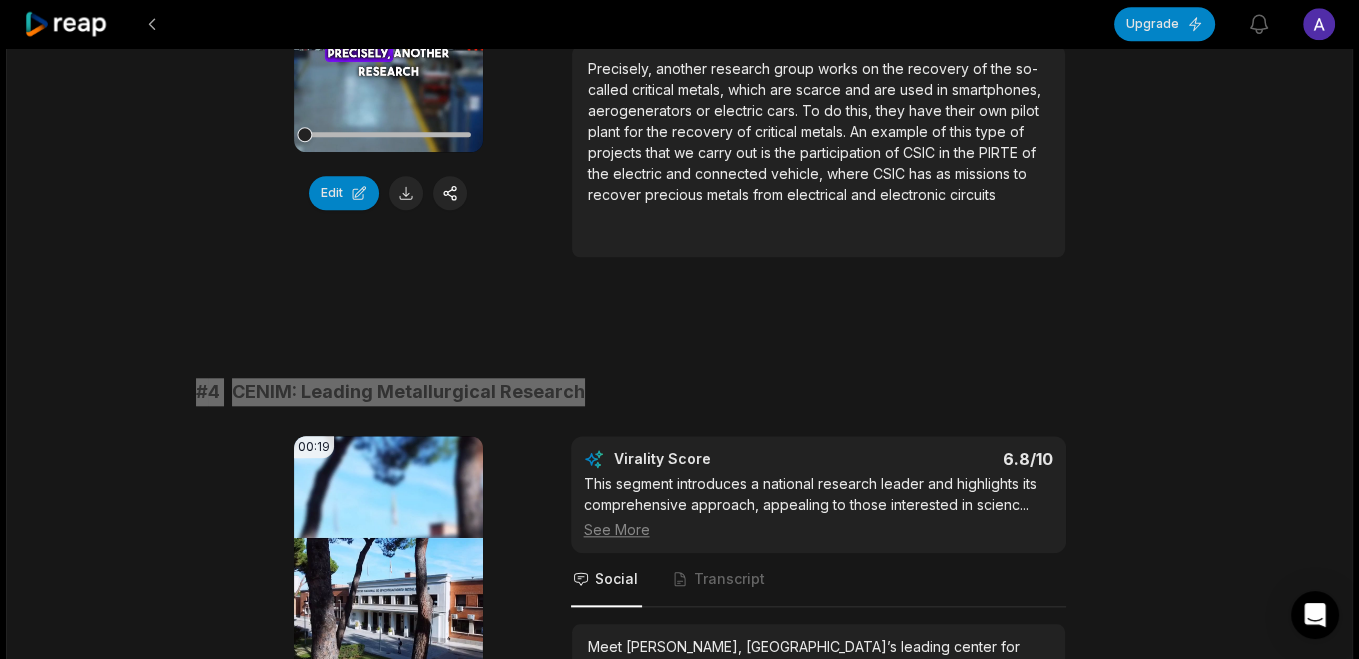 scroll, scrollTop: 1935, scrollLeft: 0, axis: vertical 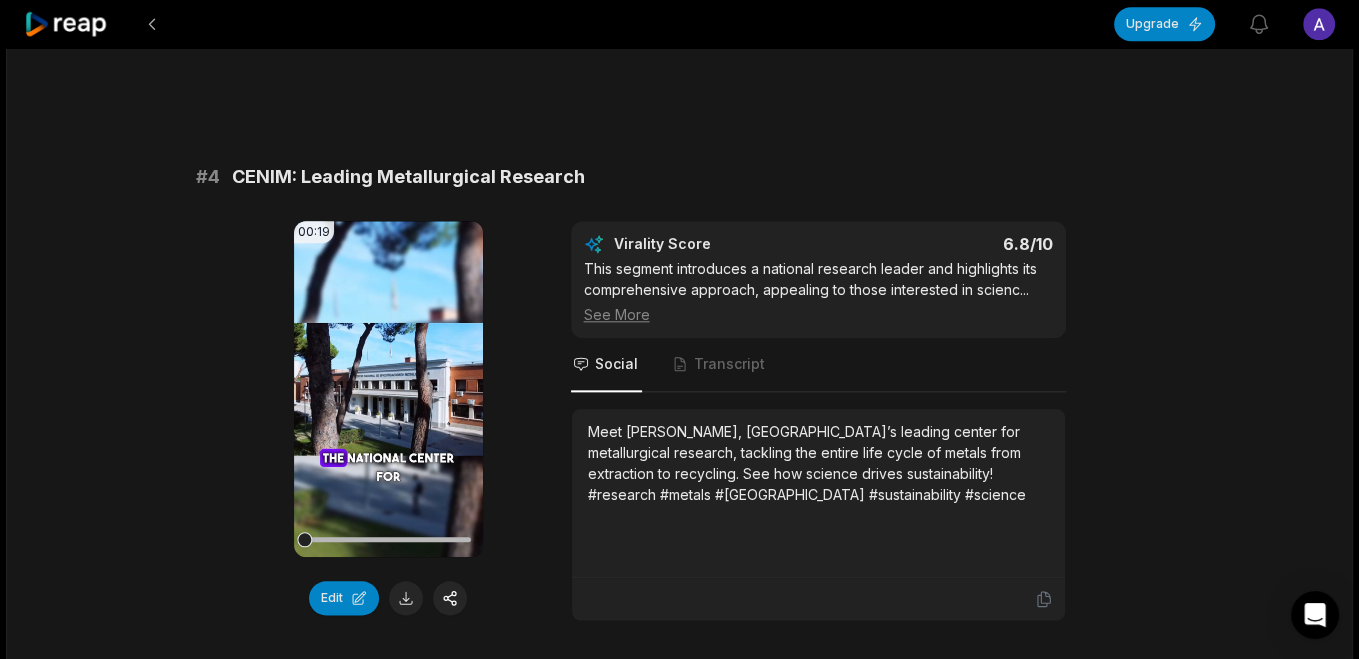 click on "Virality Score 6.8 /10 This segment introduces a national research leader and highlights its comprehensive approach, appealing to those interested in scienc ...   See More" at bounding box center (818, 279) 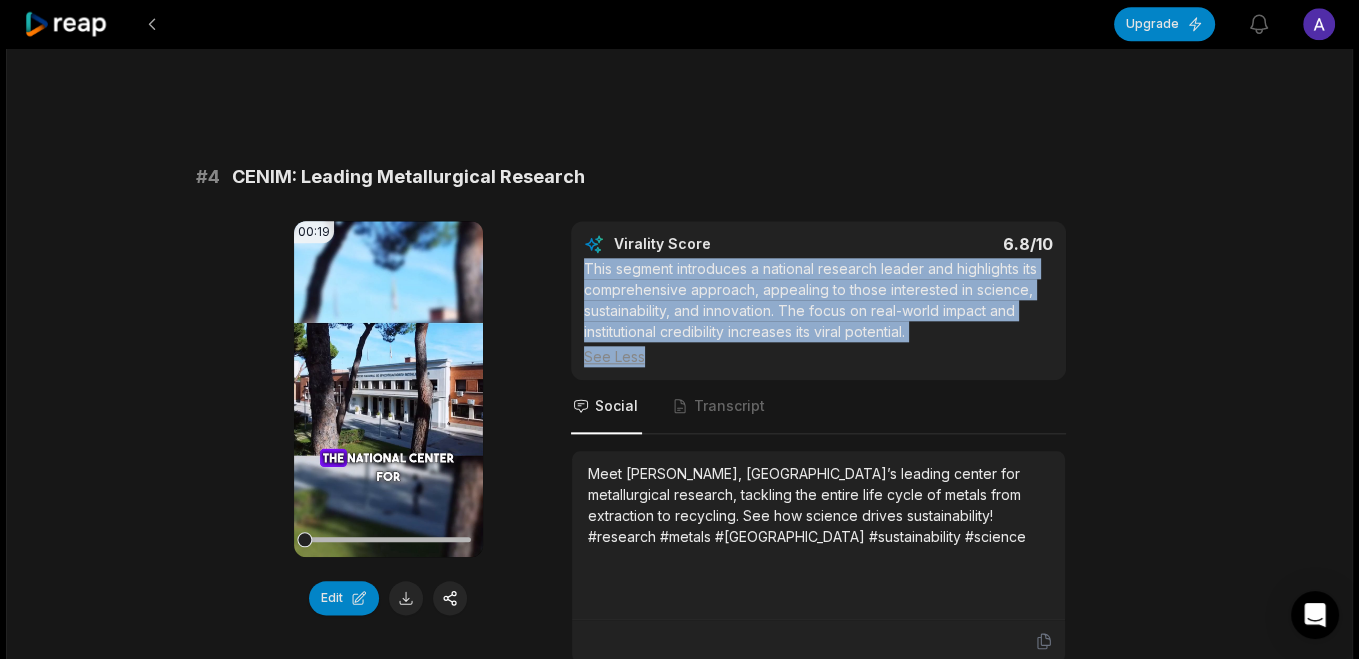 drag, startPoint x: 846, startPoint y: 304, endPoint x: 565, endPoint y: 264, distance: 283.8327 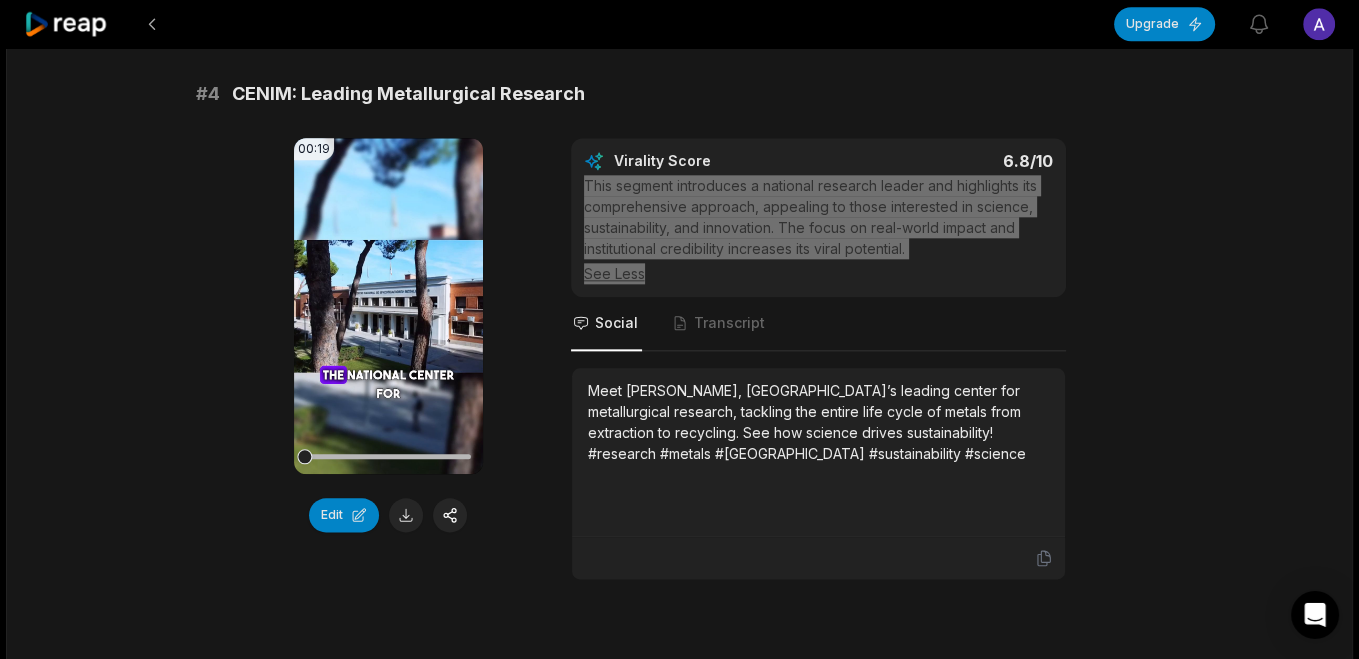 scroll, scrollTop: 2081, scrollLeft: 0, axis: vertical 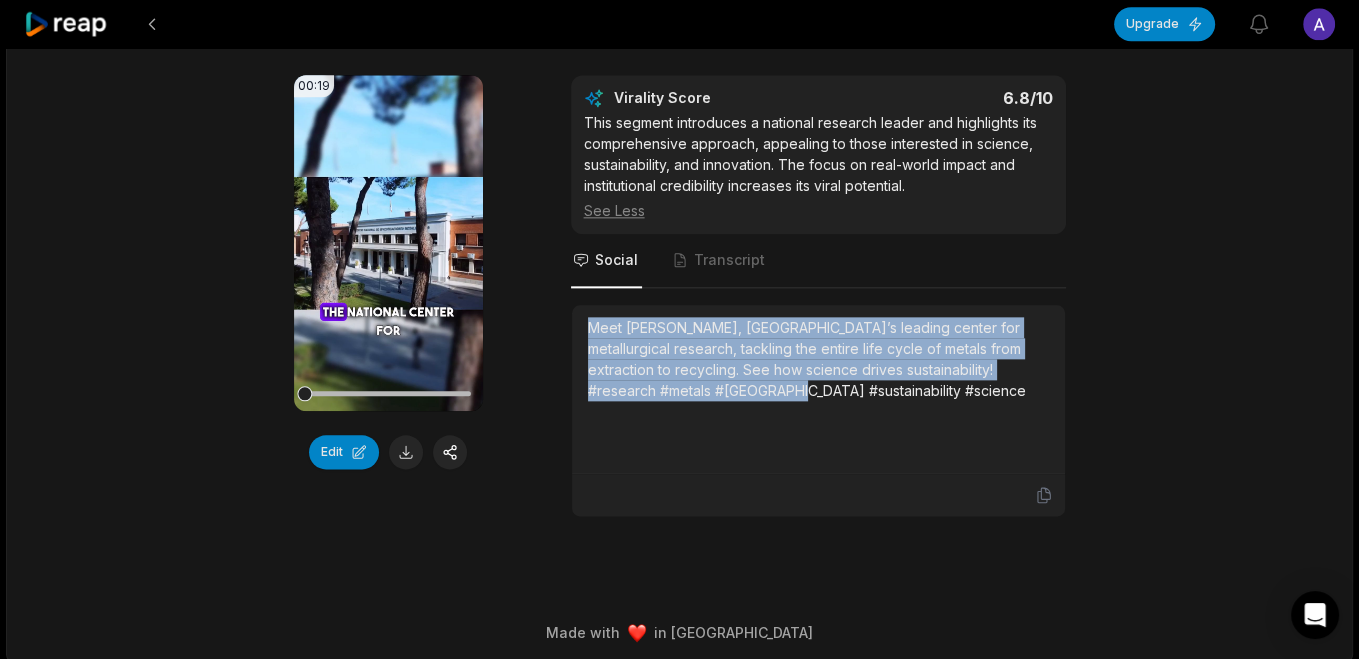 drag, startPoint x: 783, startPoint y: 388, endPoint x: 568, endPoint y: 310, distance: 228.71161 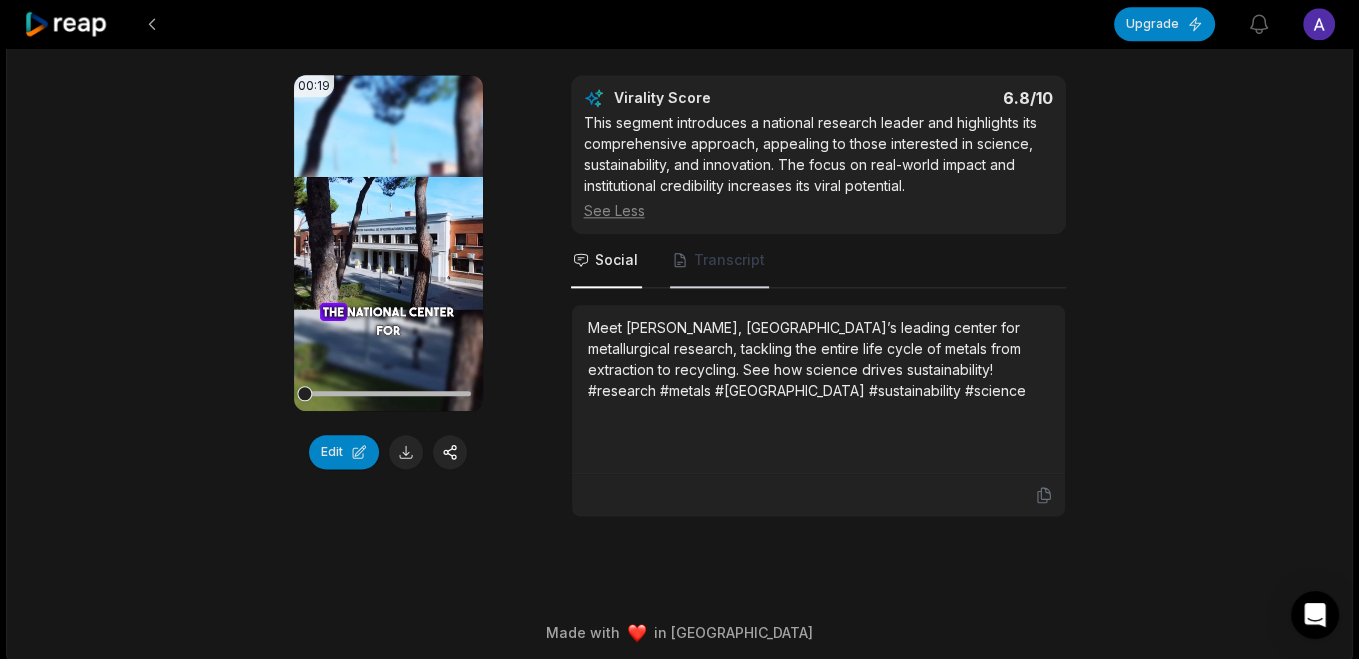 click on "Transcript" at bounding box center [729, 260] 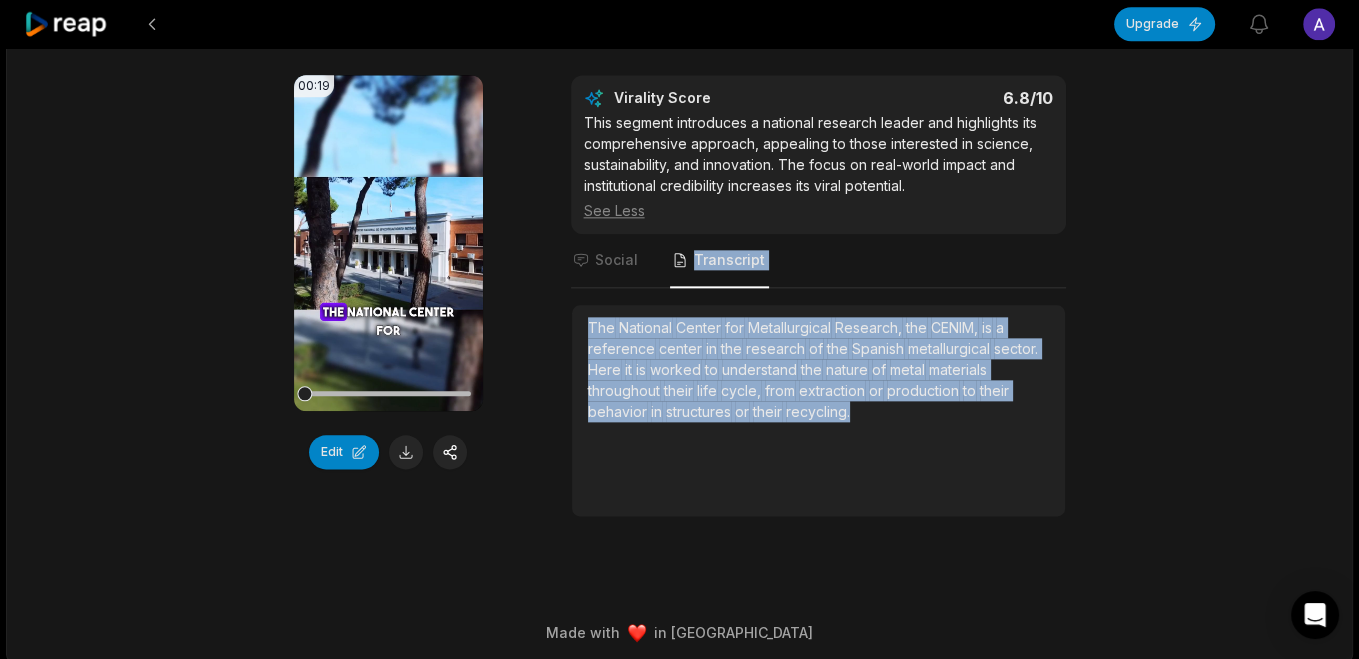 drag, startPoint x: 889, startPoint y: 411, endPoint x: 674, endPoint y: 262, distance: 261.58365 